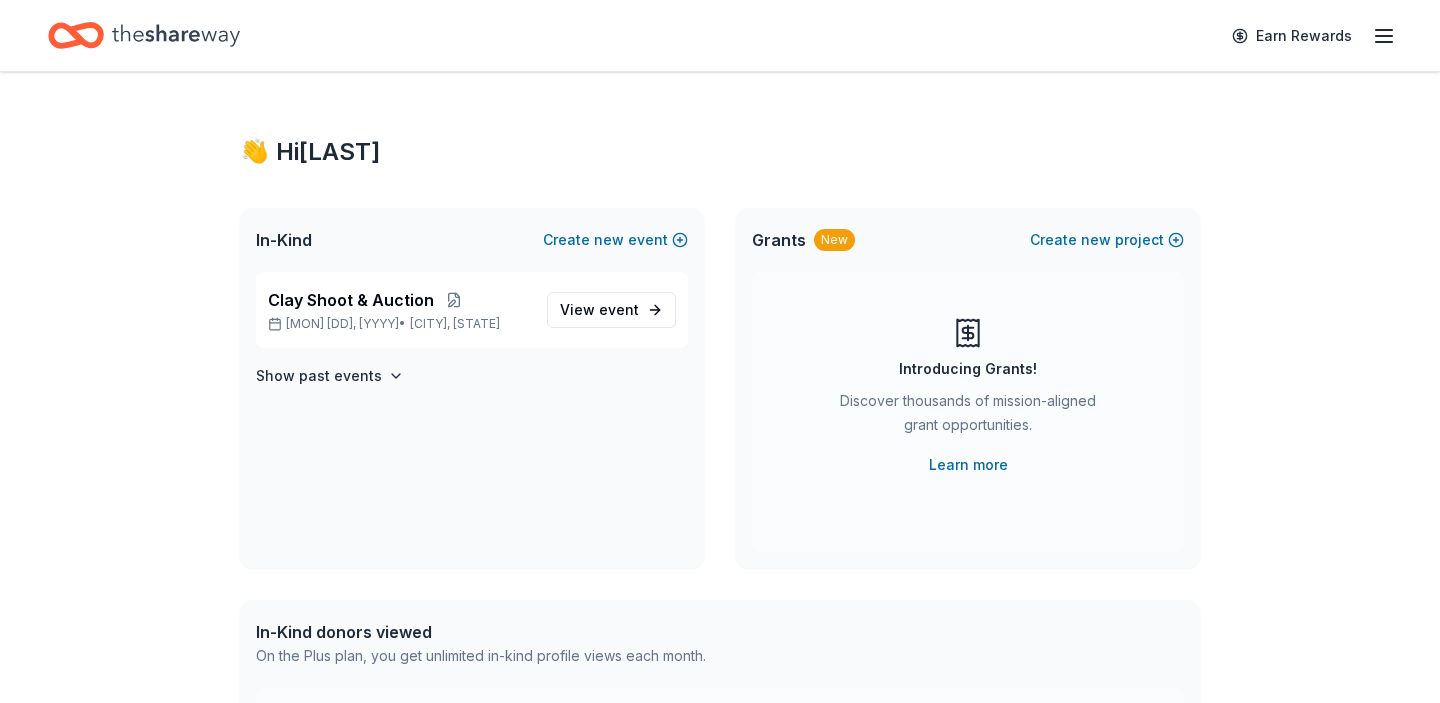 scroll, scrollTop: 0, scrollLeft: 0, axis: both 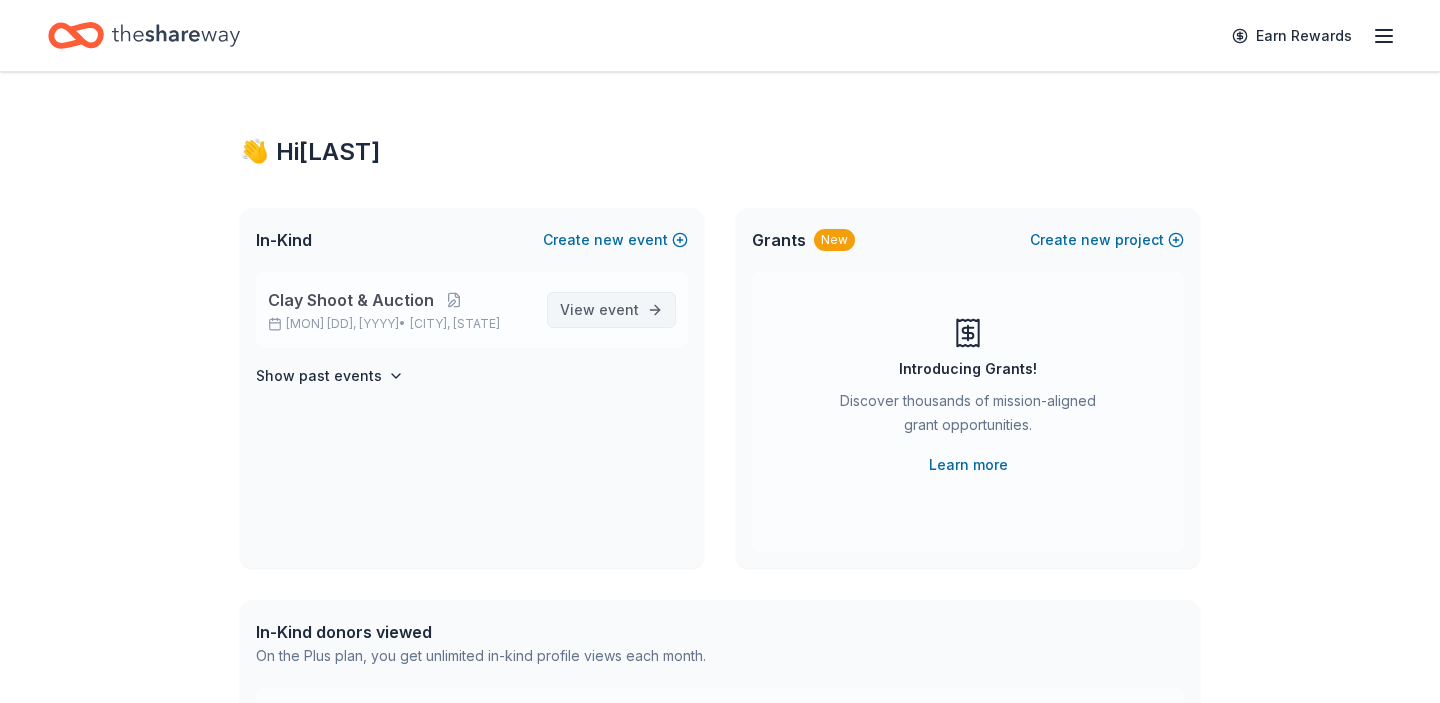 click on "View   event" at bounding box center (599, 310) 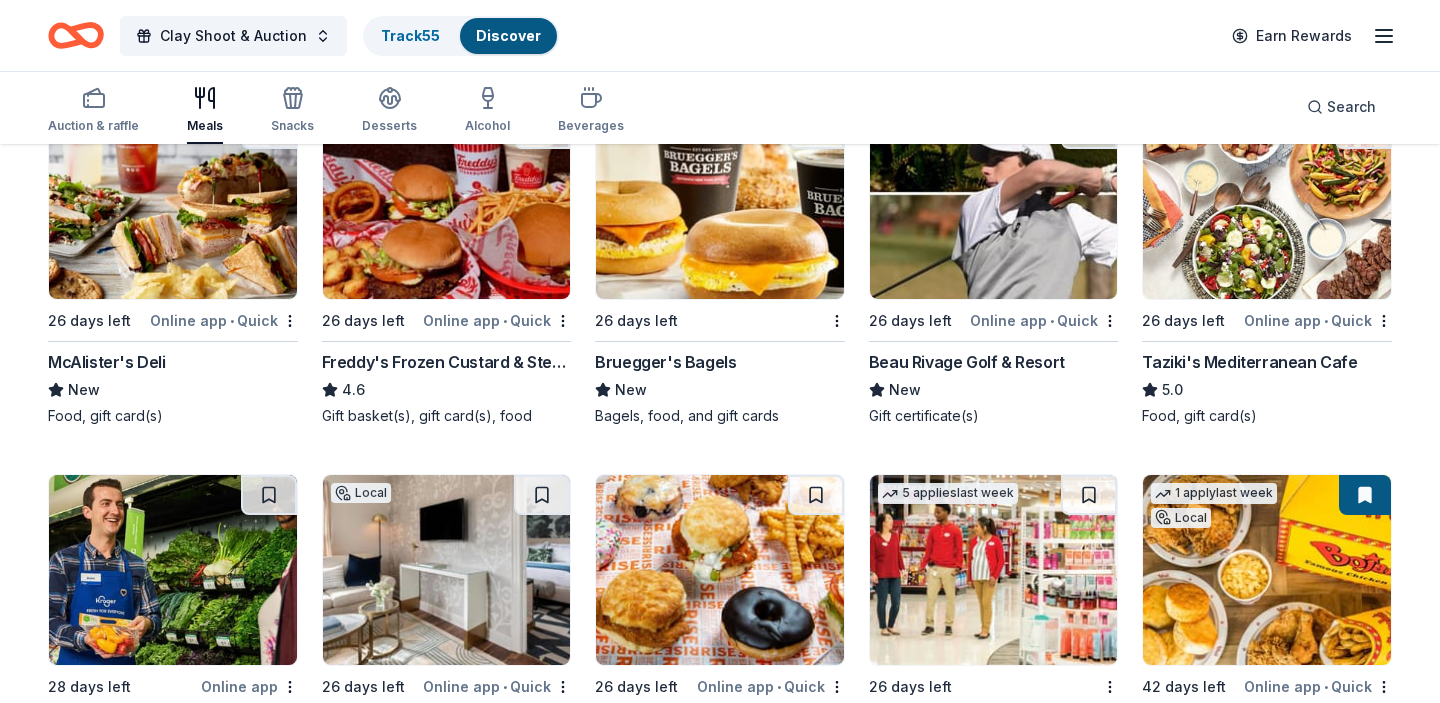 scroll, scrollTop: 904, scrollLeft: 0, axis: vertical 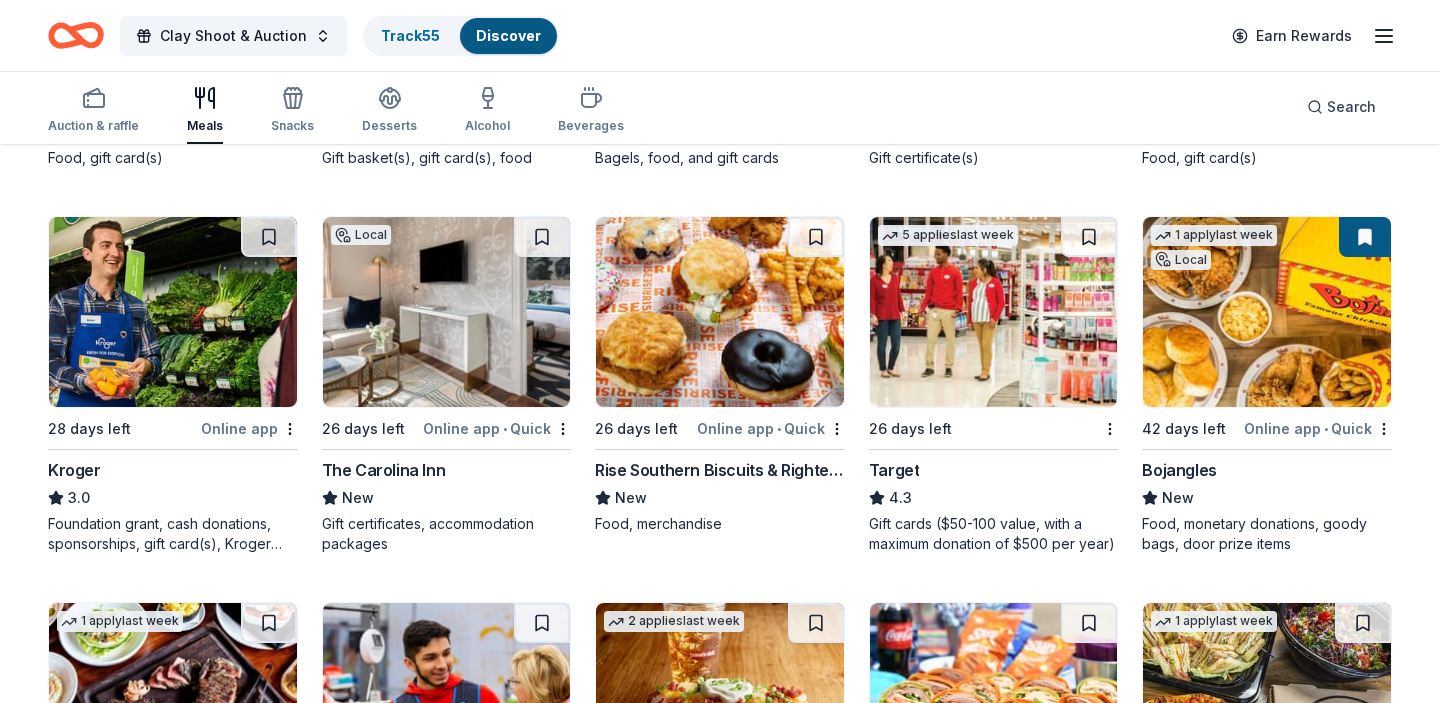 click on "The Carolina Inn" at bounding box center [384, 470] 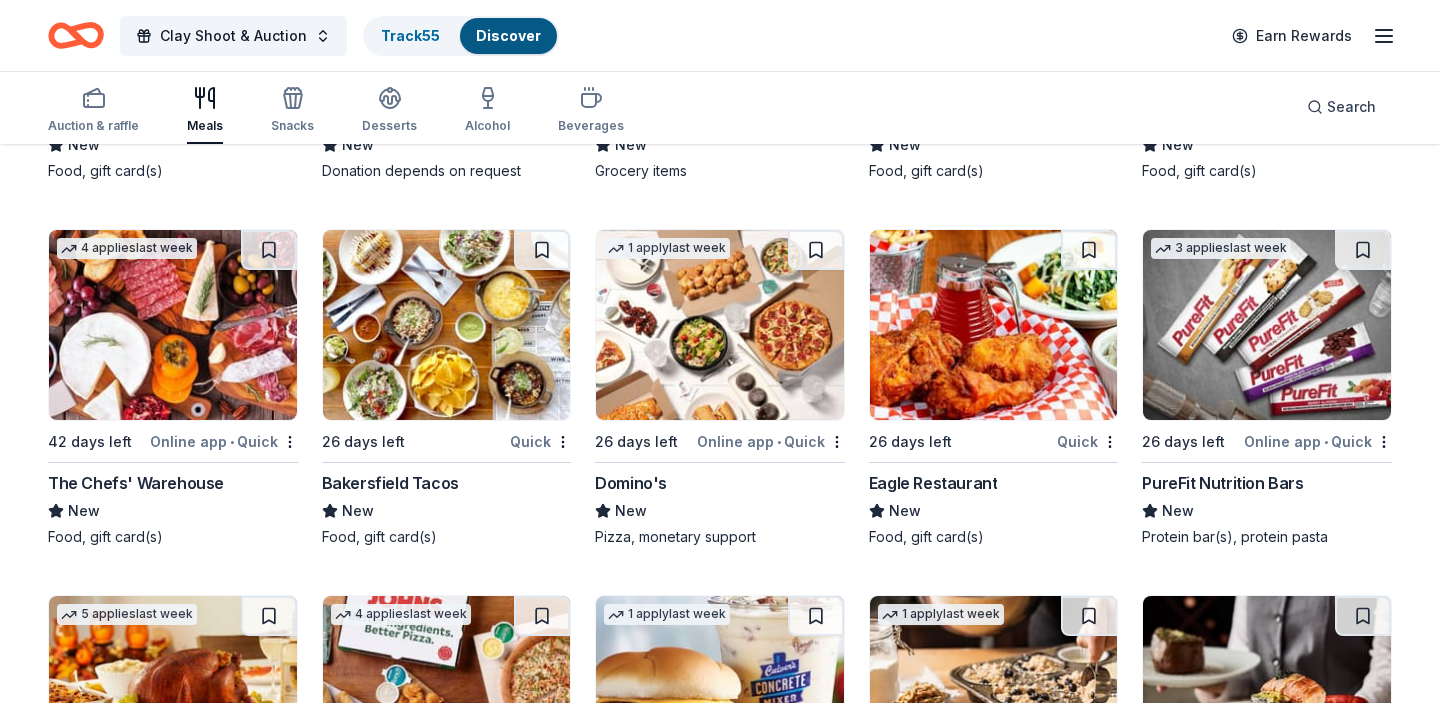 scroll, scrollTop: 3245, scrollLeft: 0, axis: vertical 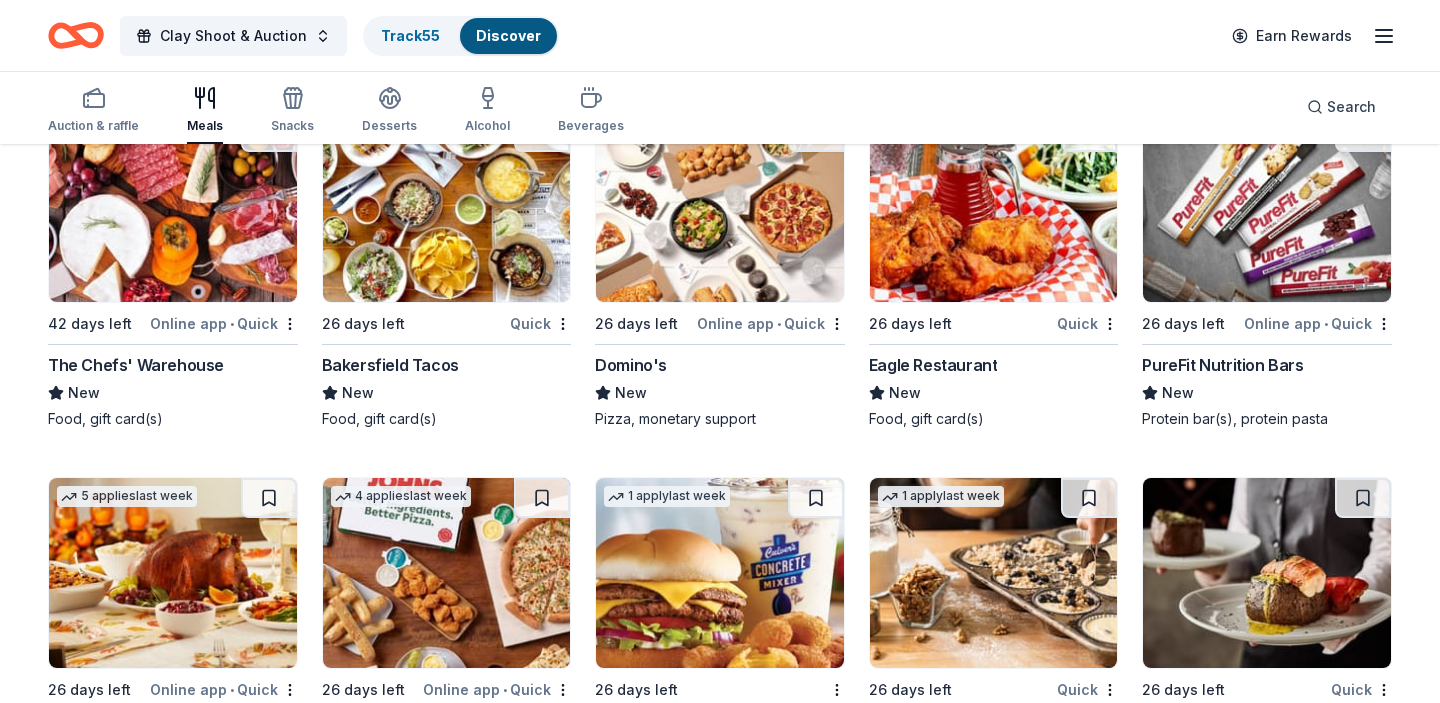 click on "The Chefs' Warehouse" at bounding box center (136, 365) 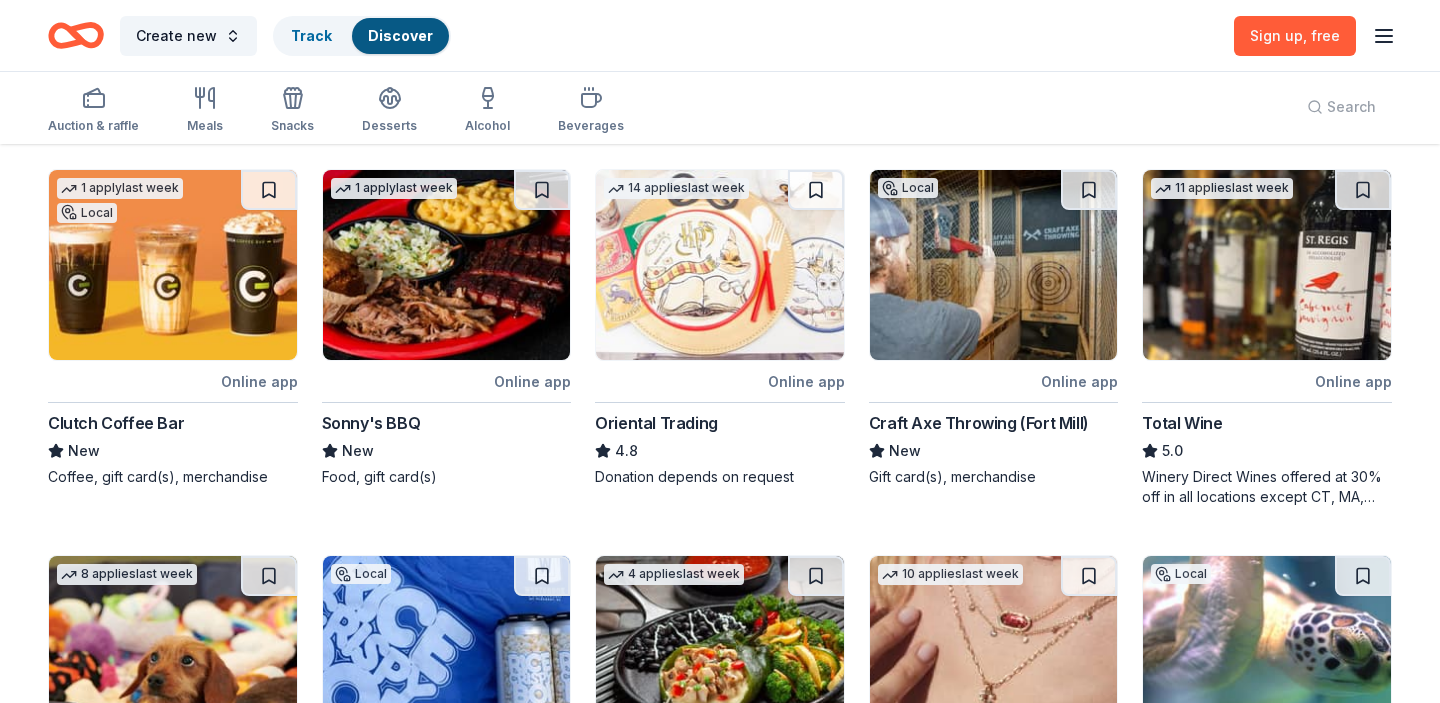 scroll, scrollTop: 0, scrollLeft: 0, axis: both 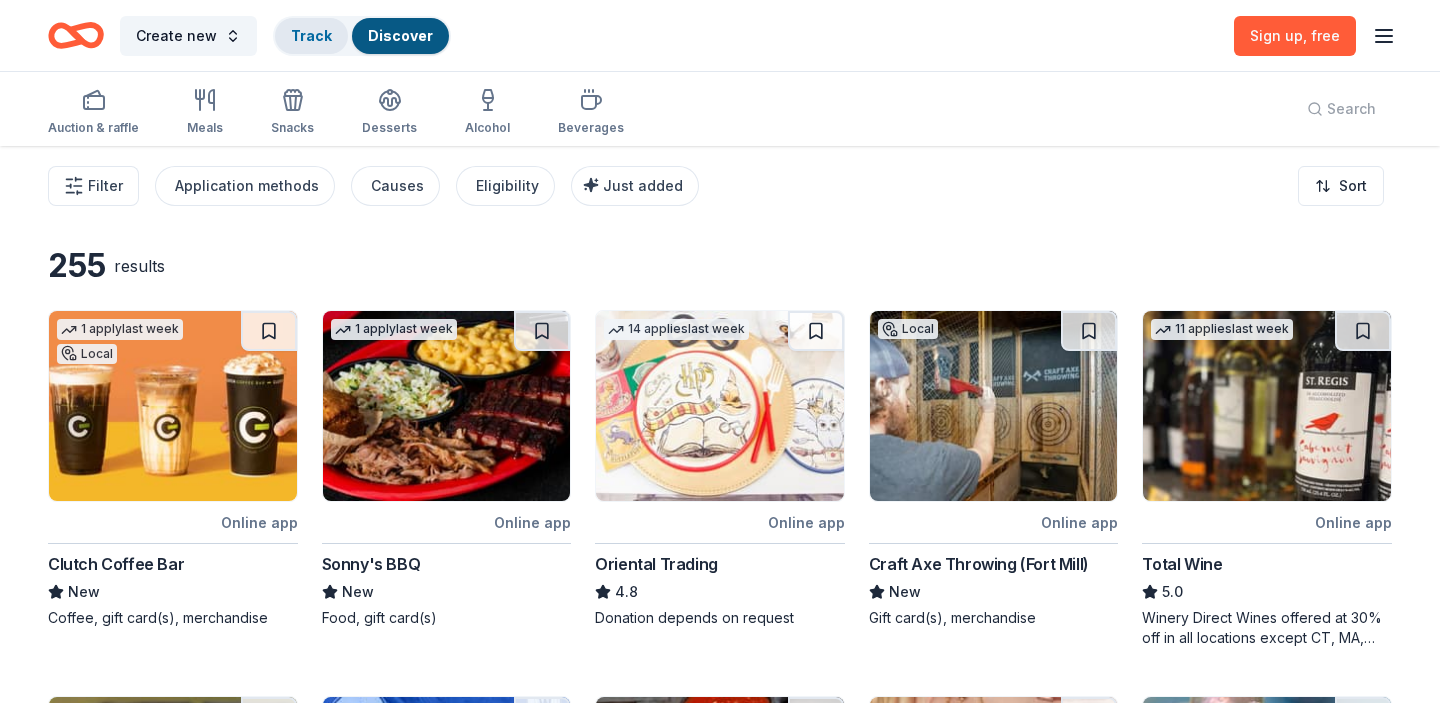 click on "Track" at bounding box center (311, 35) 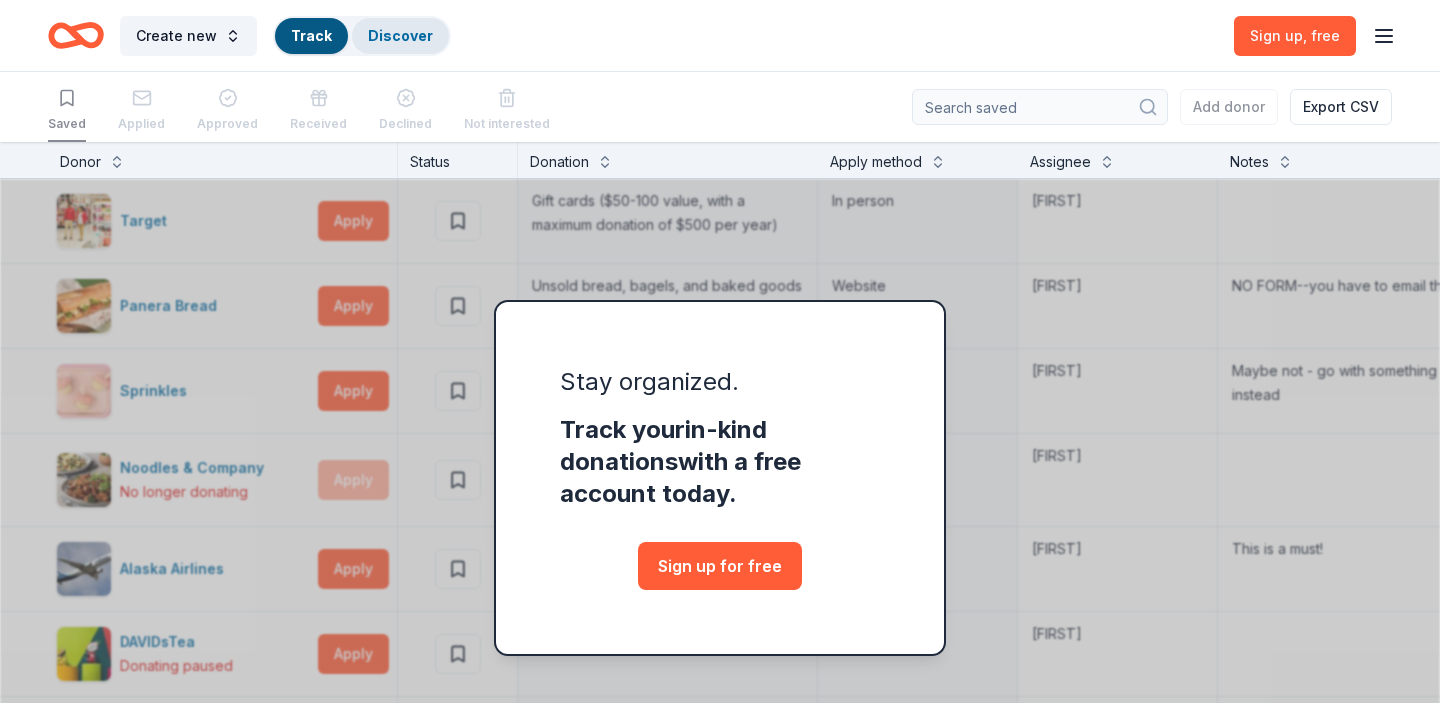 click on "Discover" at bounding box center [400, 35] 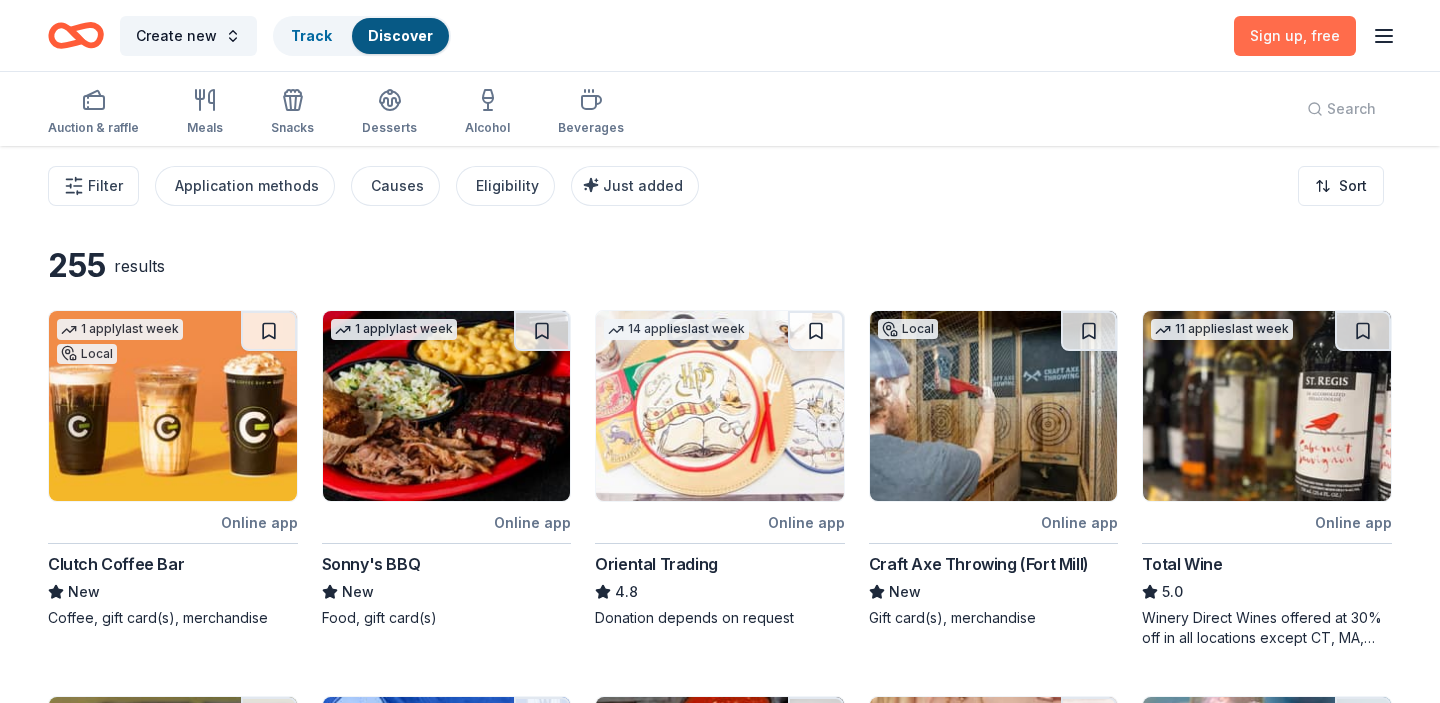 click on "Sign up , free" at bounding box center [1295, 36] 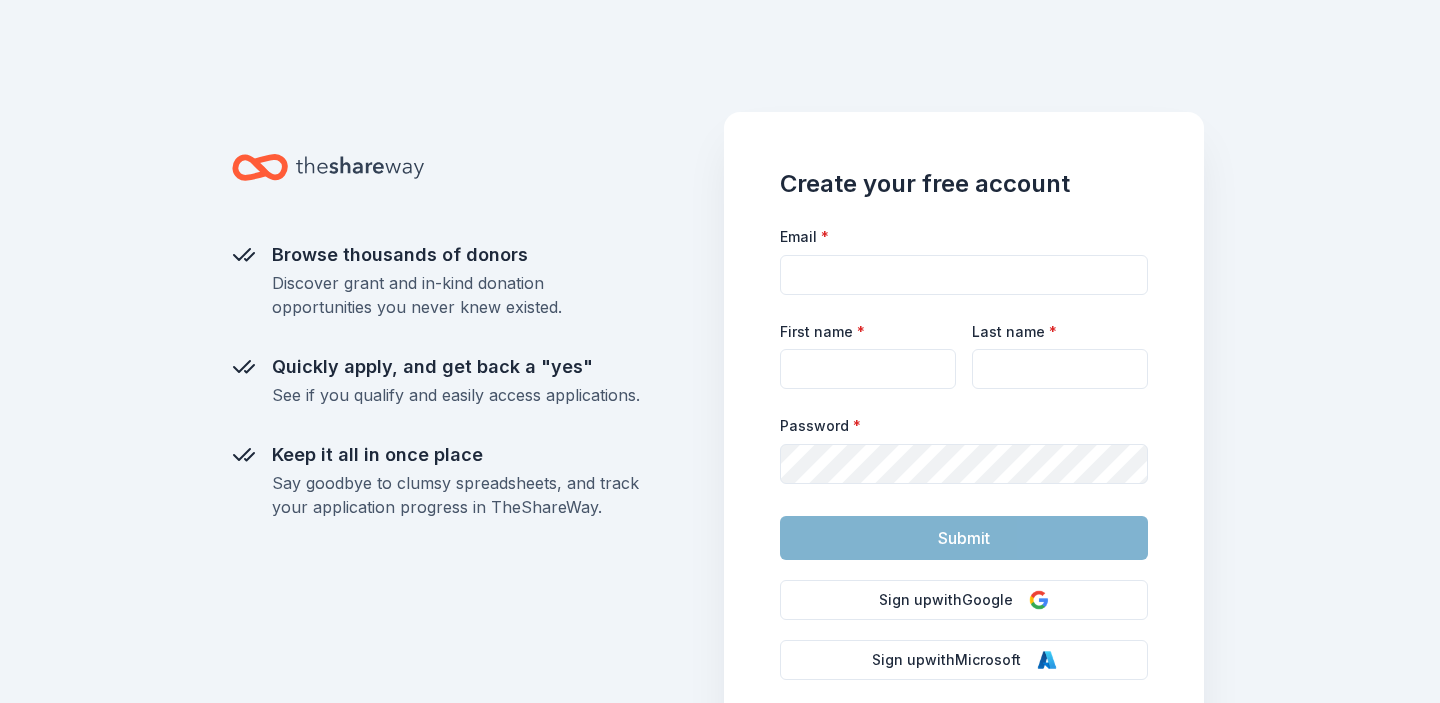 scroll, scrollTop: 153, scrollLeft: 0, axis: vertical 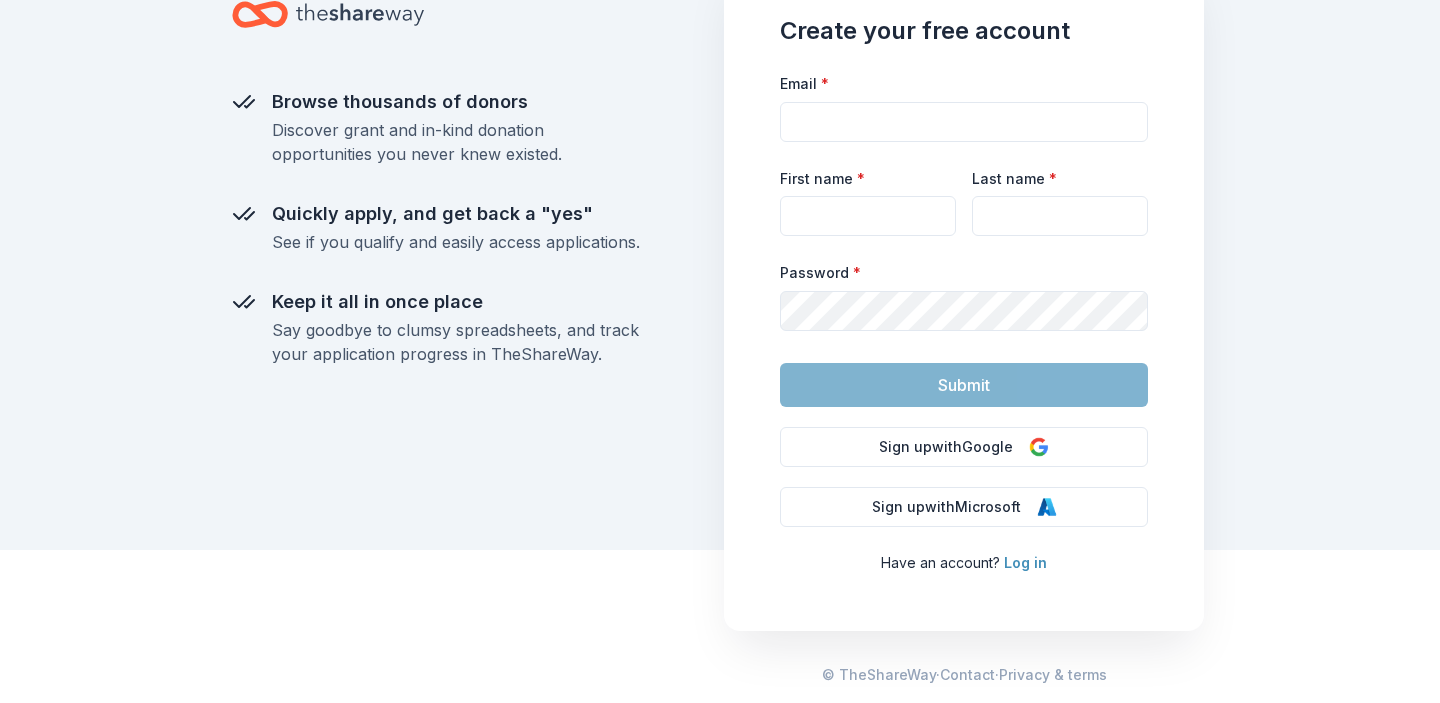 click on "Log in" at bounding box center (1025, 562) 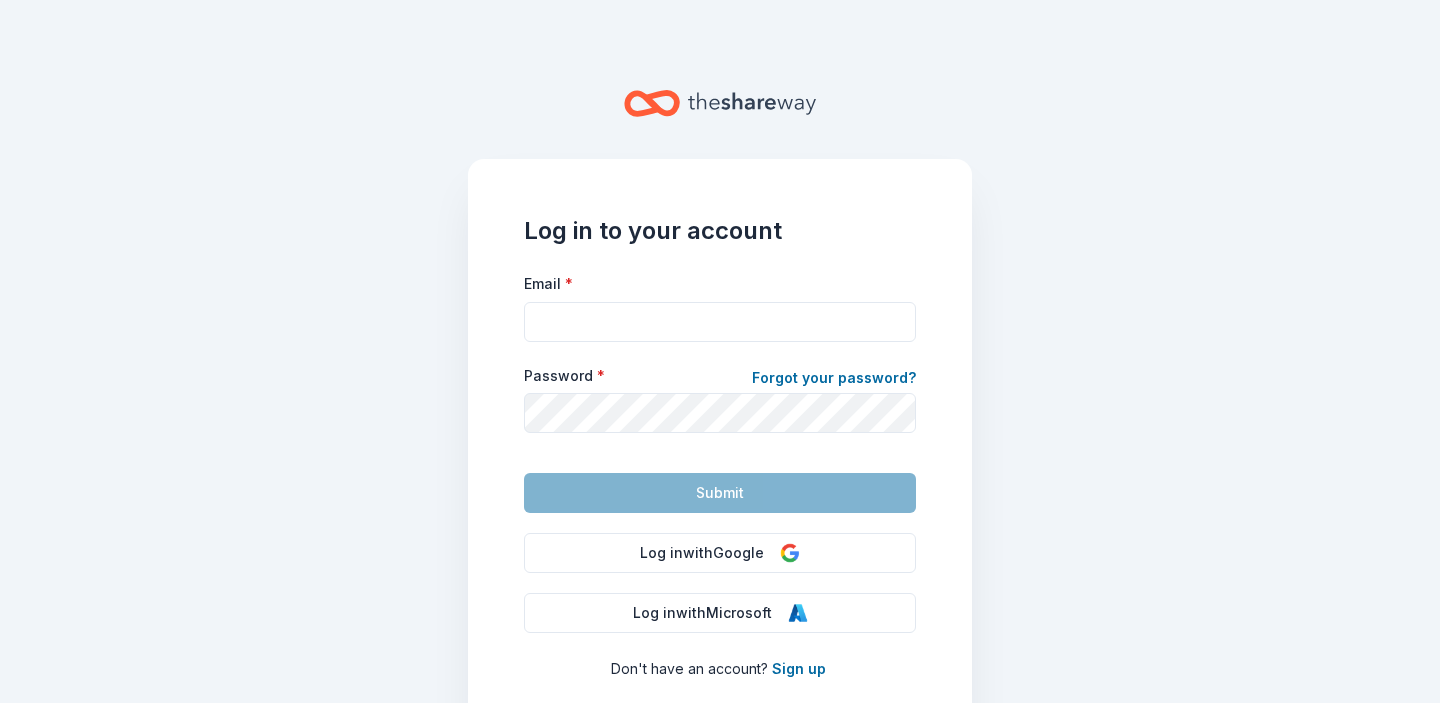 scroll, scrollTop: 0, scrollLeft: 0, axis: both 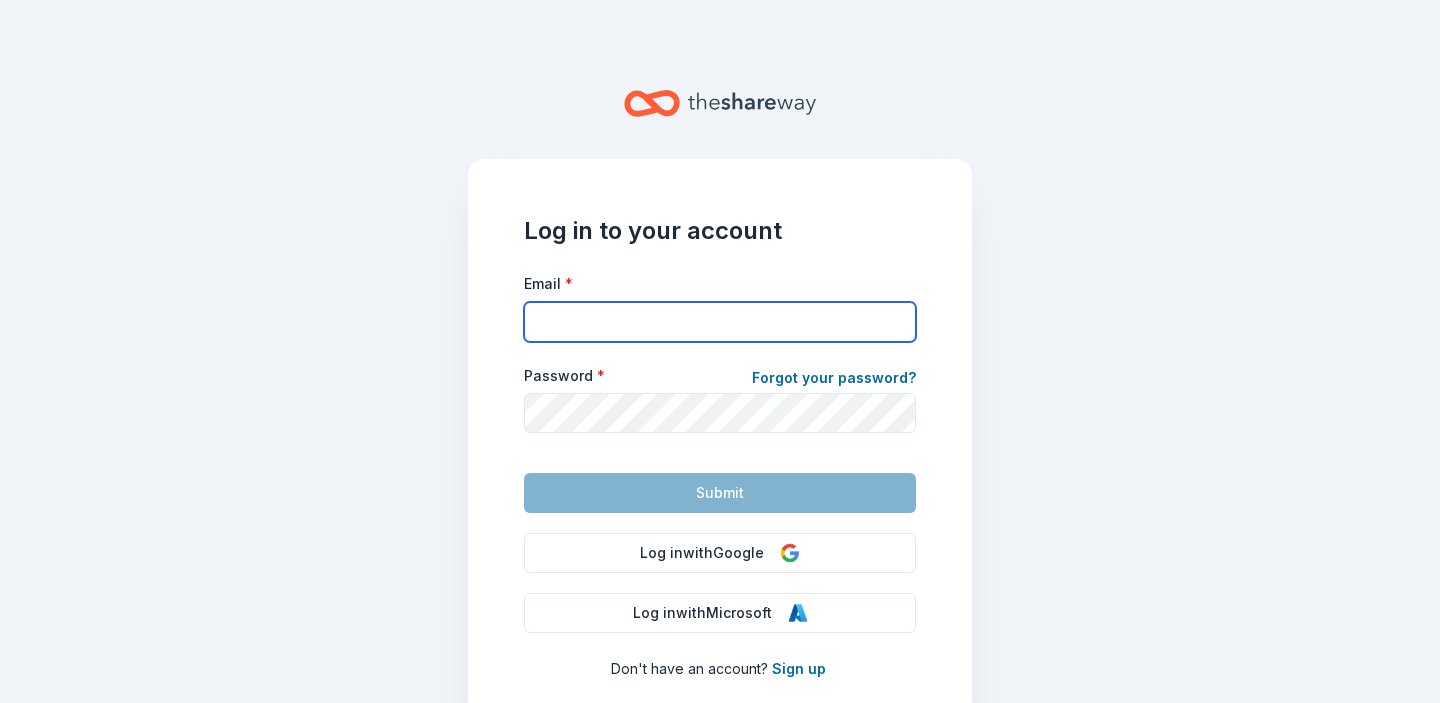 type on "logan@yciclubs.com" 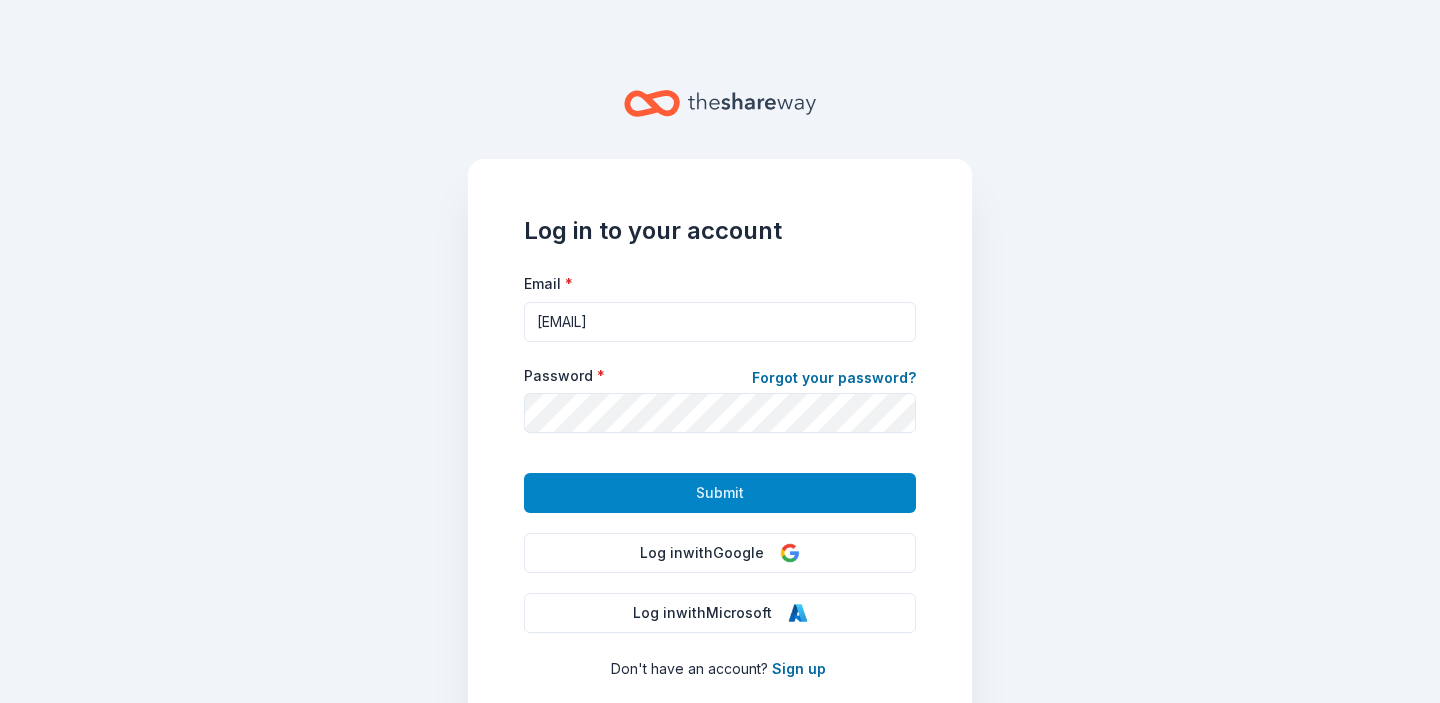 click on "Submit" at bounding box center (720, 493) 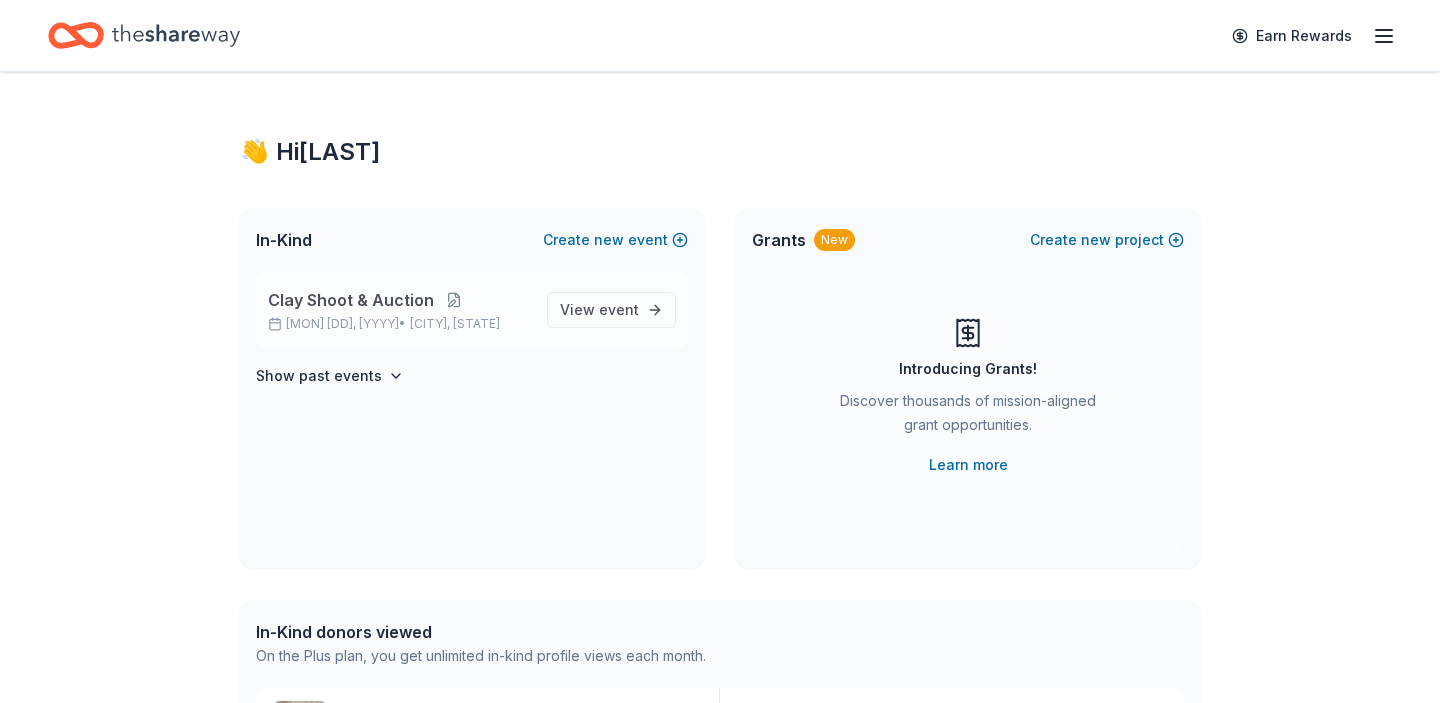 click at bounding box center [454, 300] 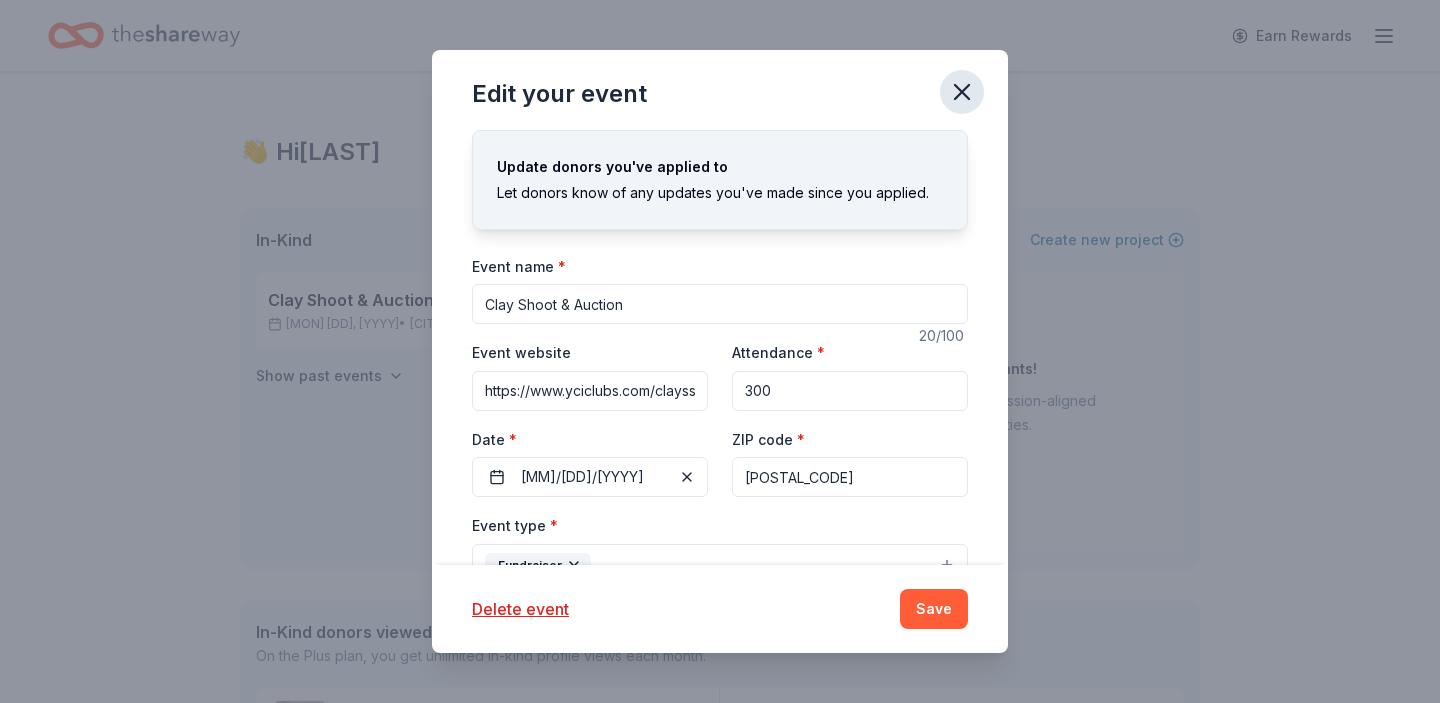 click 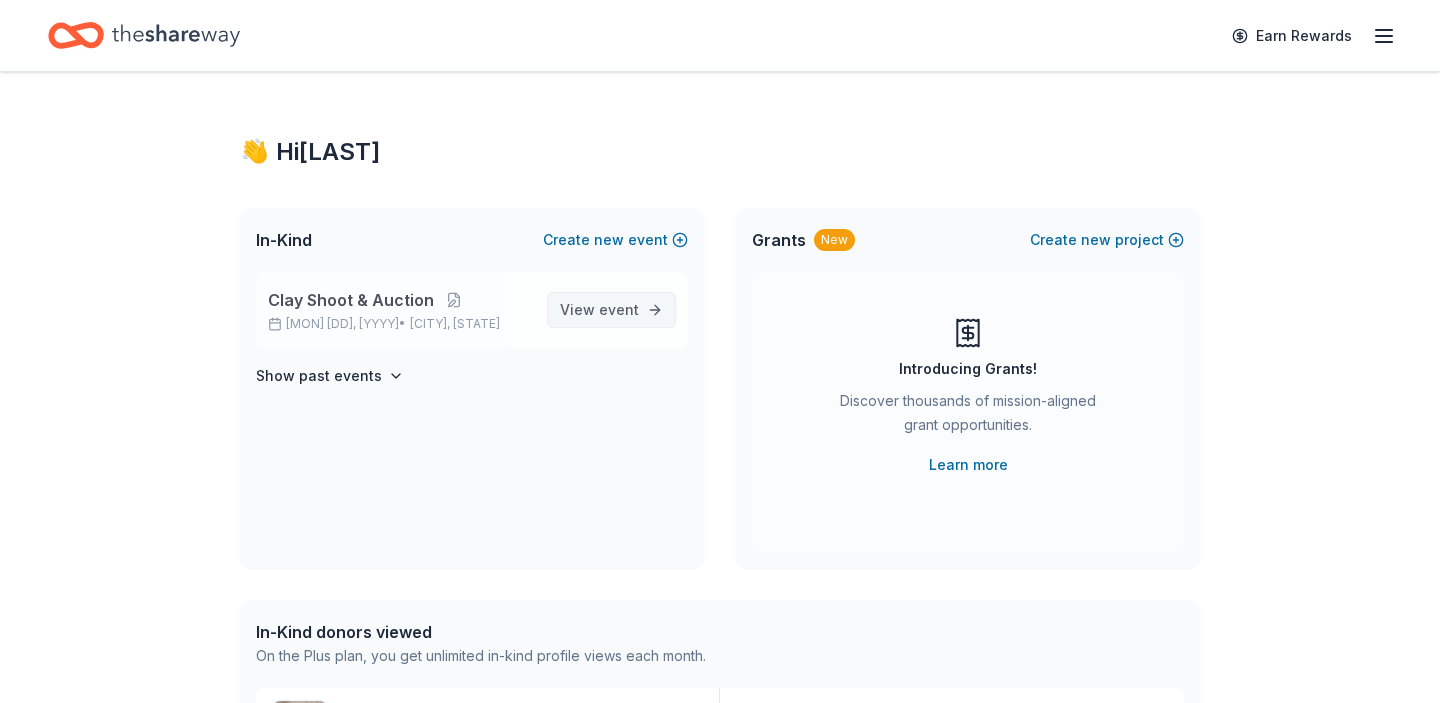 click on "event" at bounding box center (619, 309) 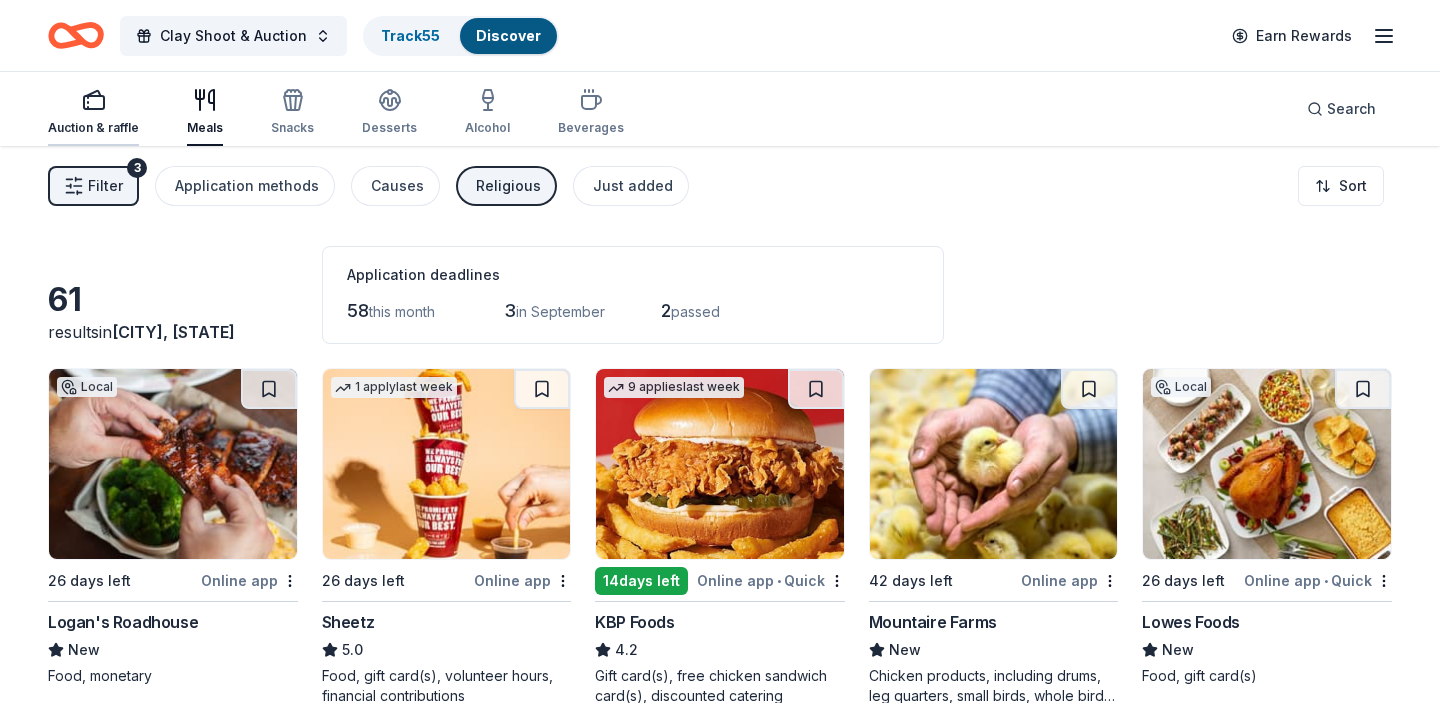click on "Auction & raffle" at bounding box center (93, 128) 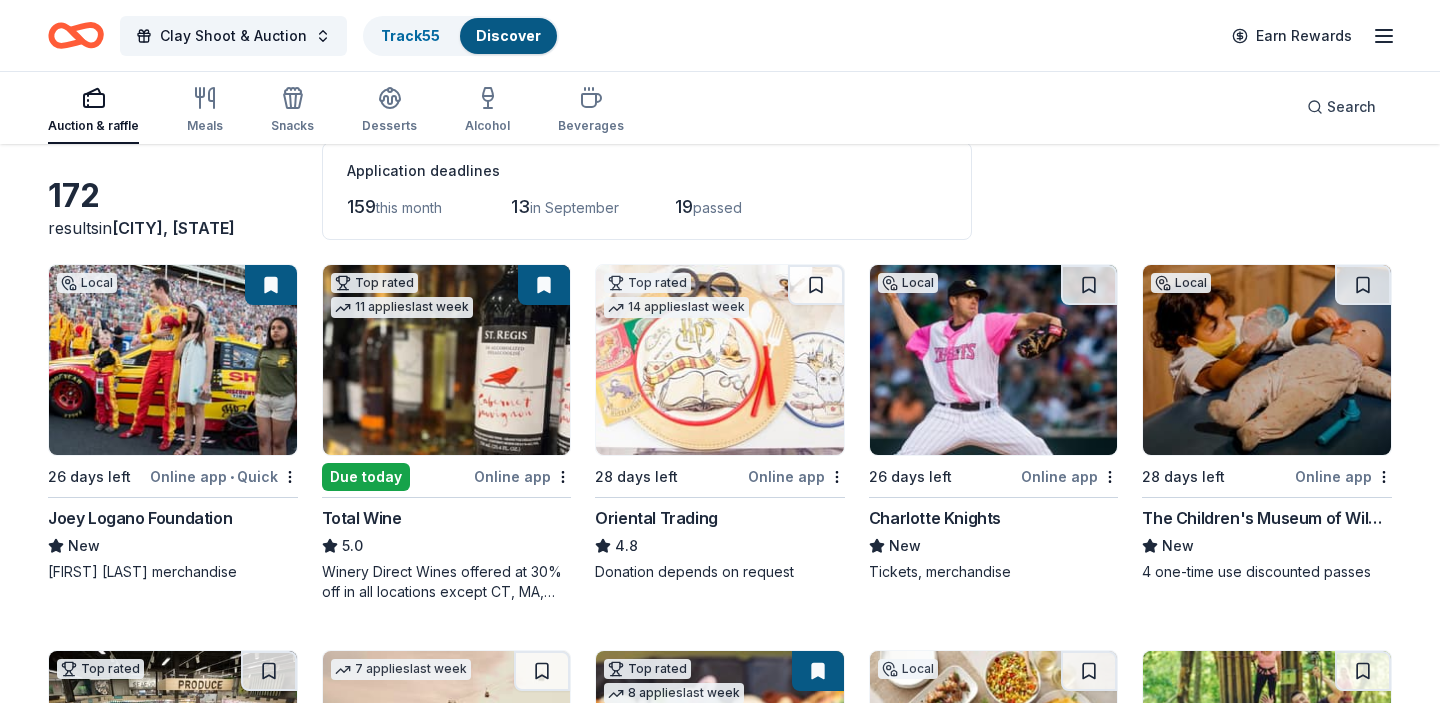scroll, scrollTop: 99, scrollLeft: 0, axis: vertical 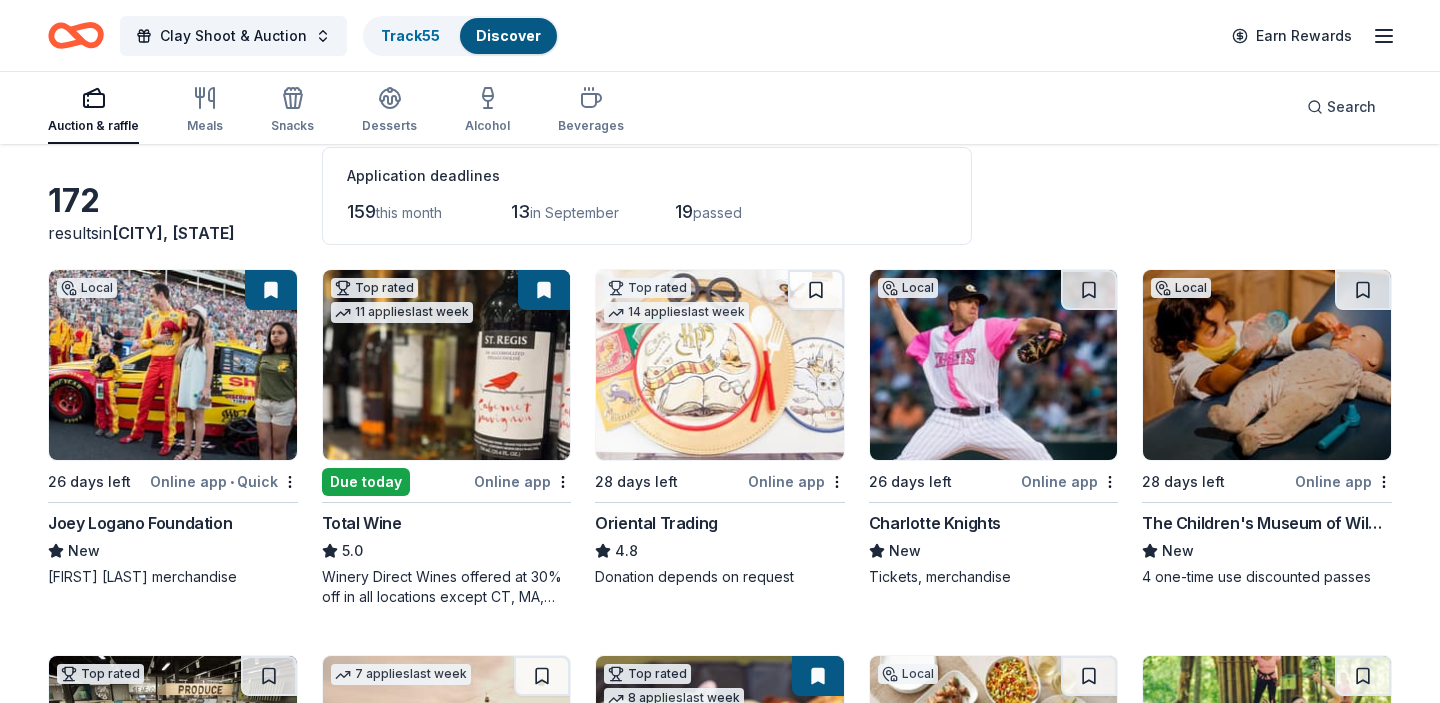 click at bounding box center (1267, 365) 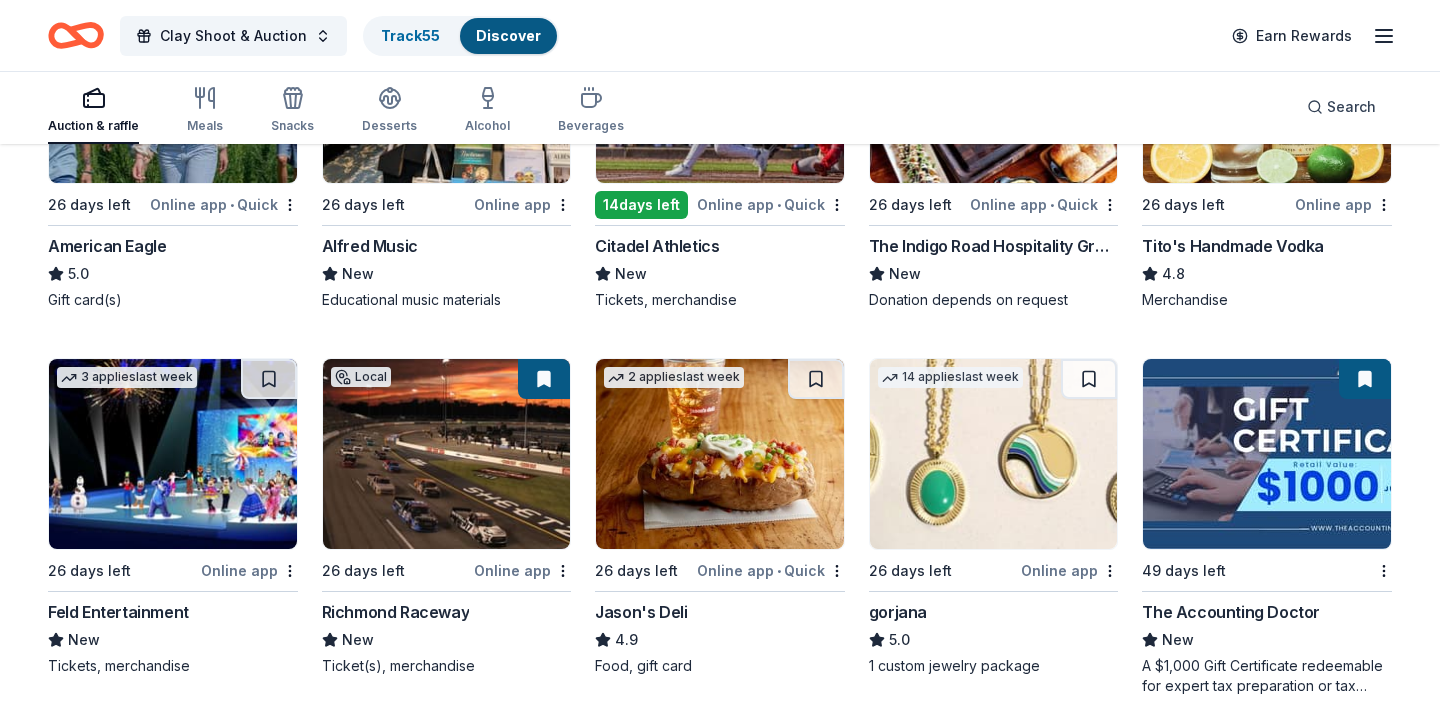 scroll, scrollTop: 2694, scrollLeft: 0, axis: vertical 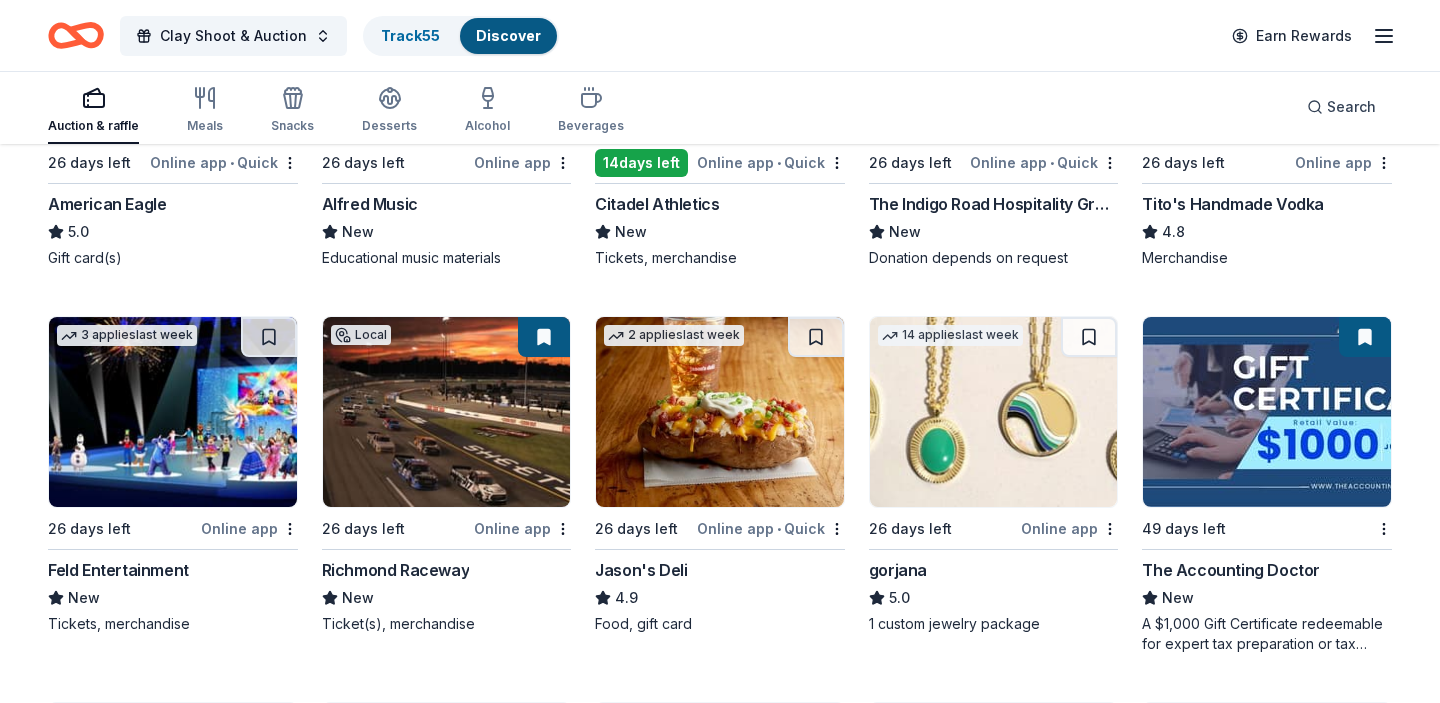 click on "gorjana" at bounding box center (898, 570) 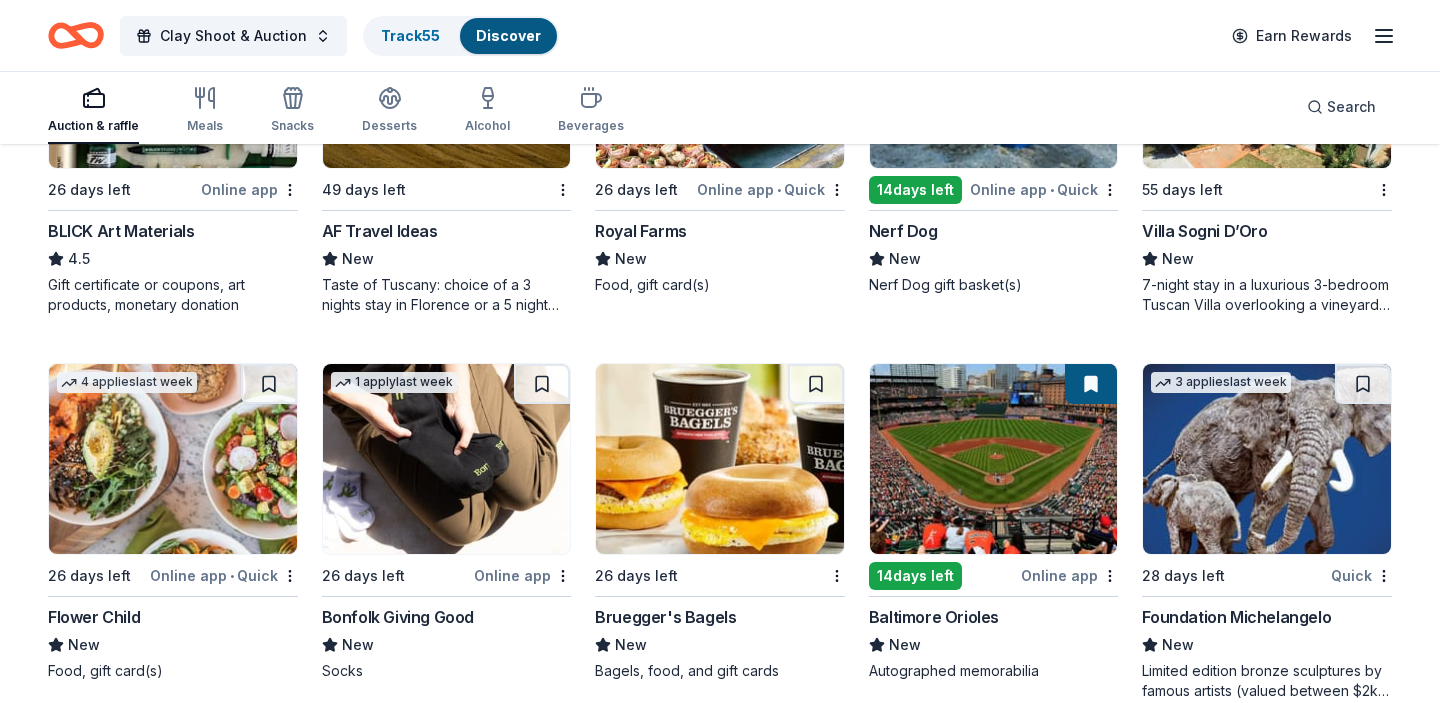 scroll, scrollTop: 3877, scrollLeft: 0, axis: vertical 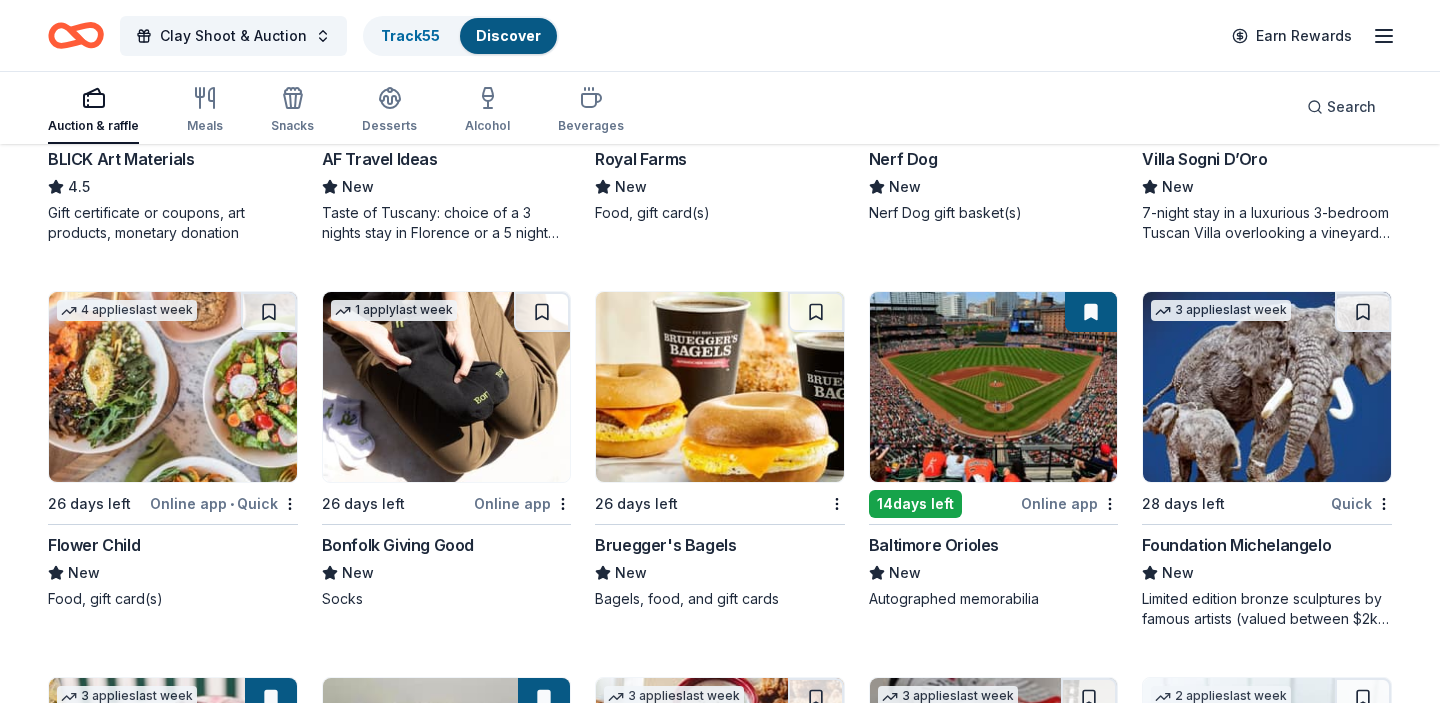 click on "Flower Child" at bounding box center (94, 545) 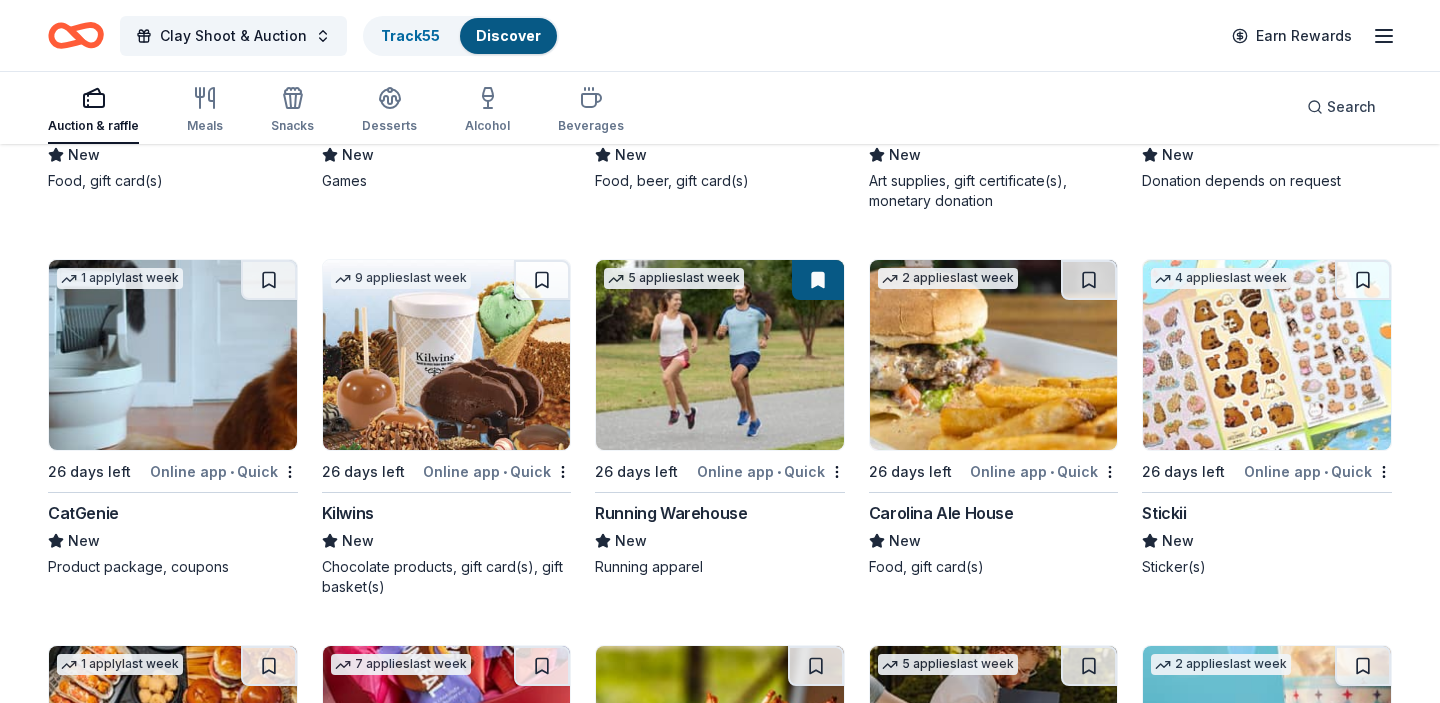 scroll, scrollTop: 4688, scrollLeft: 0, axis: vertical 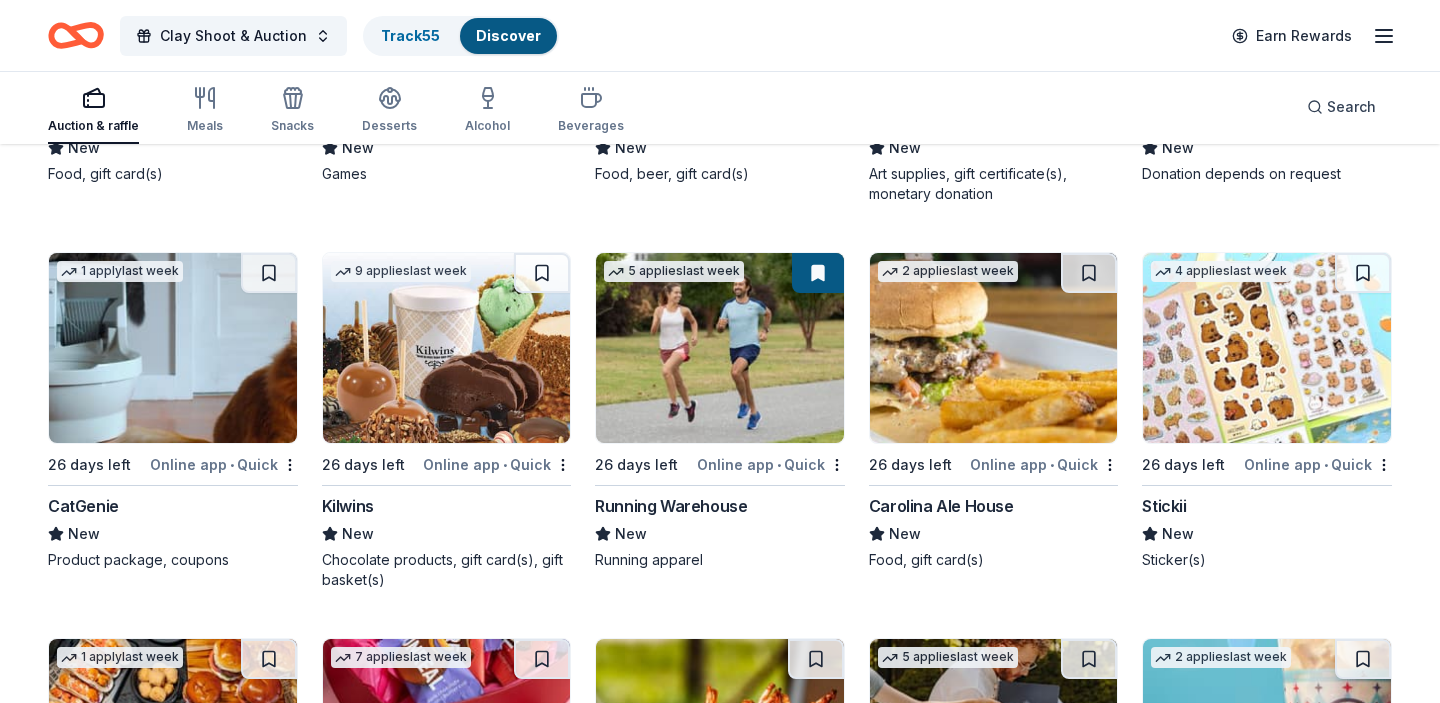 click on "Running Warehouse" at bounding box center [671, 506] 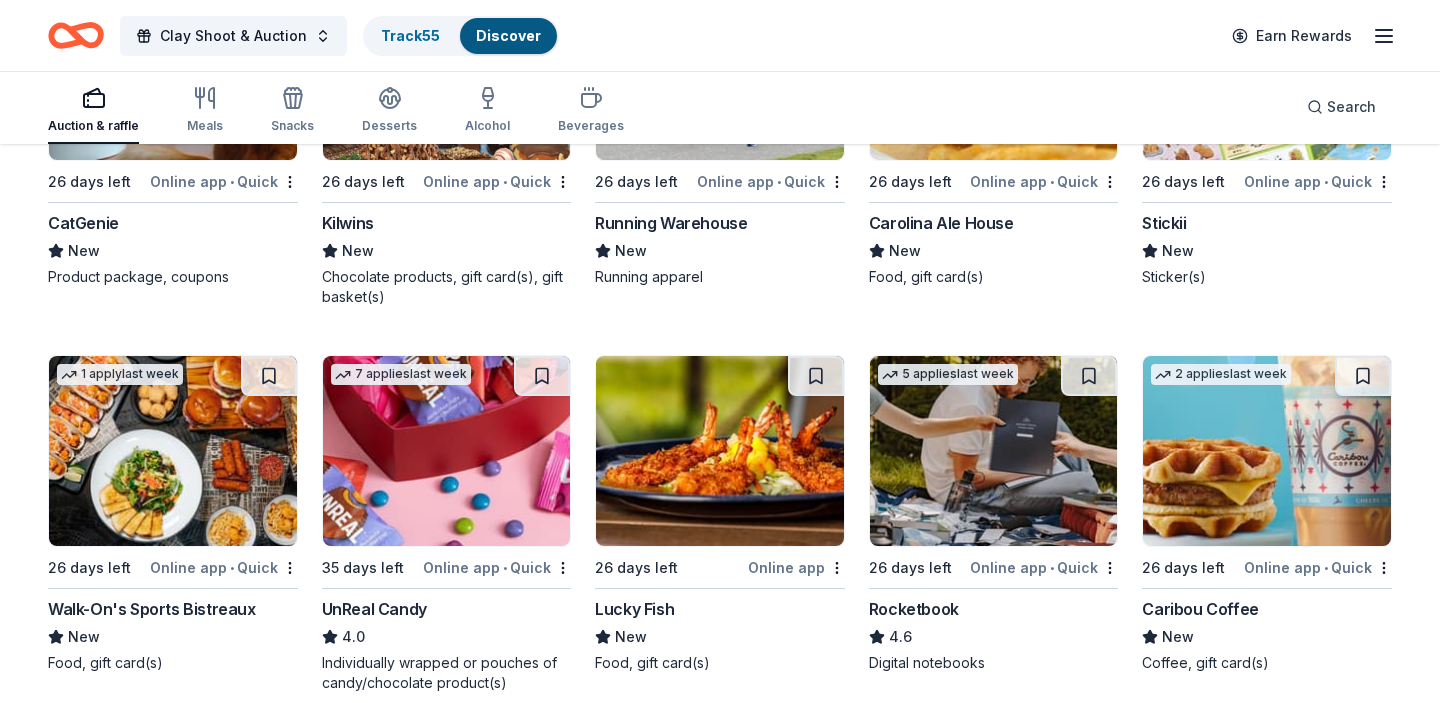 scroll, scrollTop: 5121, scrollLeft: 0, axis: vertical 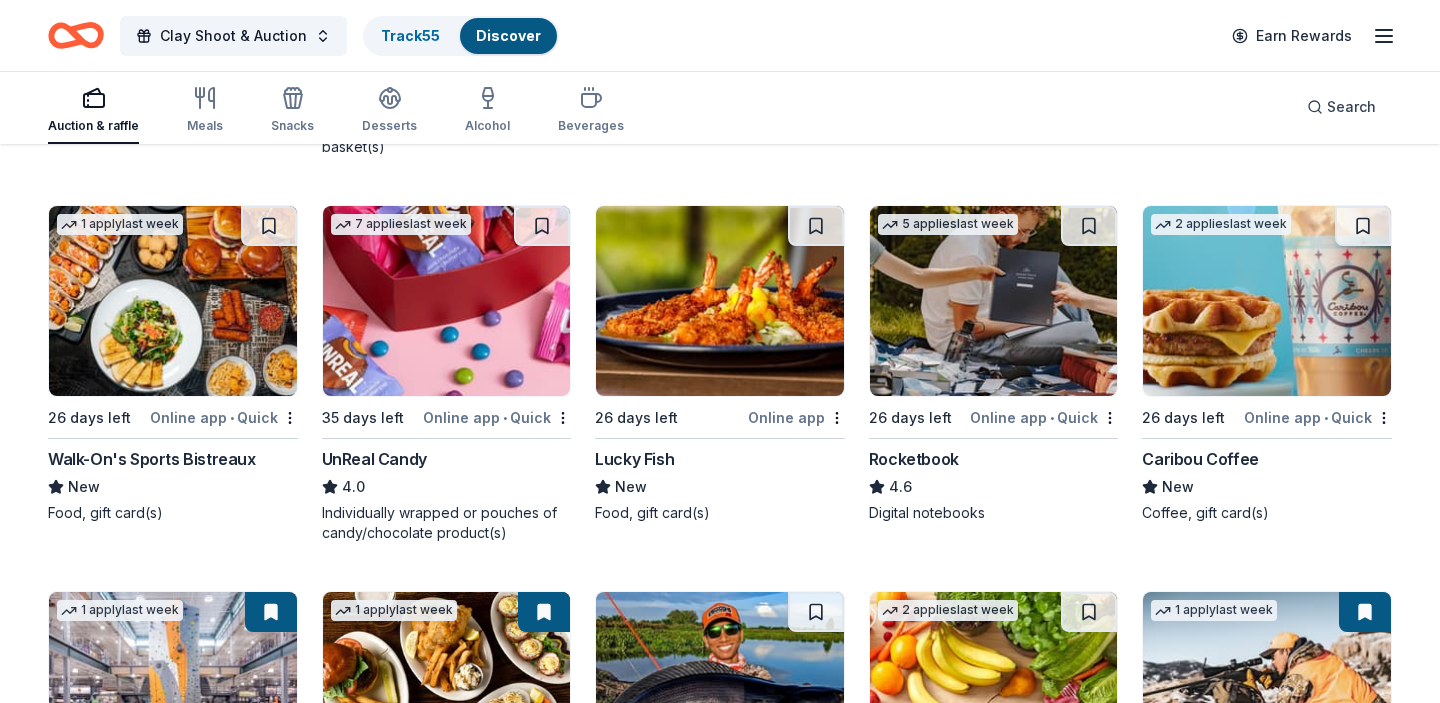click on "UnReal Candy" at bounding box center [374, 459] 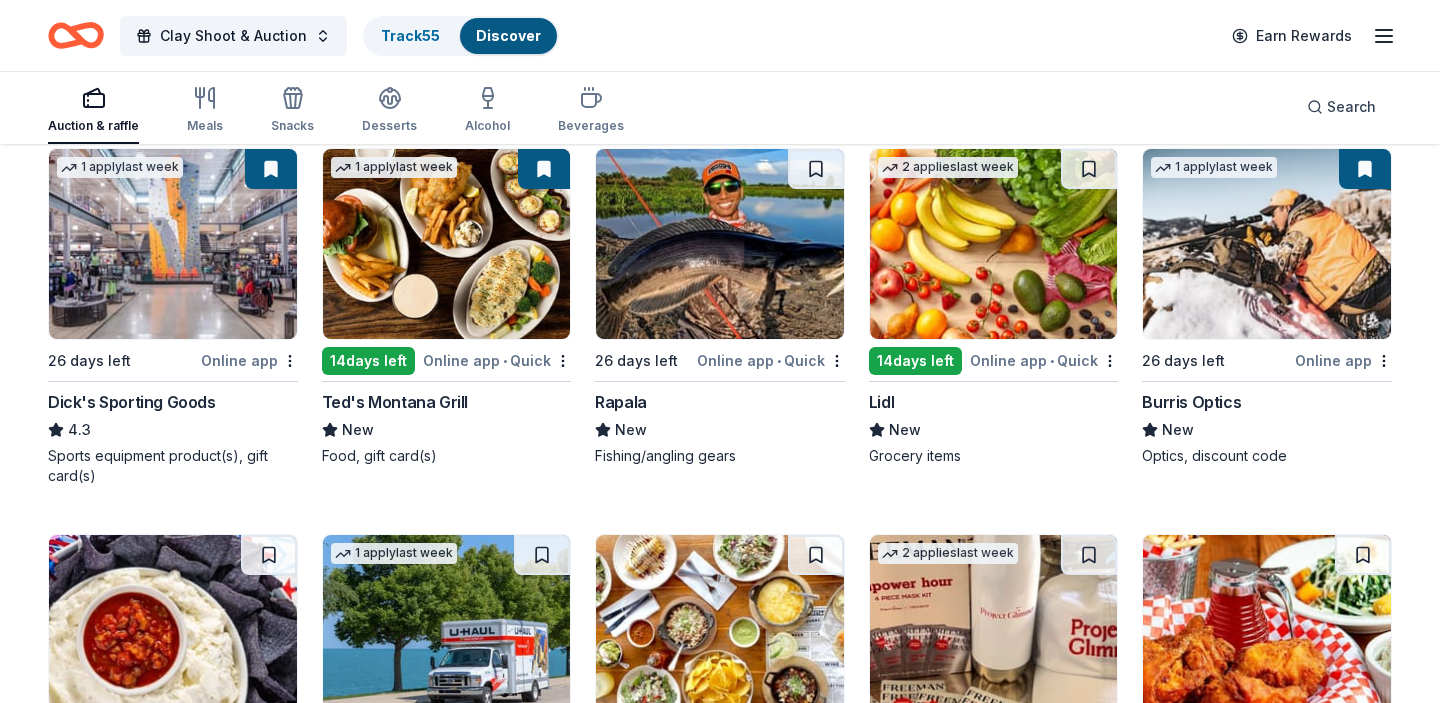 scroll, scrollTop: 5670, scrollLeft: 0, axis: vertical 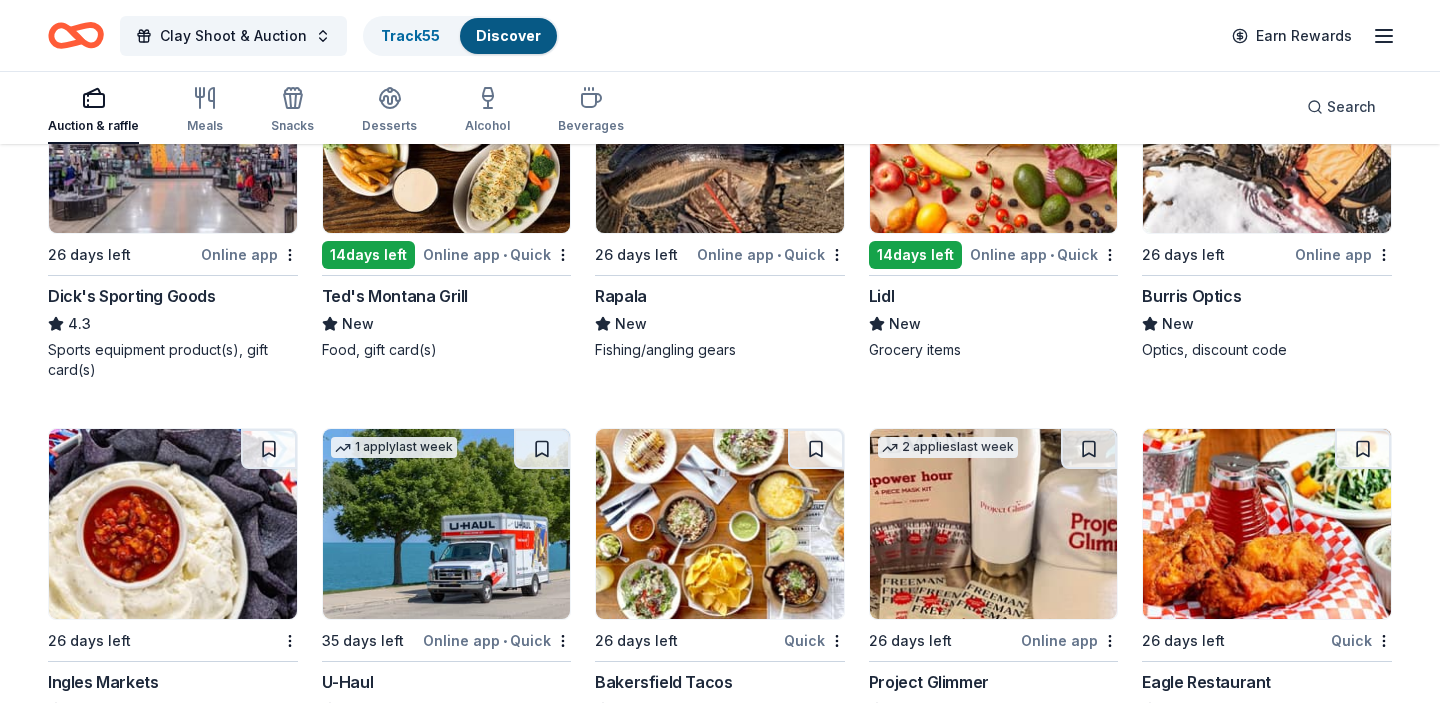 click on "Burris Optics" at bounding box center (1191, 296) 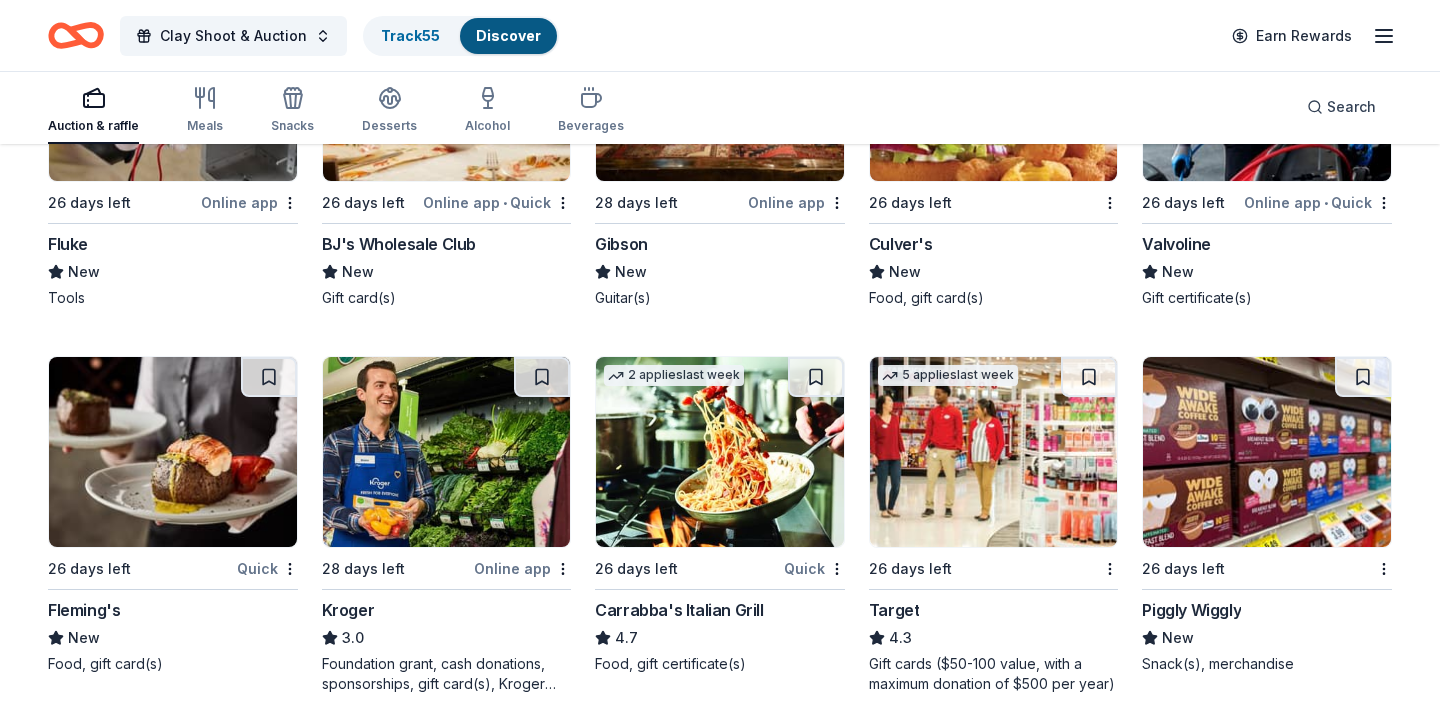 scroll, scrollTop: 6377, scrollLeft: 0, axis: vertical 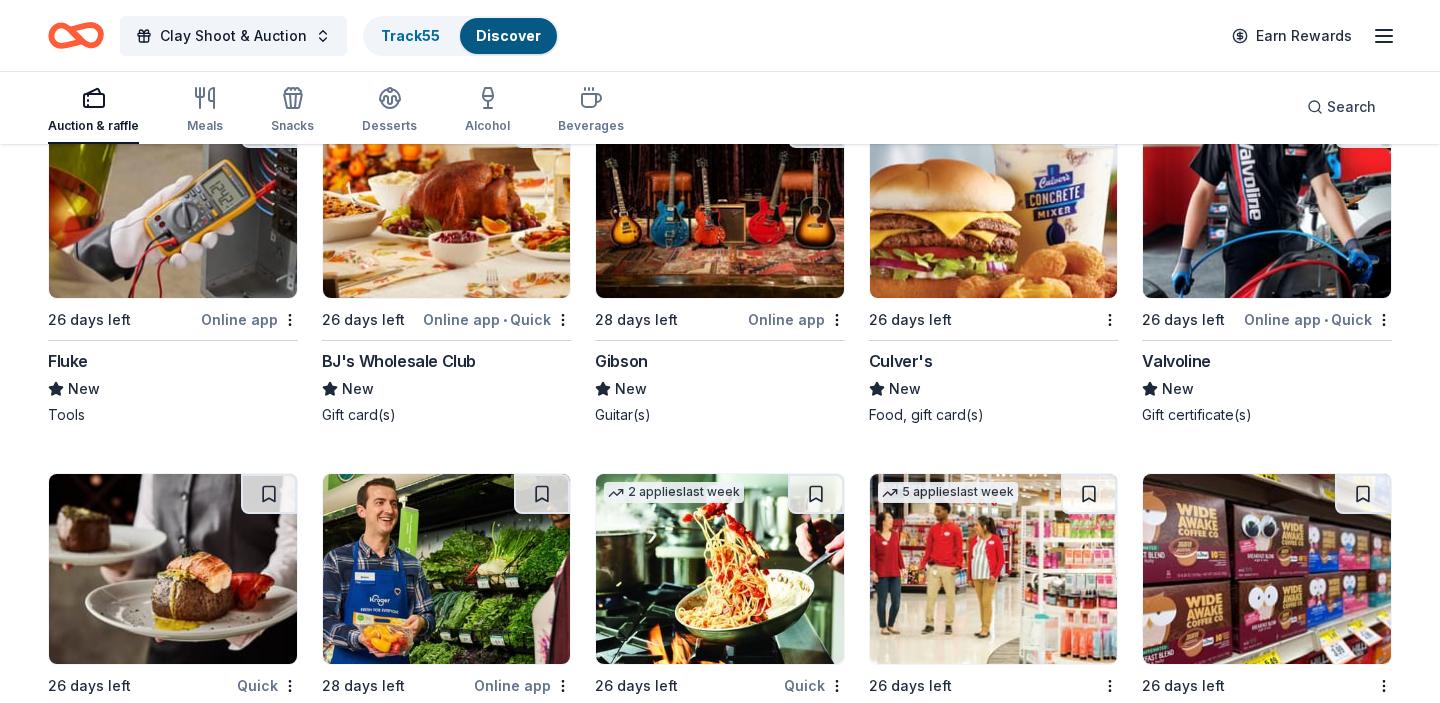 click on "Valvoline" at bounding box center [1176, 361] 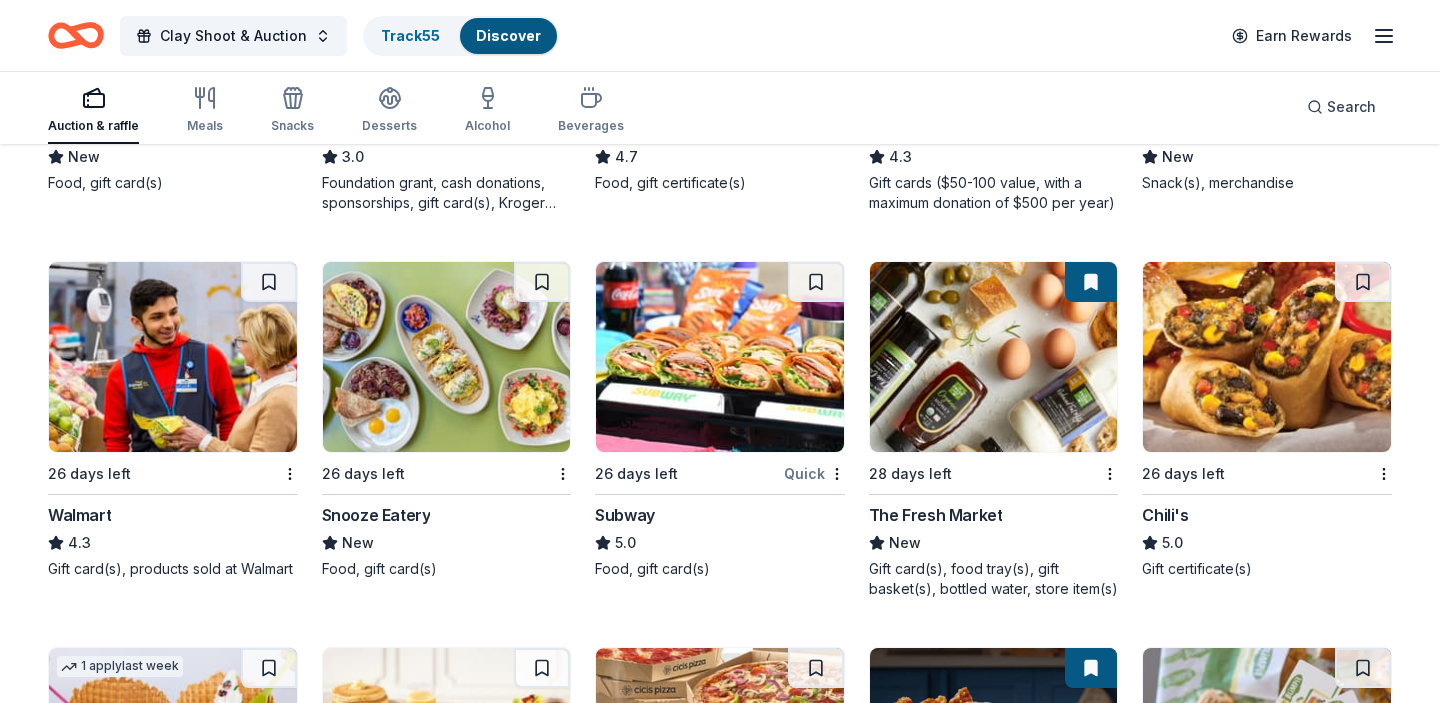 scroll, scrollTop: 6977, scrollLeft: 0, axis: vertical 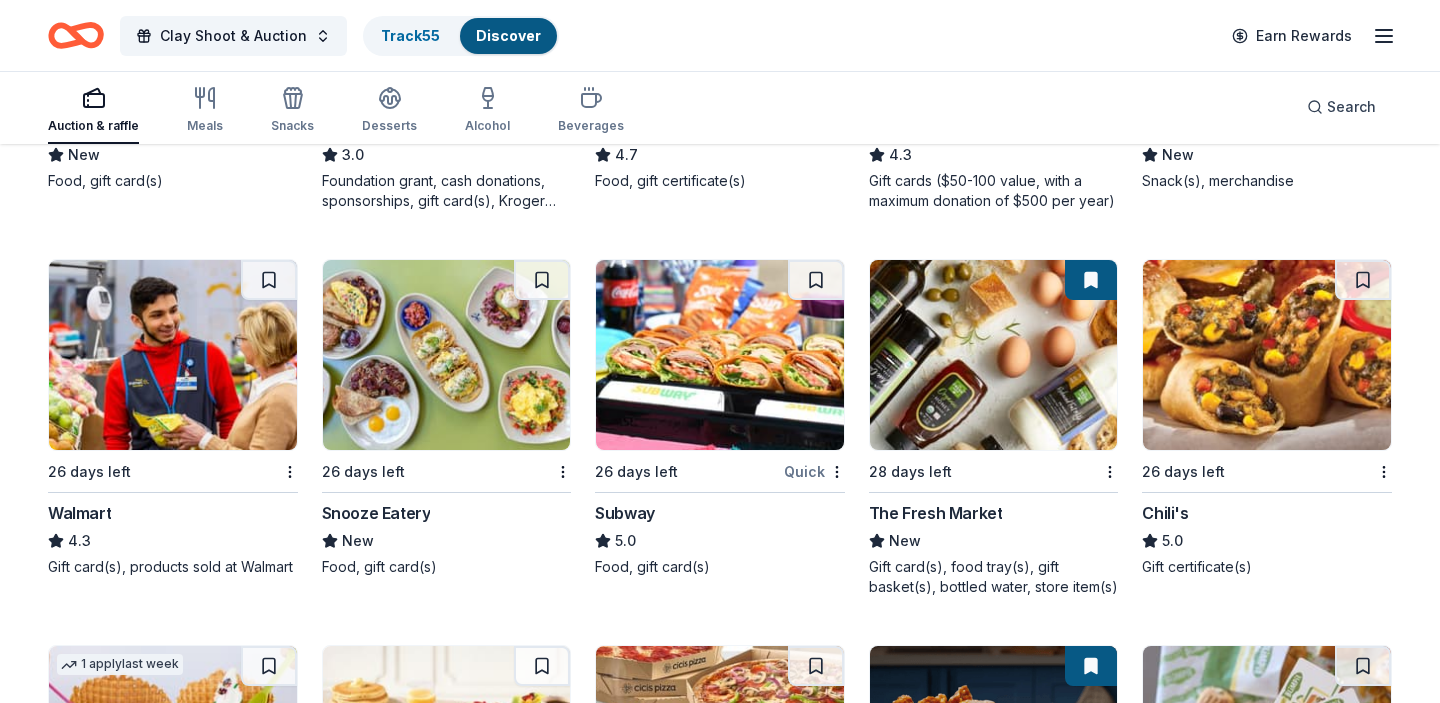 click on "Snooze Eatery" at bounding box center [376, 513] 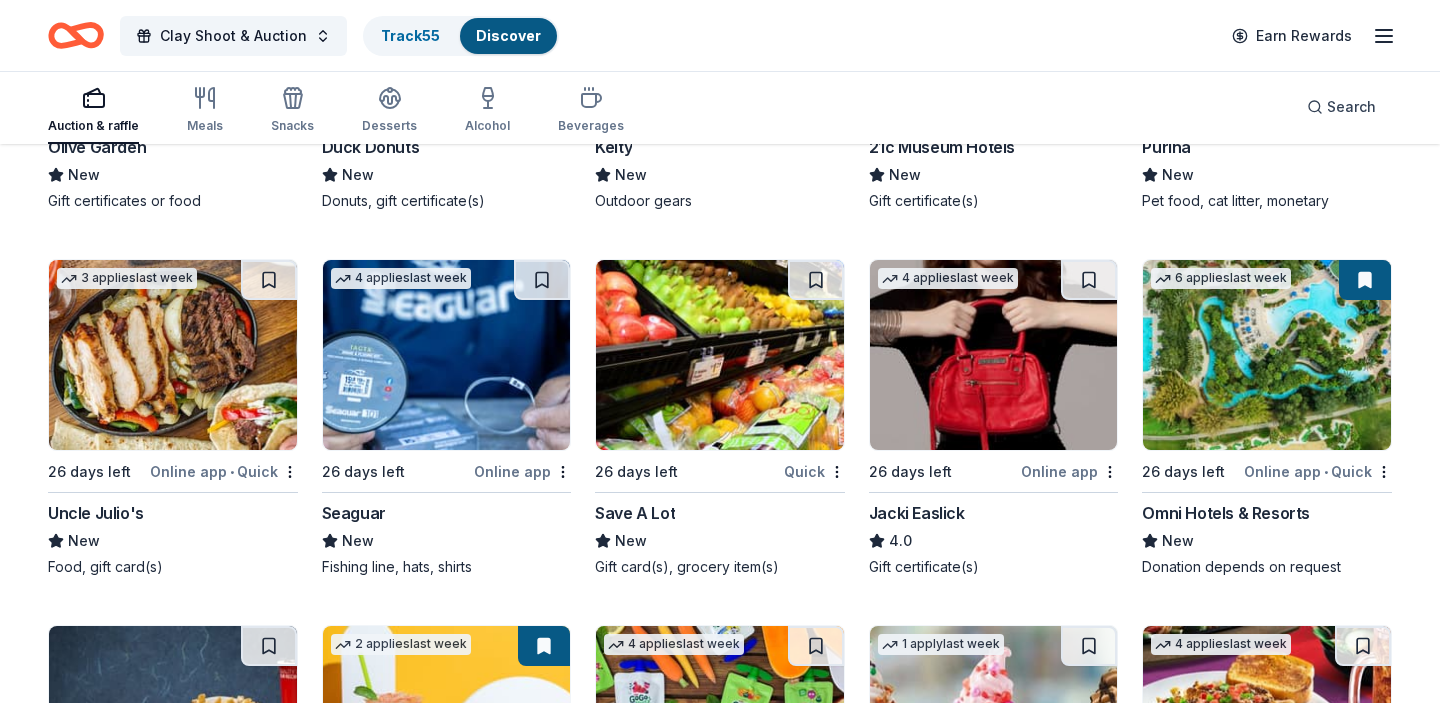scroll, scrollTop: 8323, scrollLeft: 0, axis: vertical 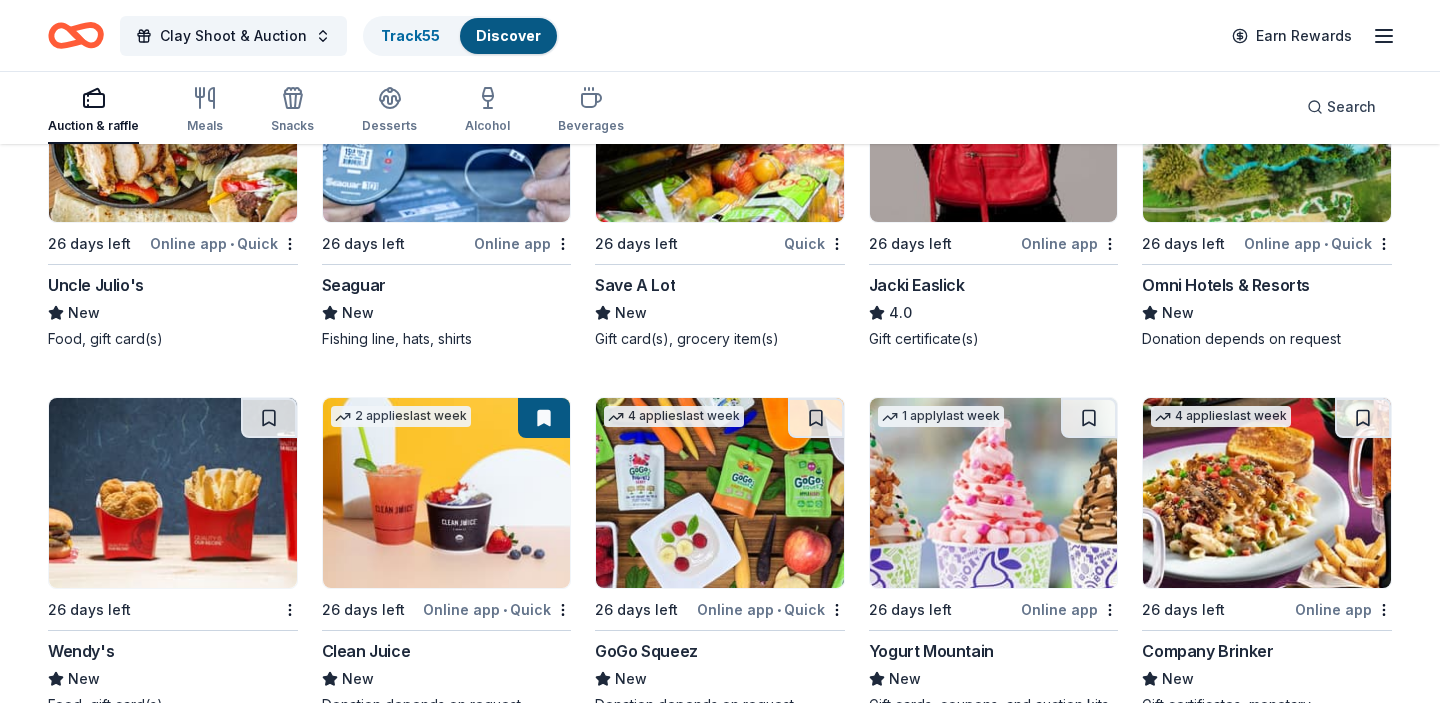 click on "Omni Hotels & Resorts" at bounding box center [1226, 285] 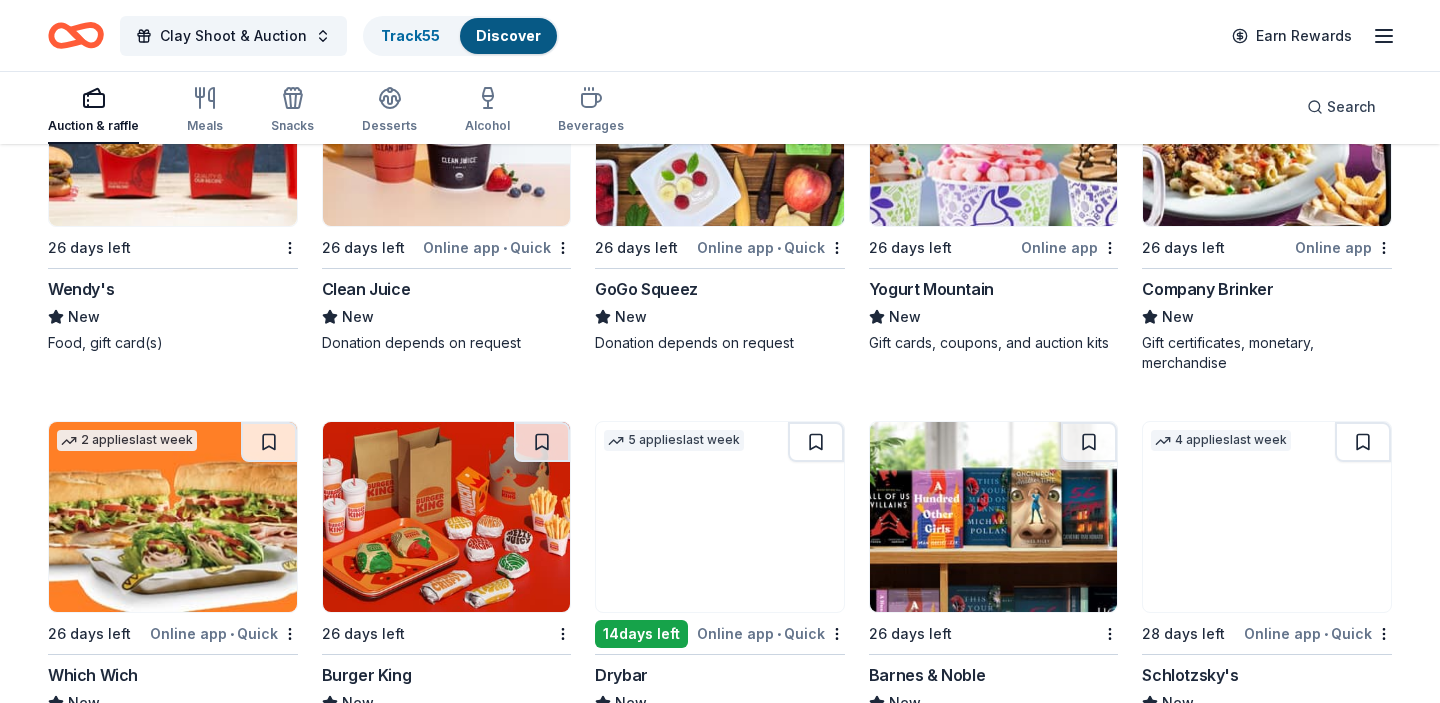 scroll, scrollTop: 8901, scrollLeft: 0, axis: vertical 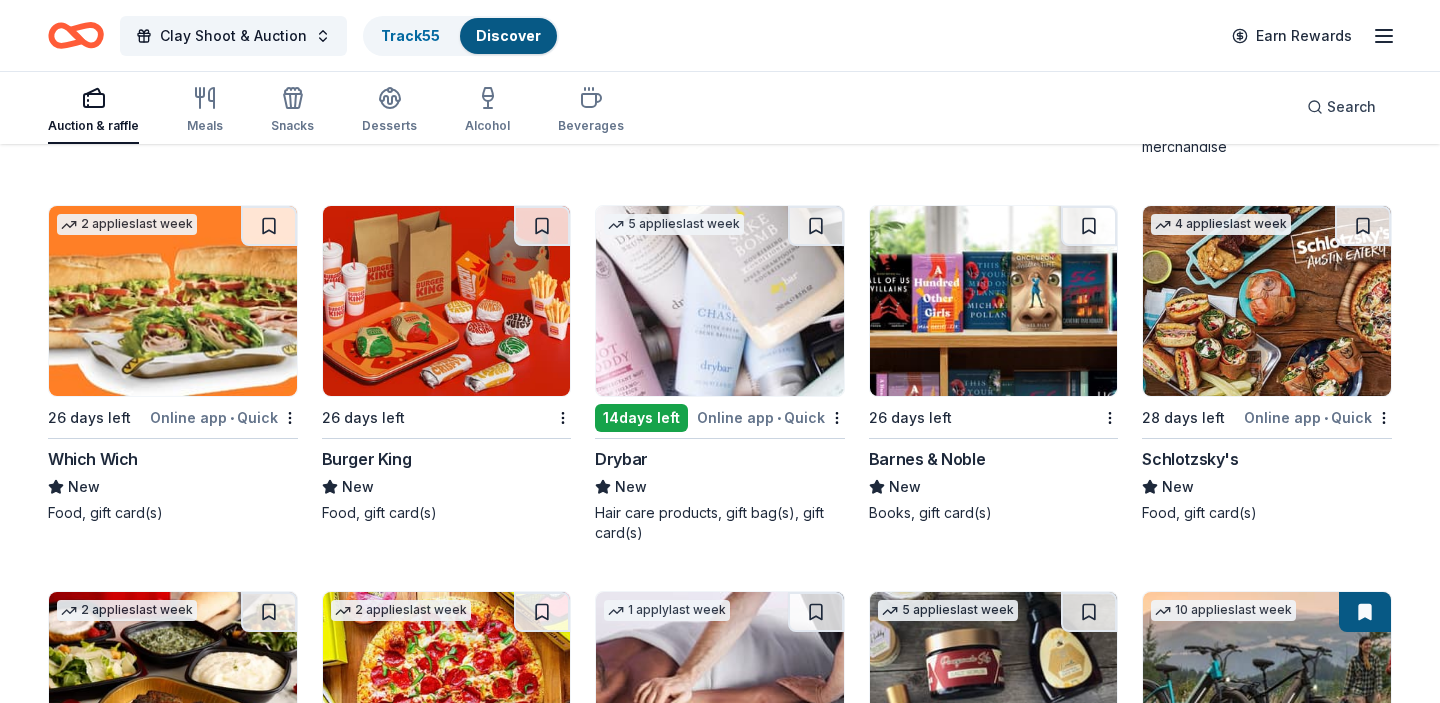 click on "Drybar" at bounding box center (720, 459) 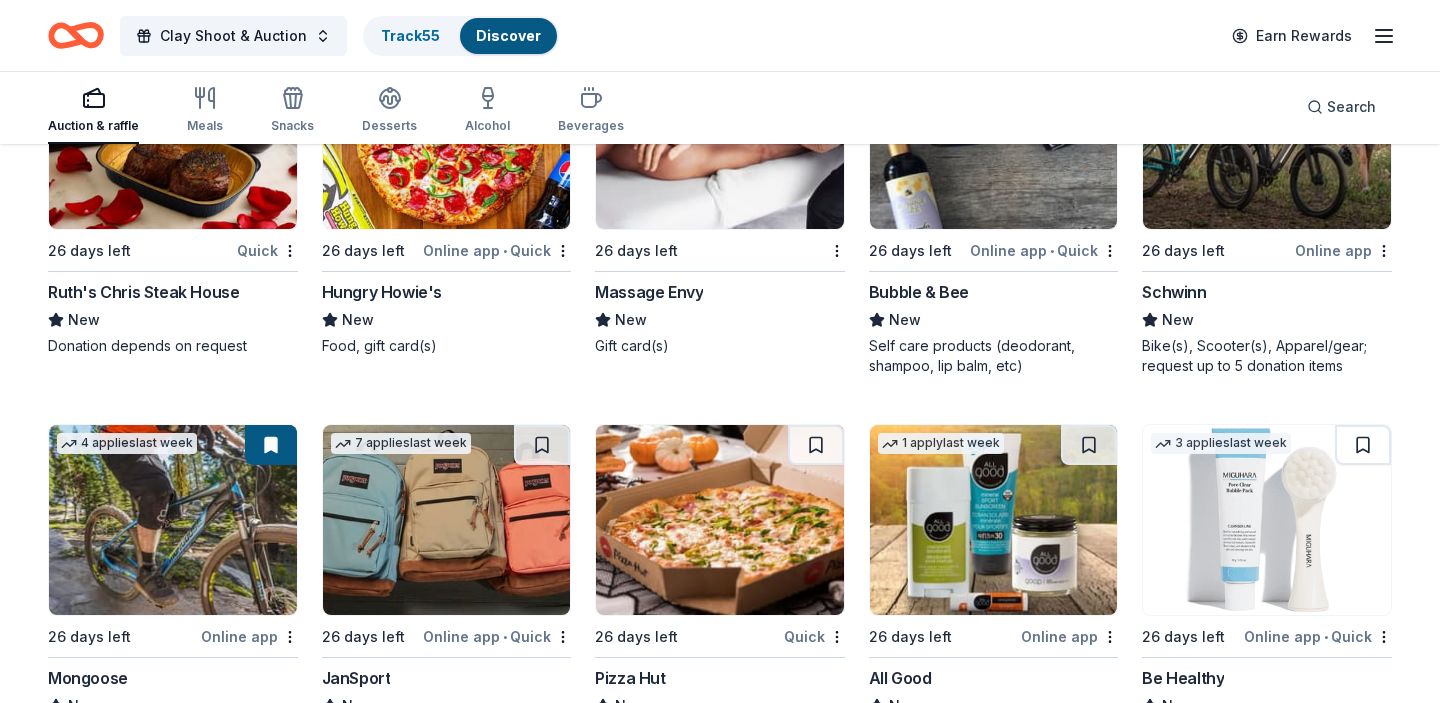 scroll, scrollTop: 9293, scrollLeft: 0, axis: vertical 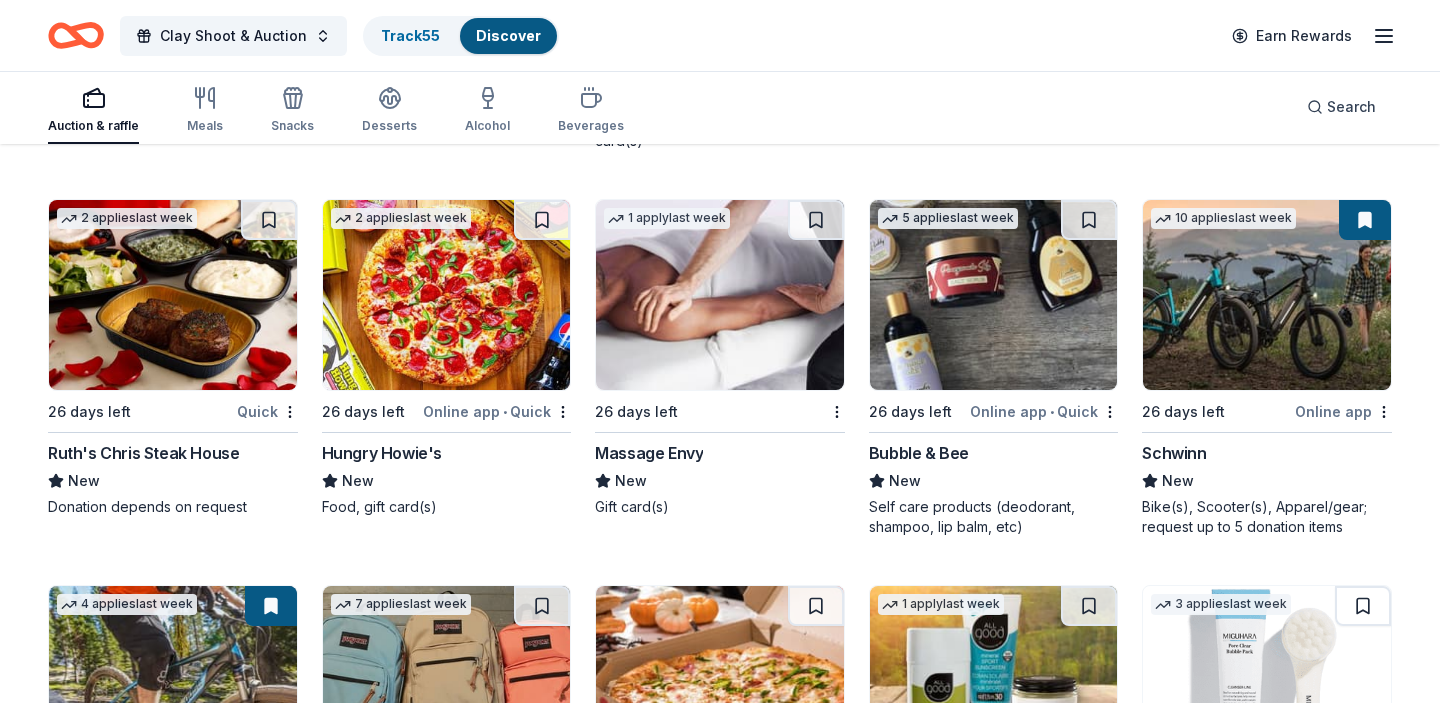 click on "Schwinn" at bounding box center (1174, 453) 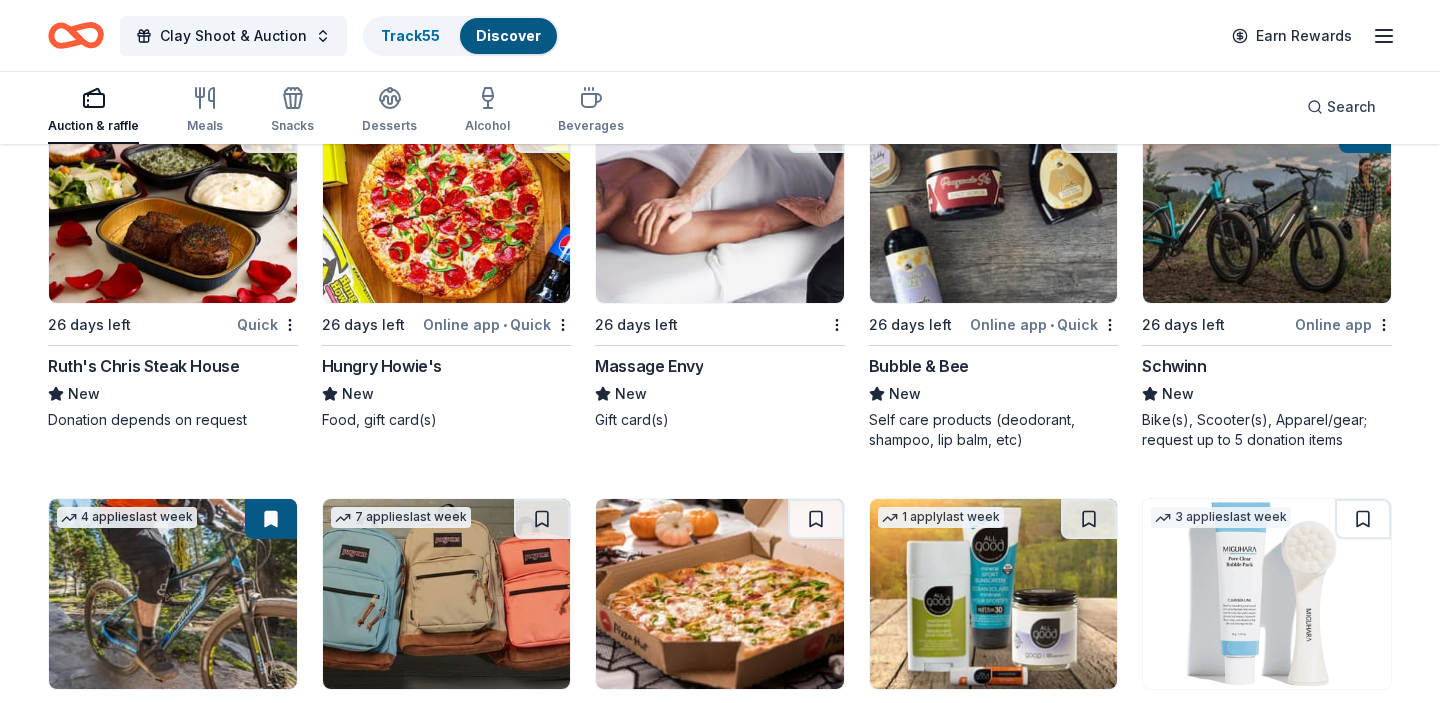 scroll, scrollTop: 9373, scrollLeft: 0, axis: vertical 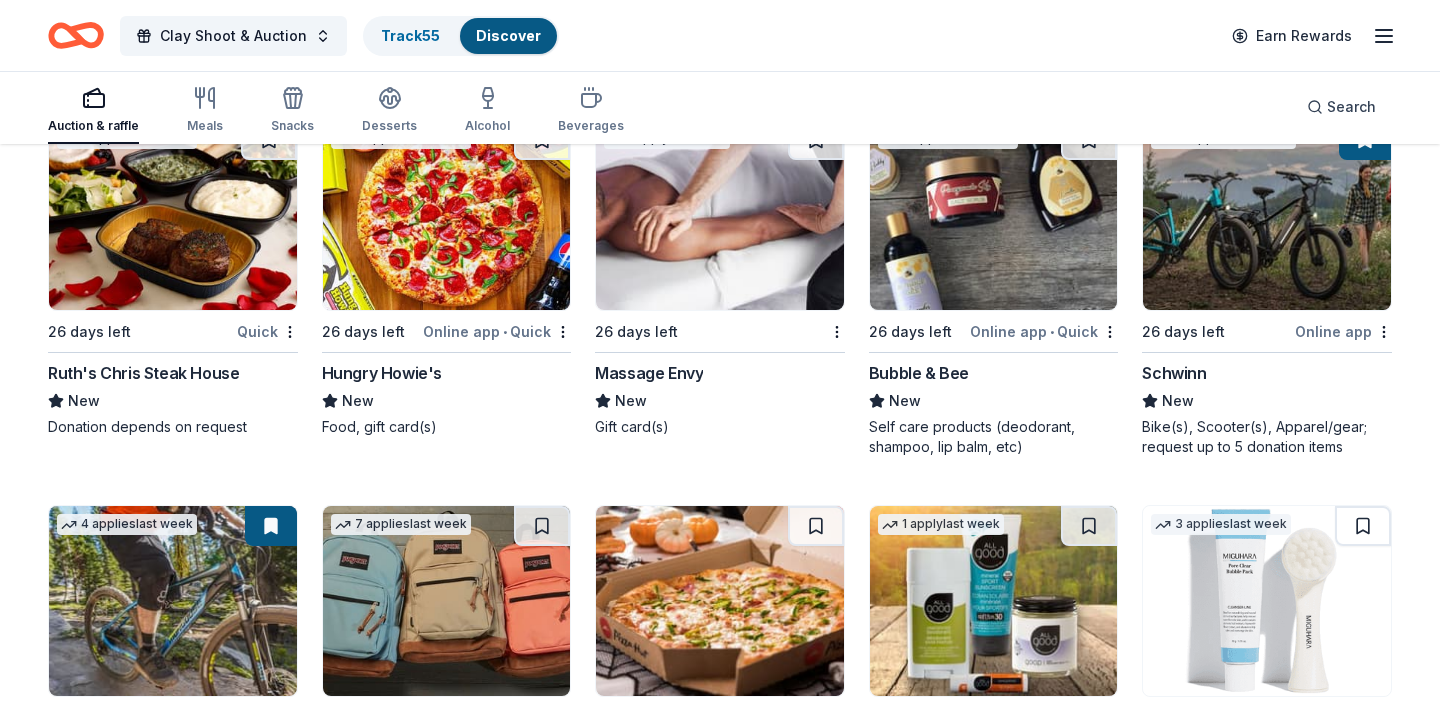 click on "Massage Envy" at bounding box center (649, 373) 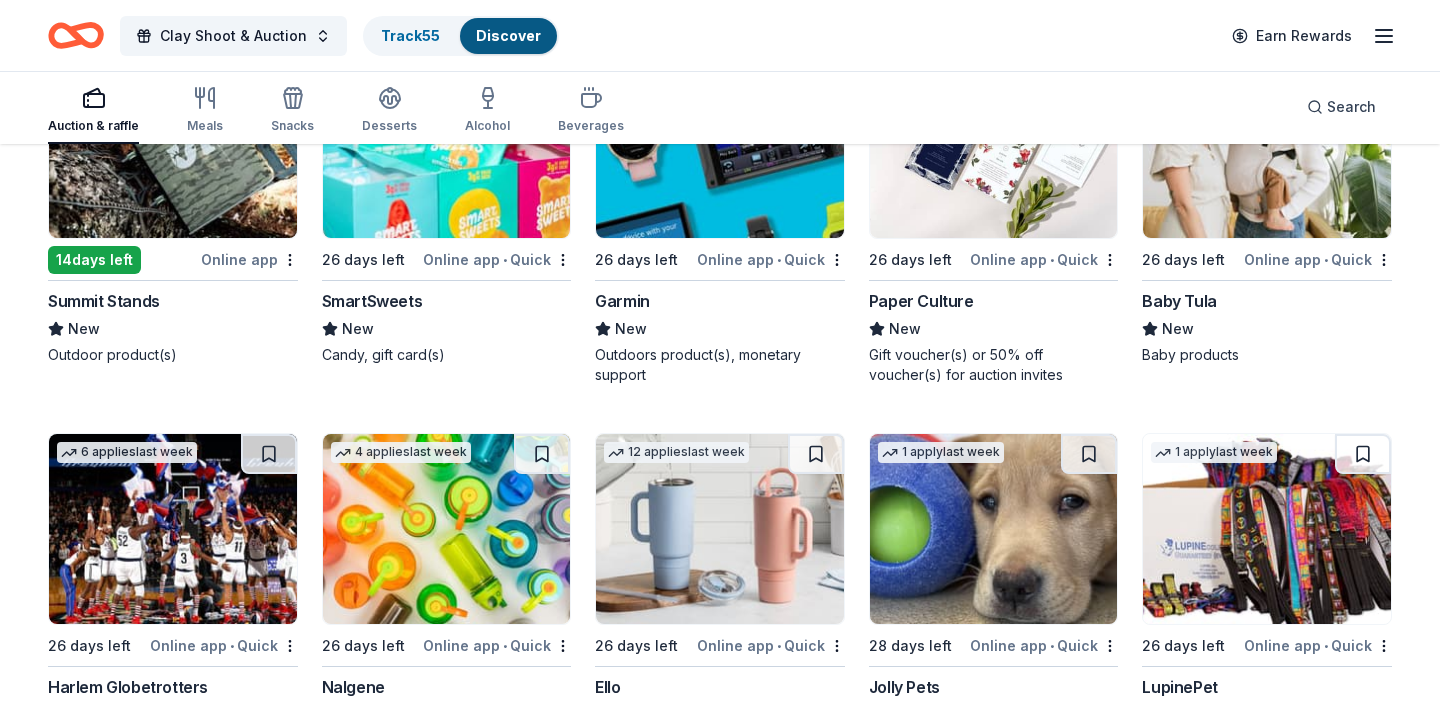 scroll, scrollTop: 11009, scrollLeft: 0, axis: vertical 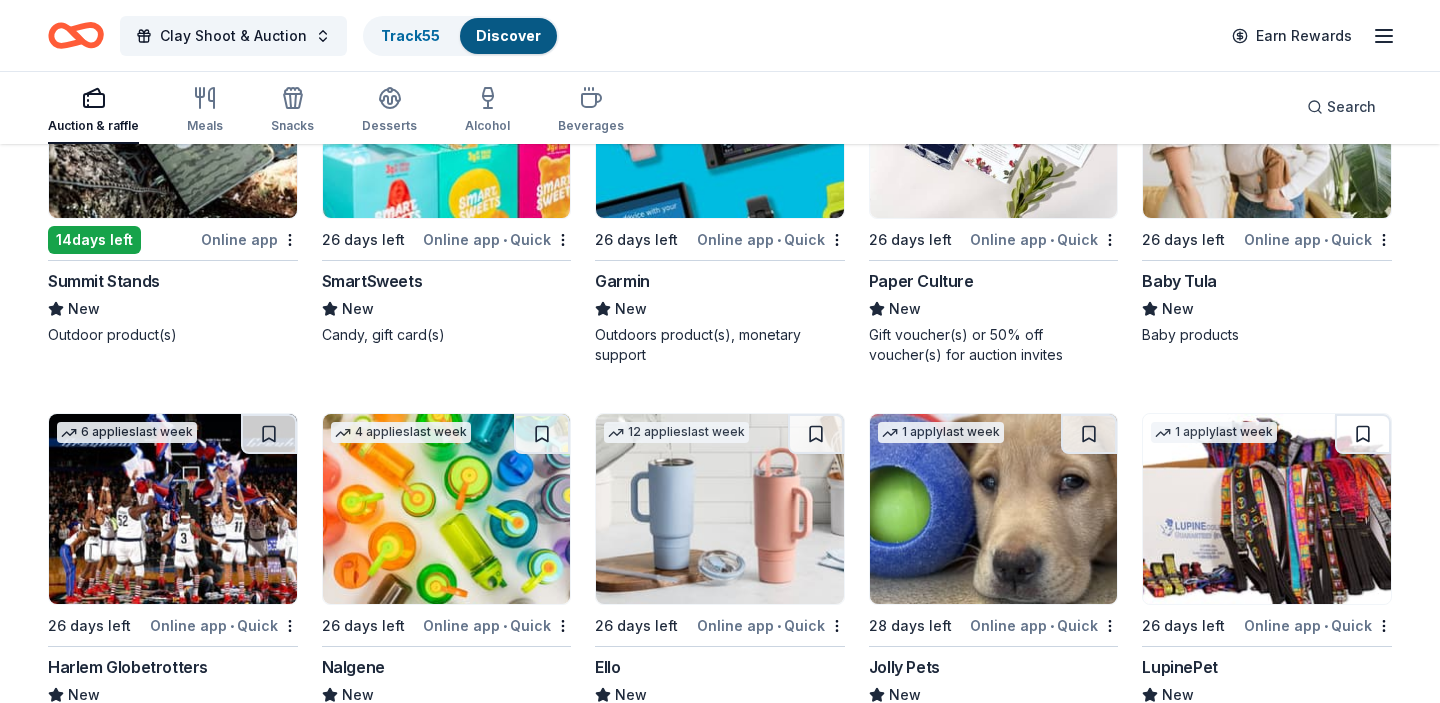 click on "Garmin" at bounding box center (622, 281) 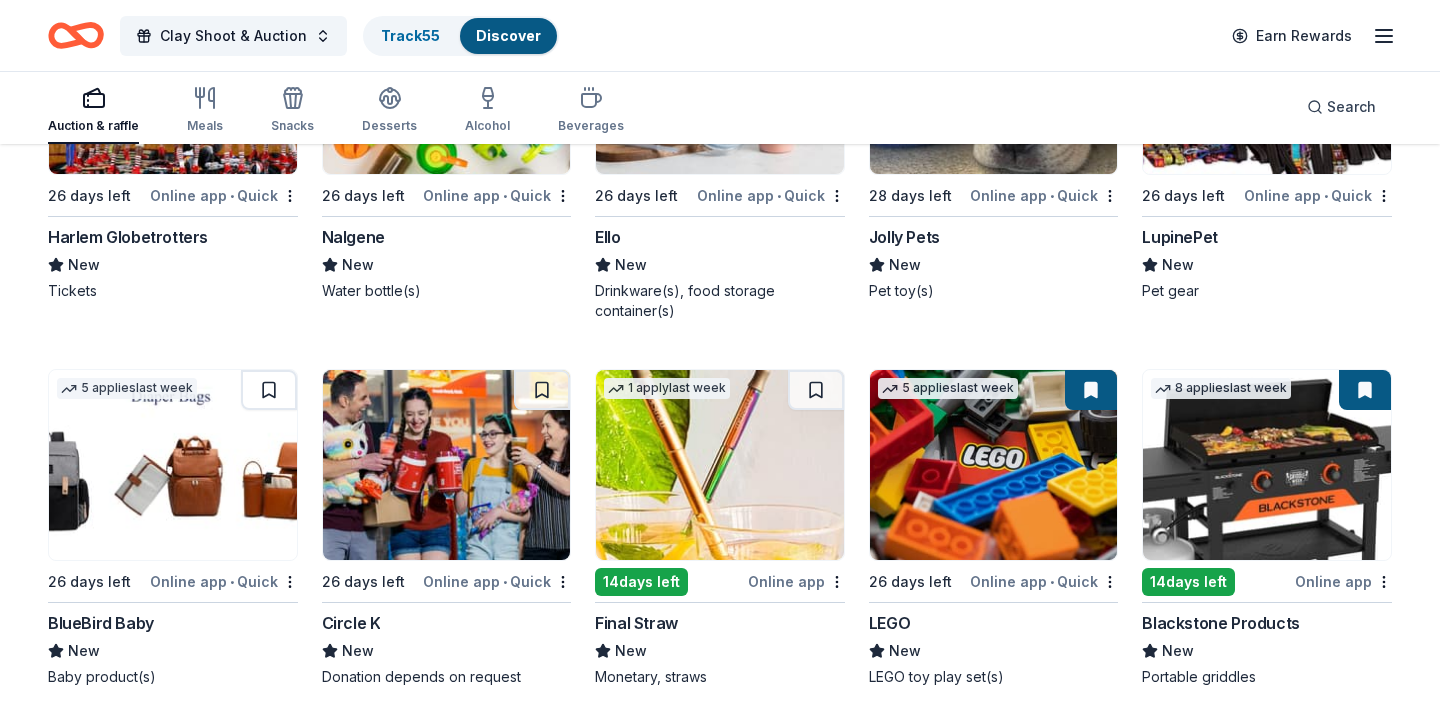 scroll, scrollTop: 11532, scrollLeft: 0, axis: vertical 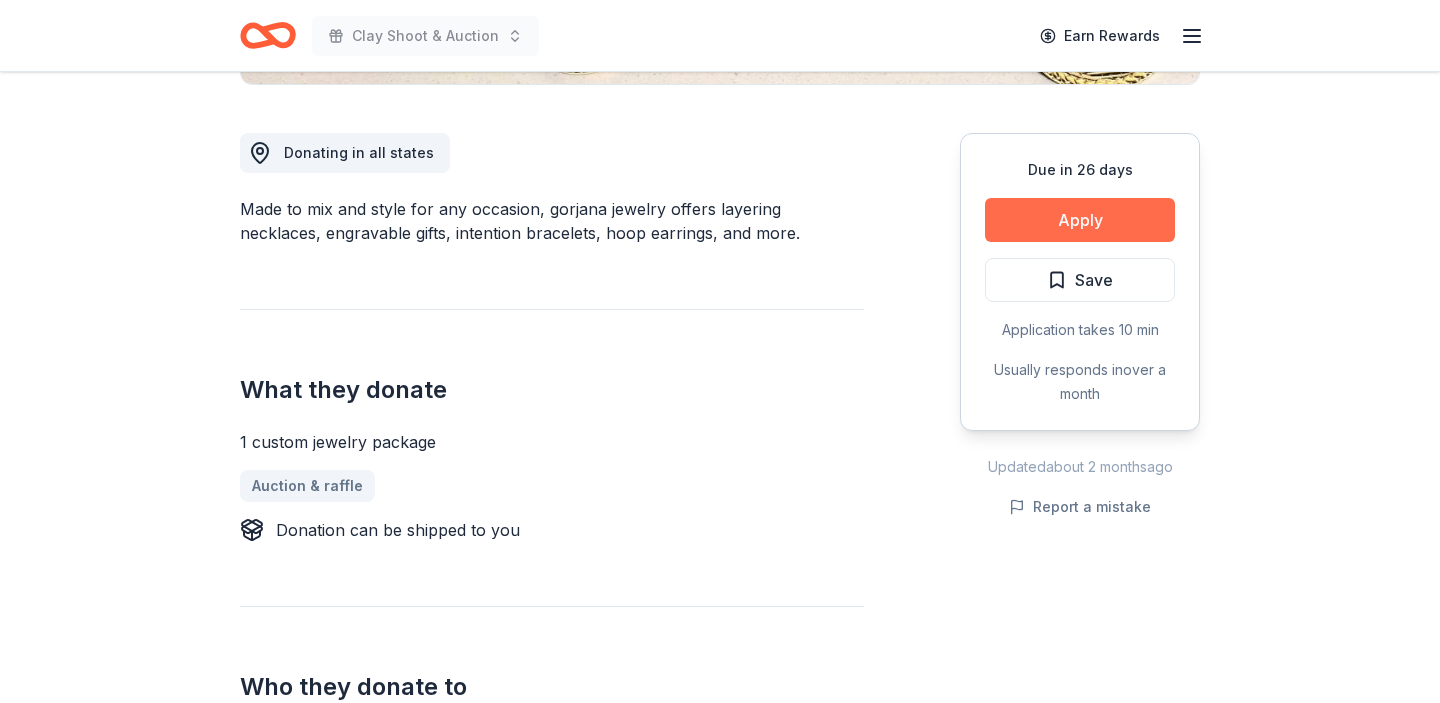 click on "Apply" at bounding box center (1080, 220) 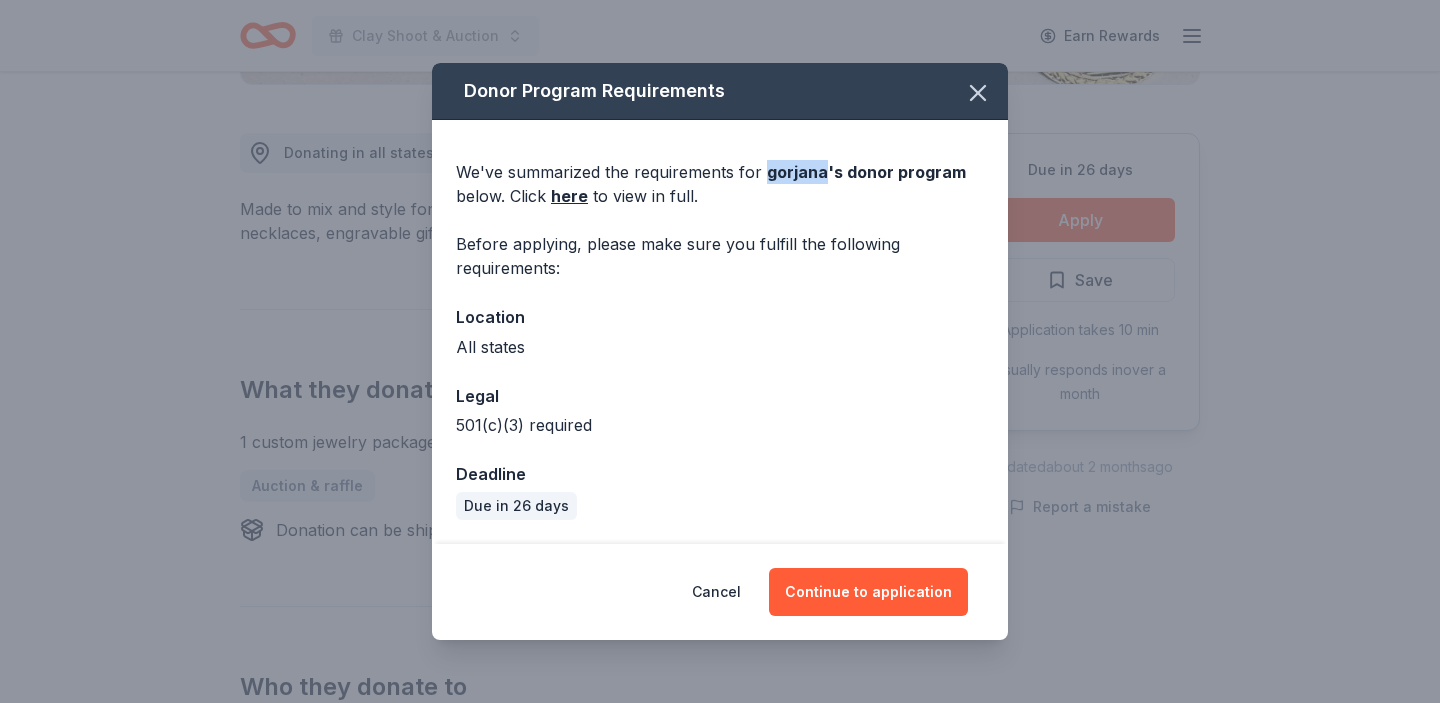 drag, startPoint x: 764, startPoint y: 171, endPoint x: 818, endPoint y: 171, distance: 54 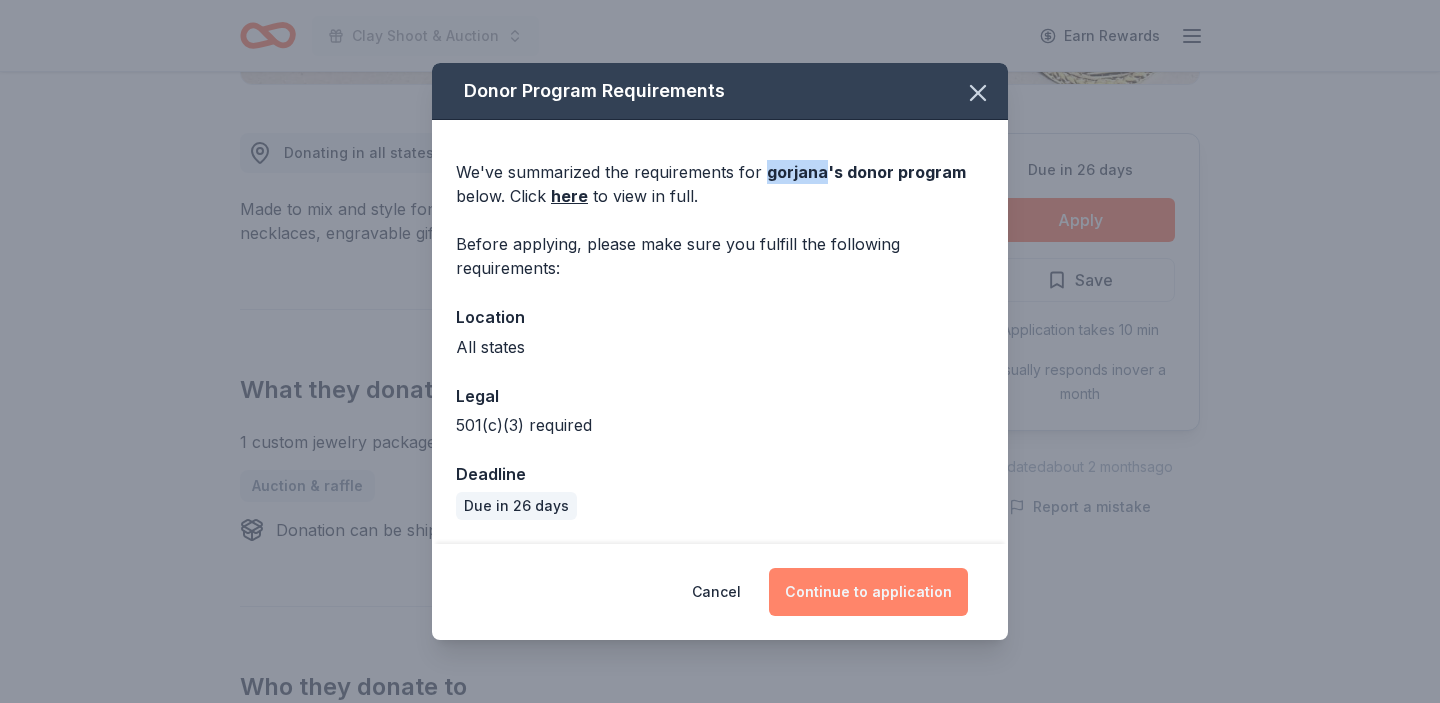 click on "Continue to application" at bounding box center (868, 592) 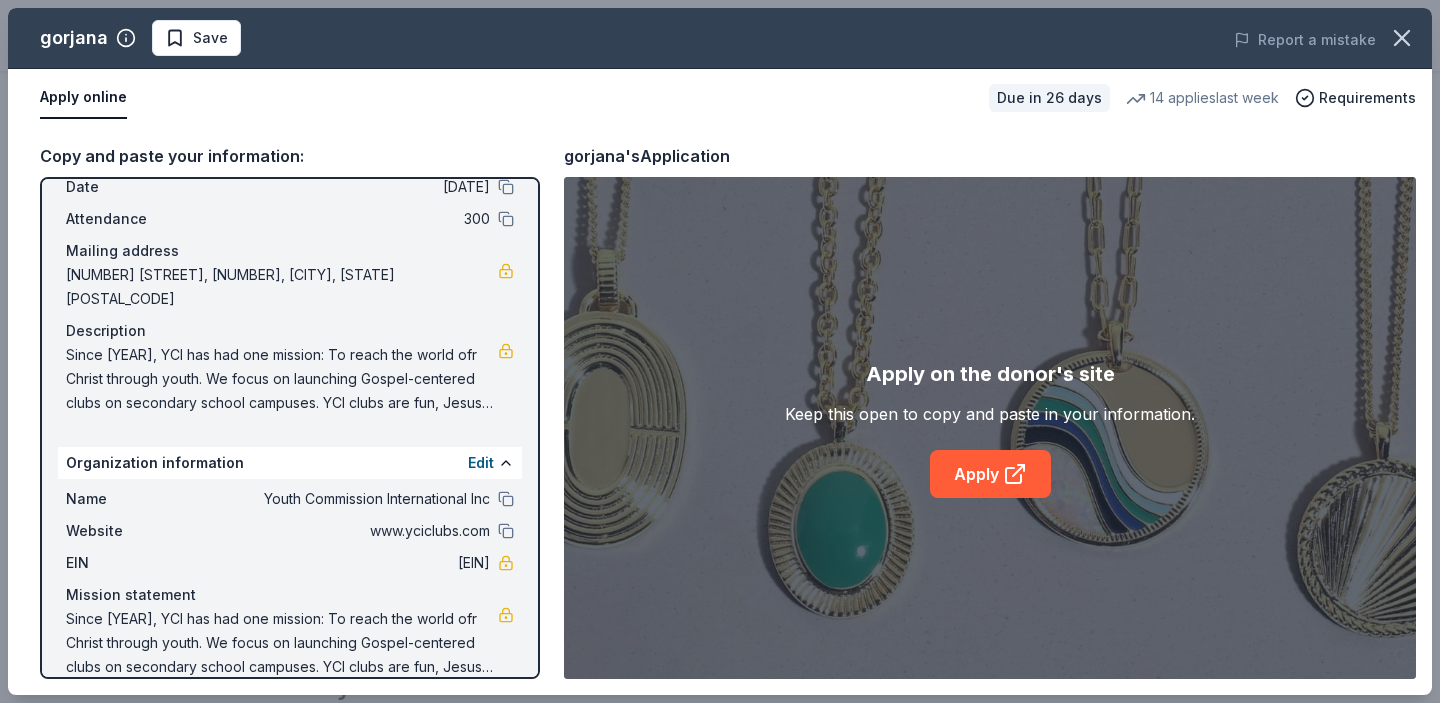 scroll, scrollTop: 94, scrollLeft: 0, axis: vertical 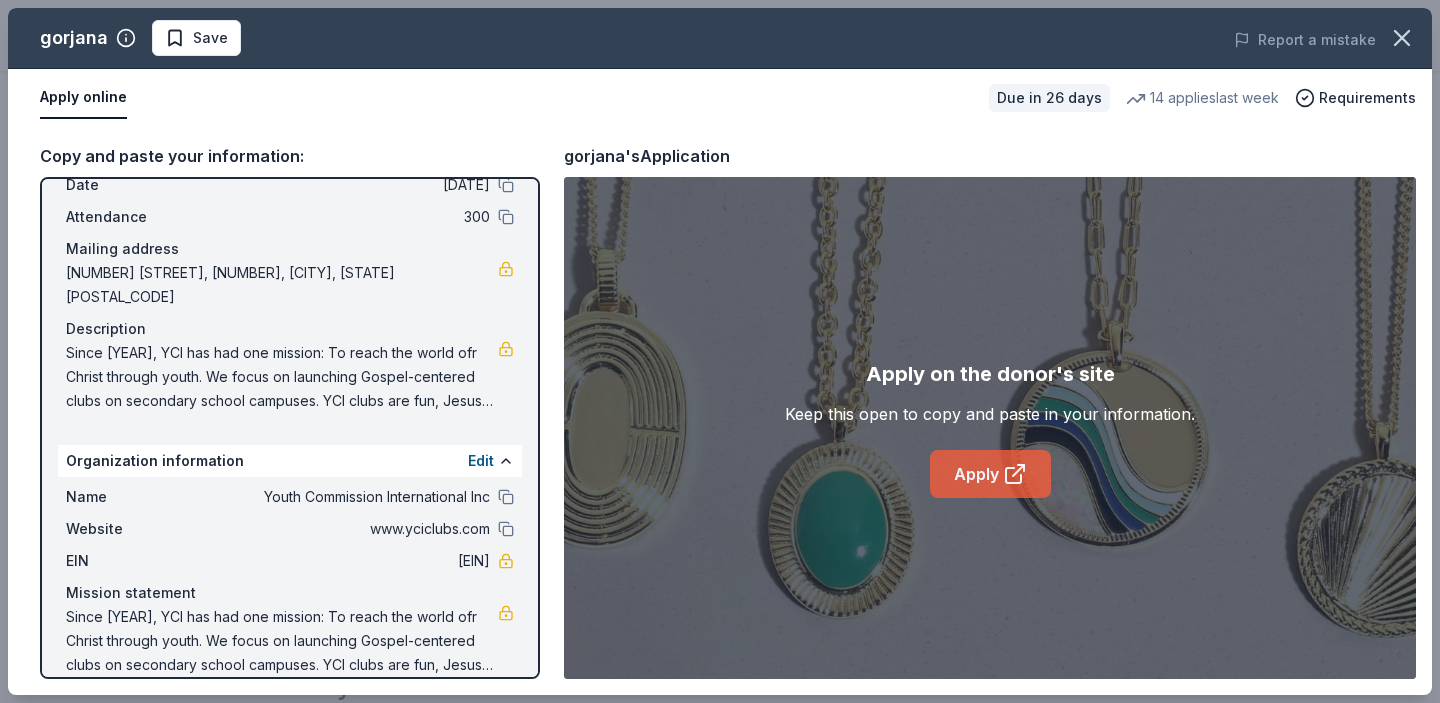 click on "Apply" at bounding box center (990, 474) 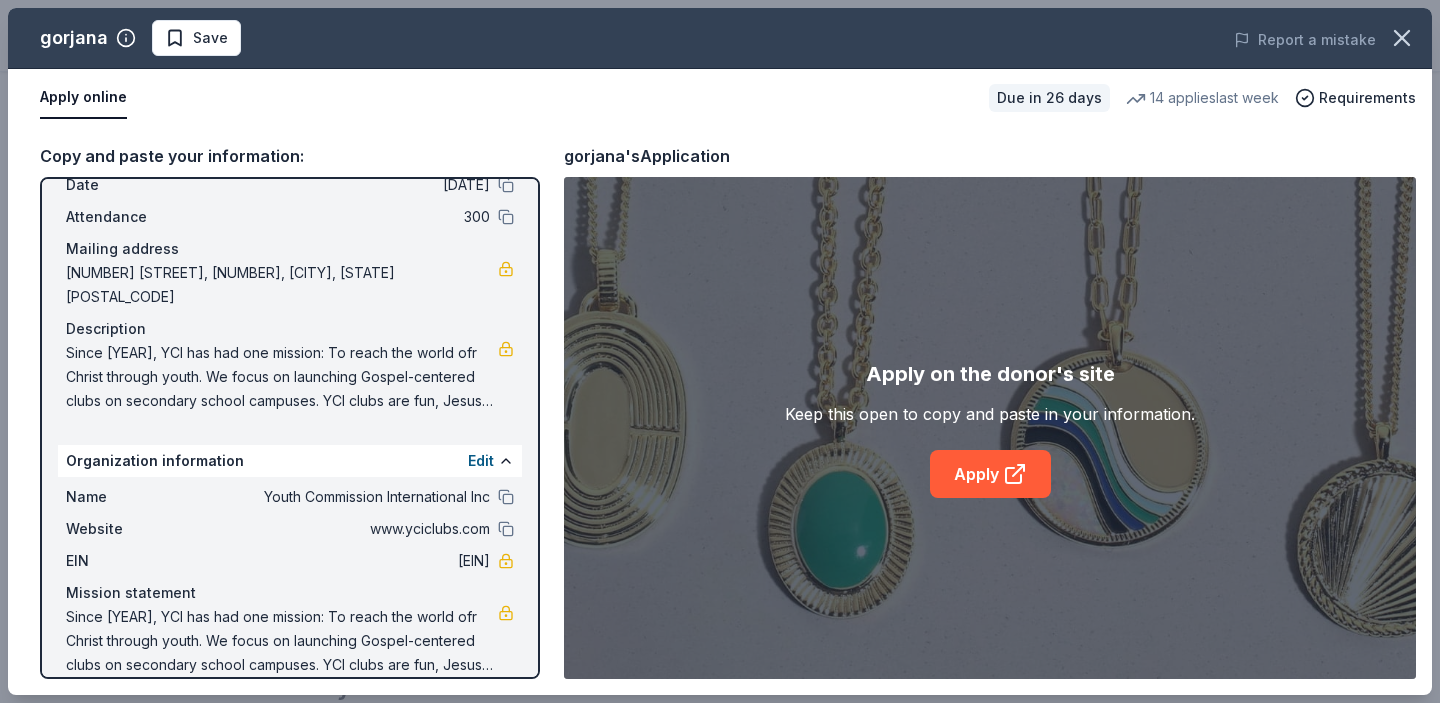 drag, startPoint x: 406, startPoint y: 538, endPoint x: 484, endPoint y: 543, distance: 78.160095 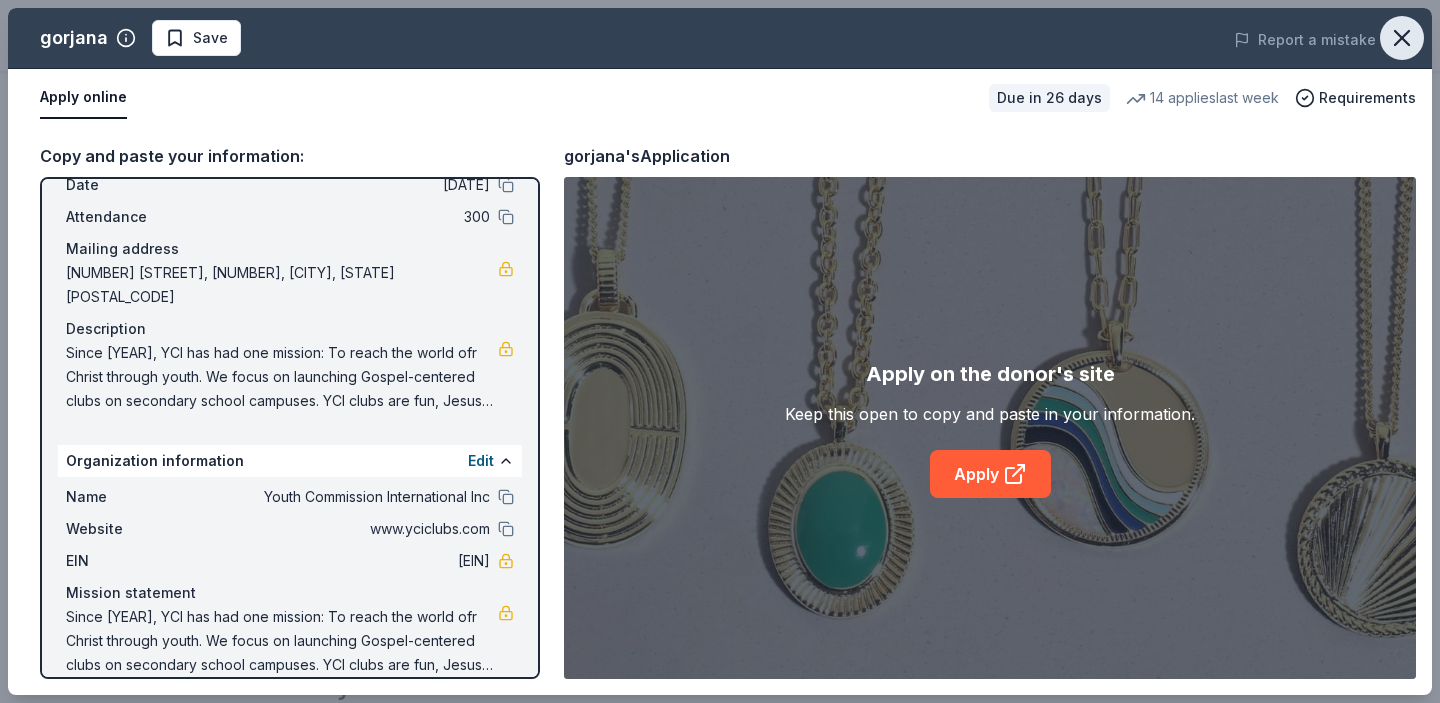 click 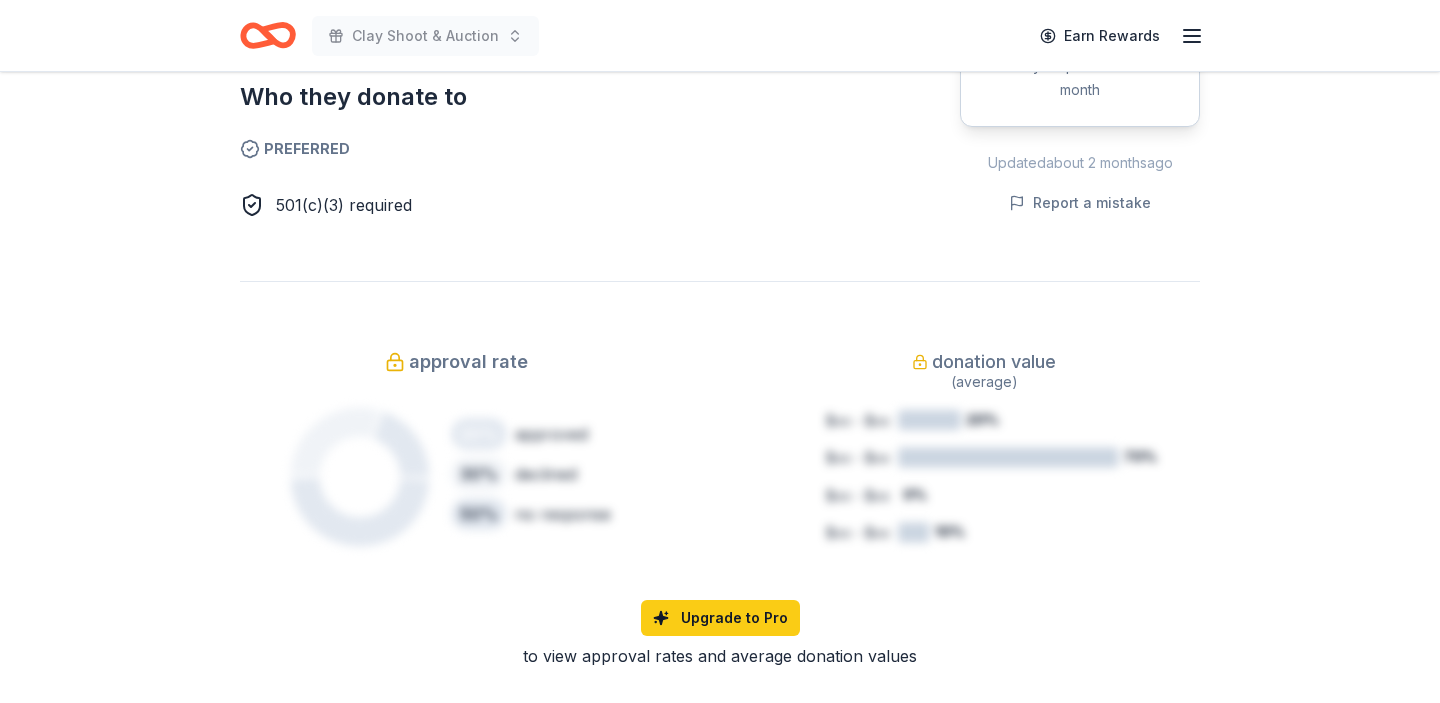 scroll, scrollTop: 0, scrollLeft: 0, axis: both 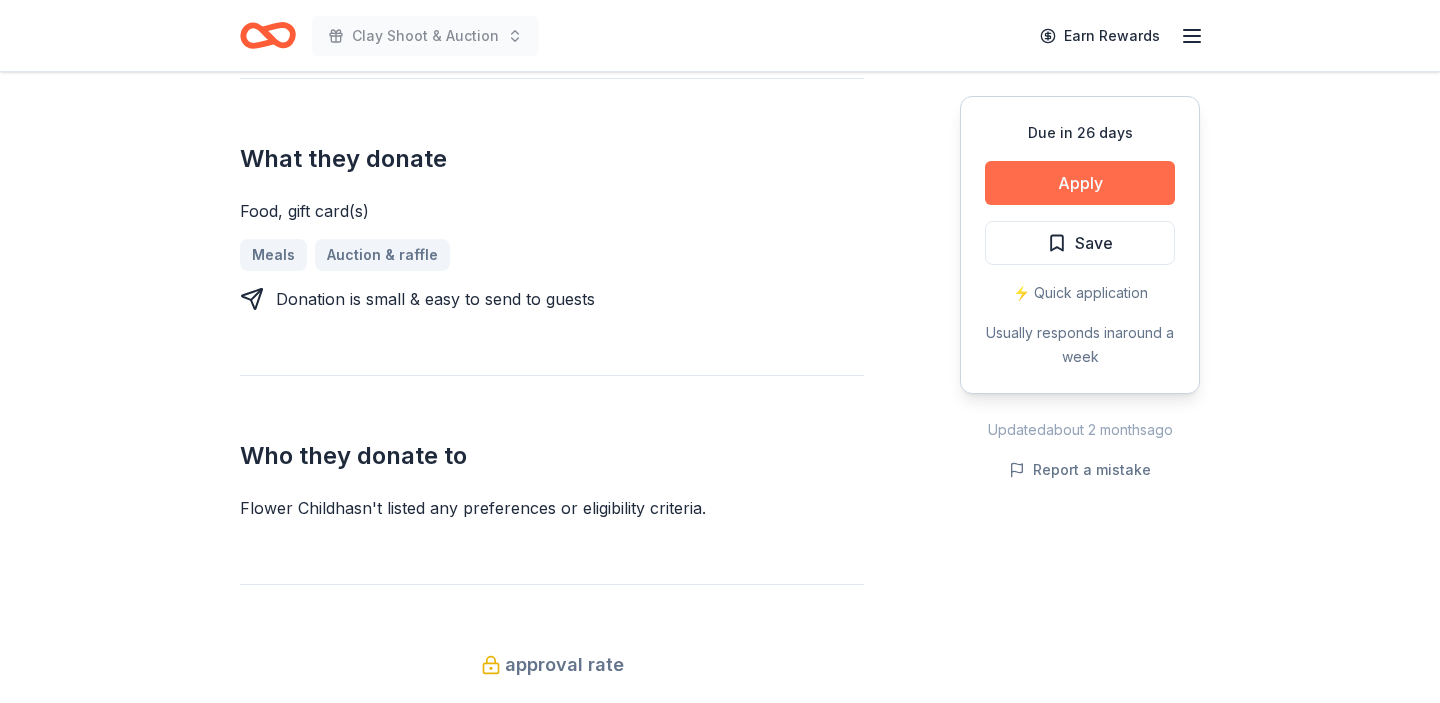 click on "Apply" at bounding box center (1080, 183) 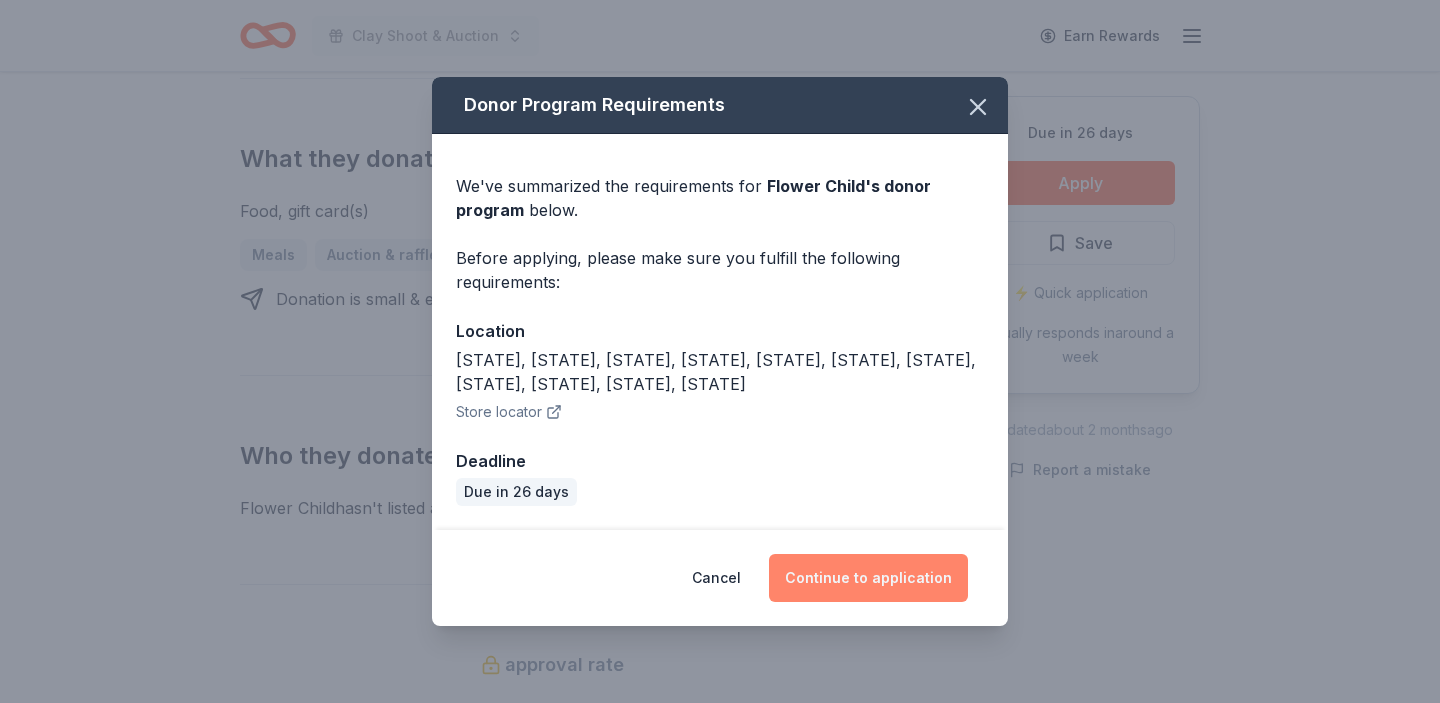 click on "Continue to application" at bounding box center (868, 578) 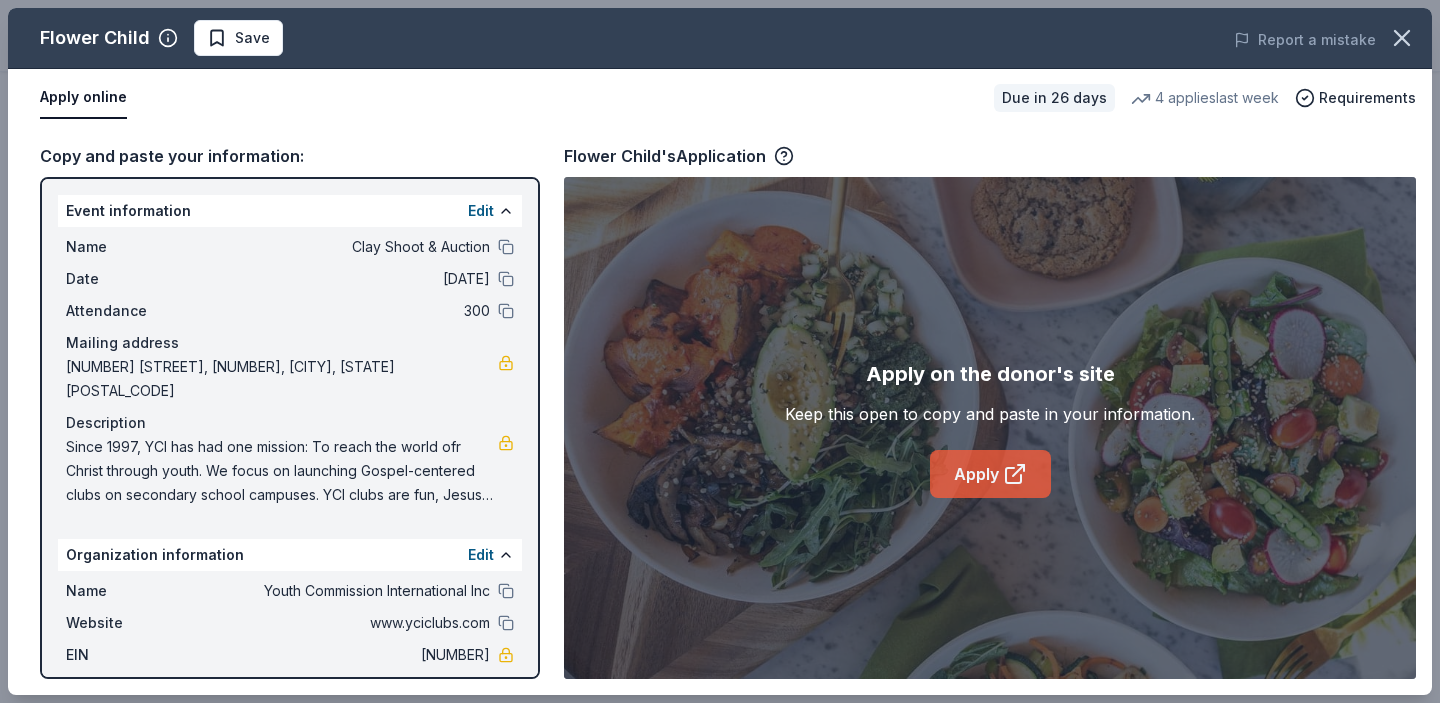 click on "Apply" at bounding box center (990, 474) 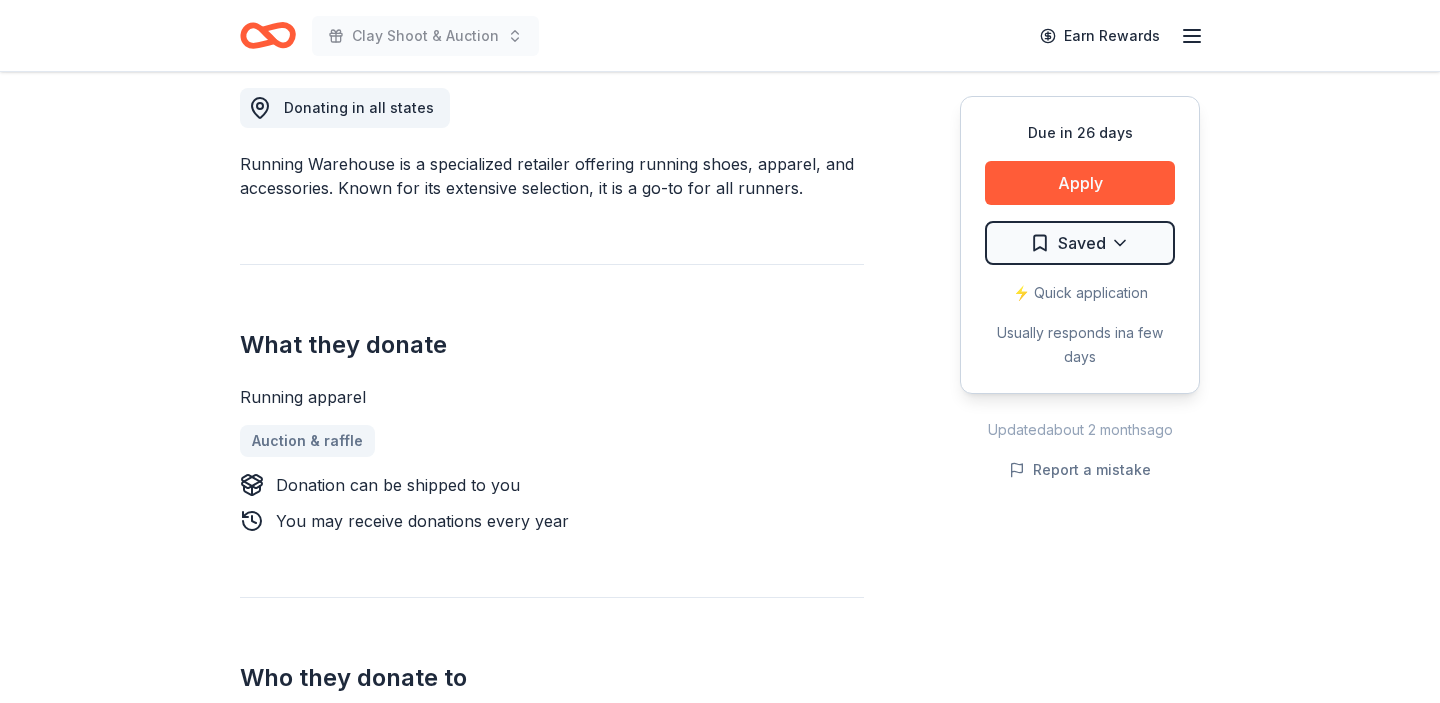 scroll, scrollTop: 474, scrollLeft: 0, axis: vertical 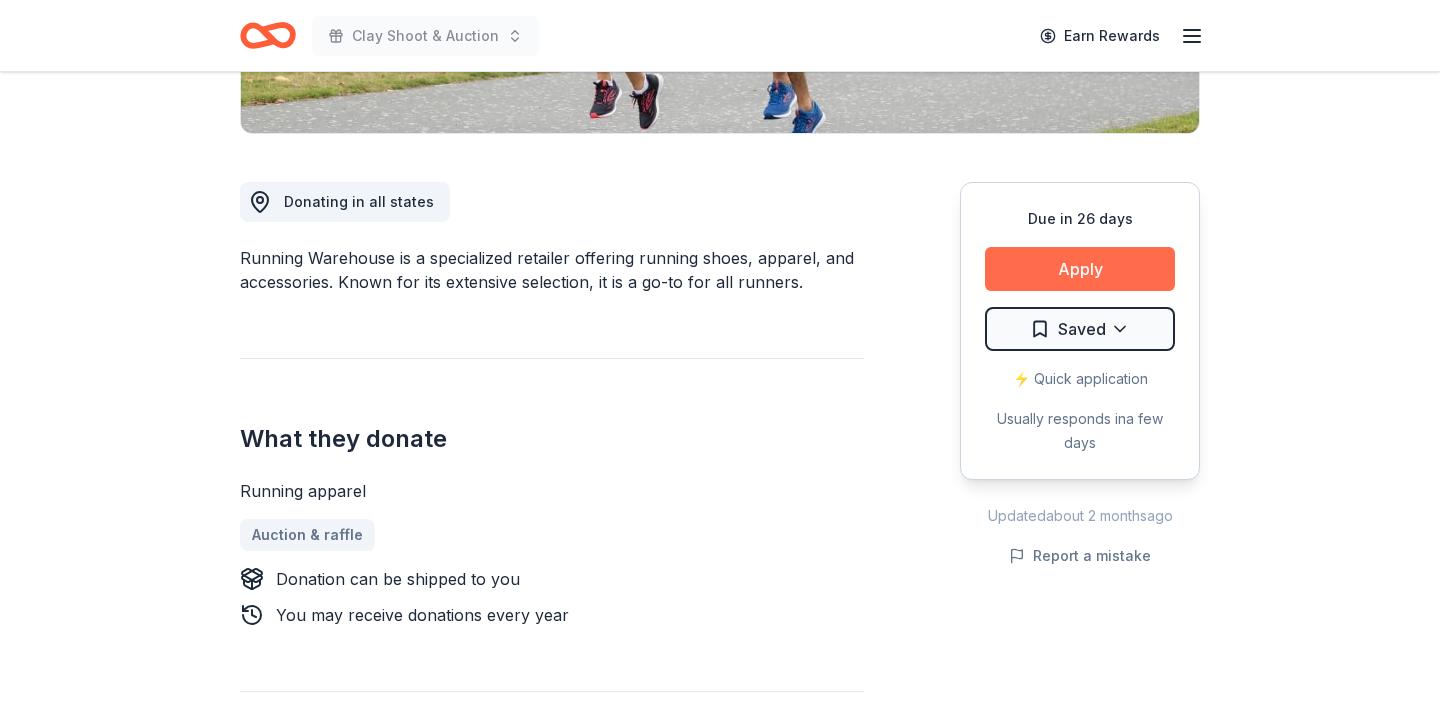 click on "Apply" at bounding box center (1080, 269) 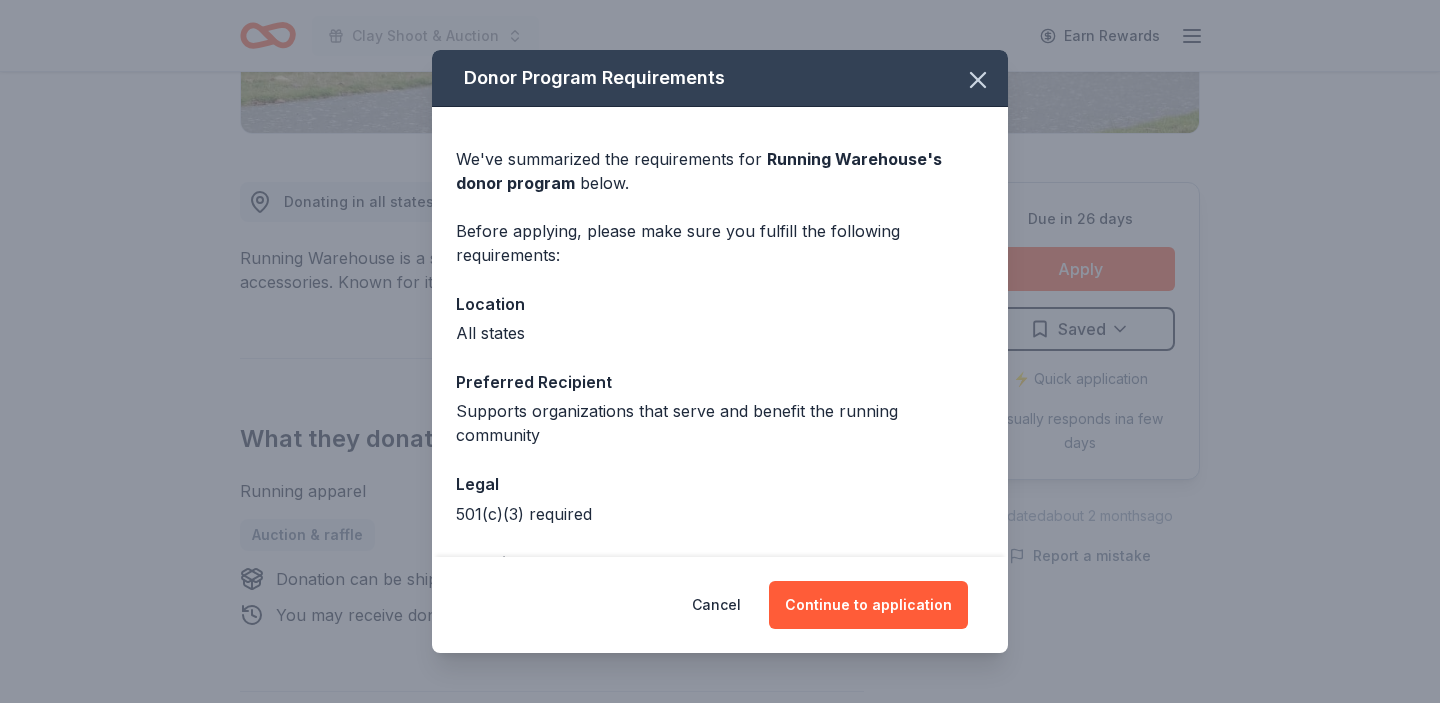 scroll, scrollTop: 50, scrollLeft: 0, axis: vertical 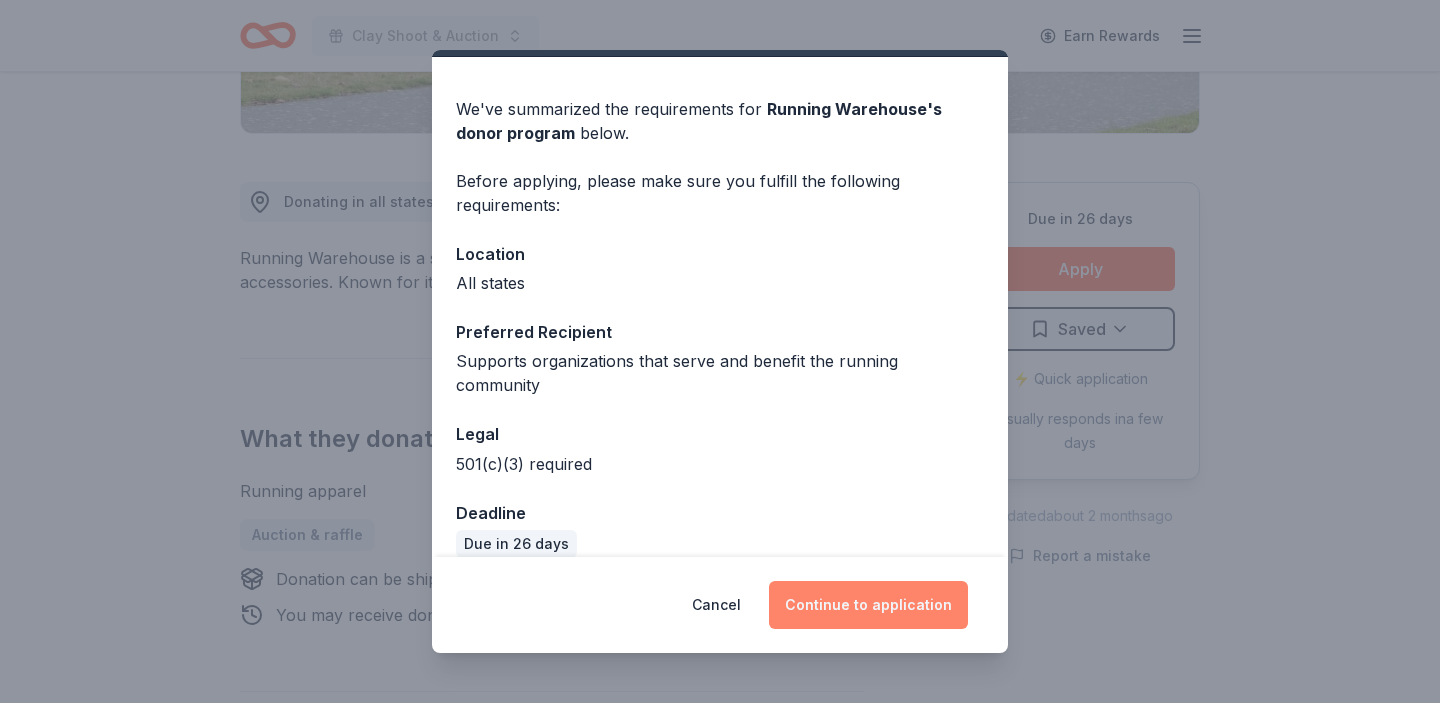 click on "Continue to application" at bounding box center [868, 605] 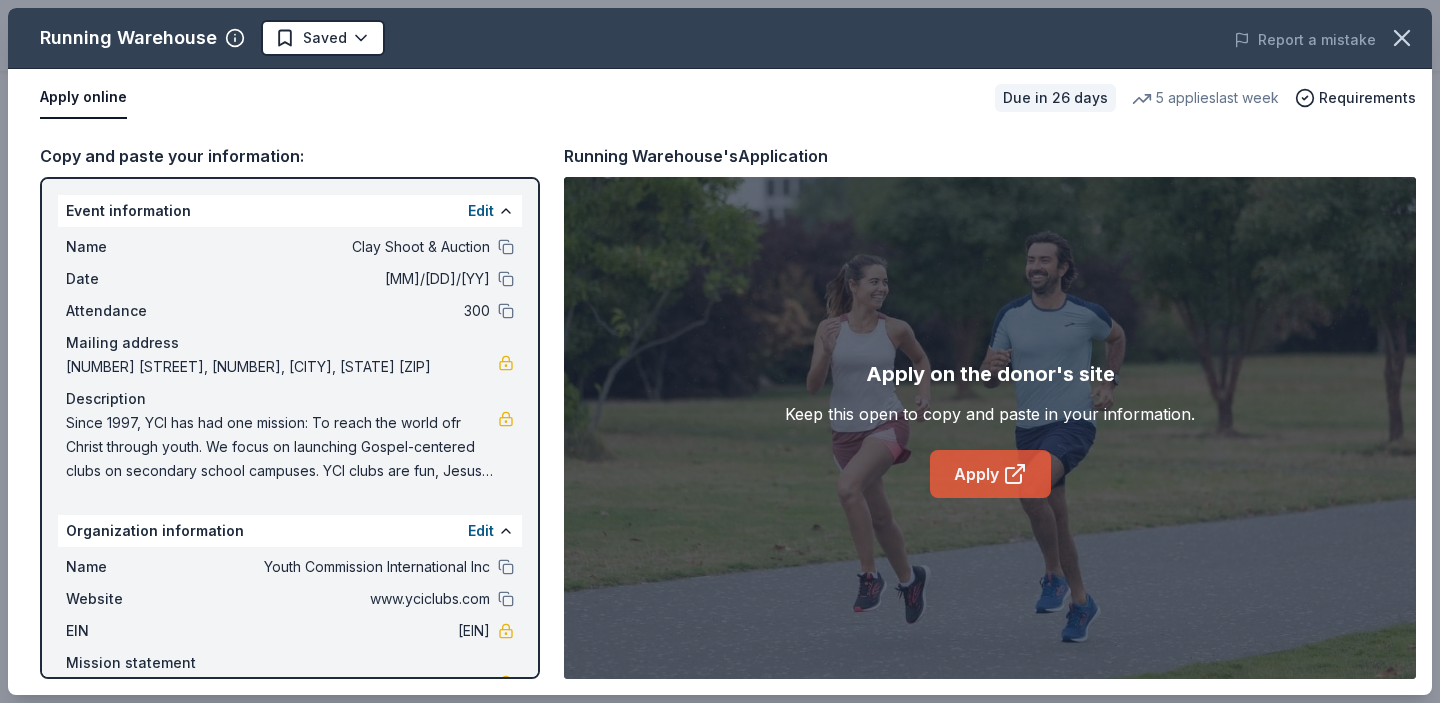 click on "Apply" at bounding box center (990, 474) 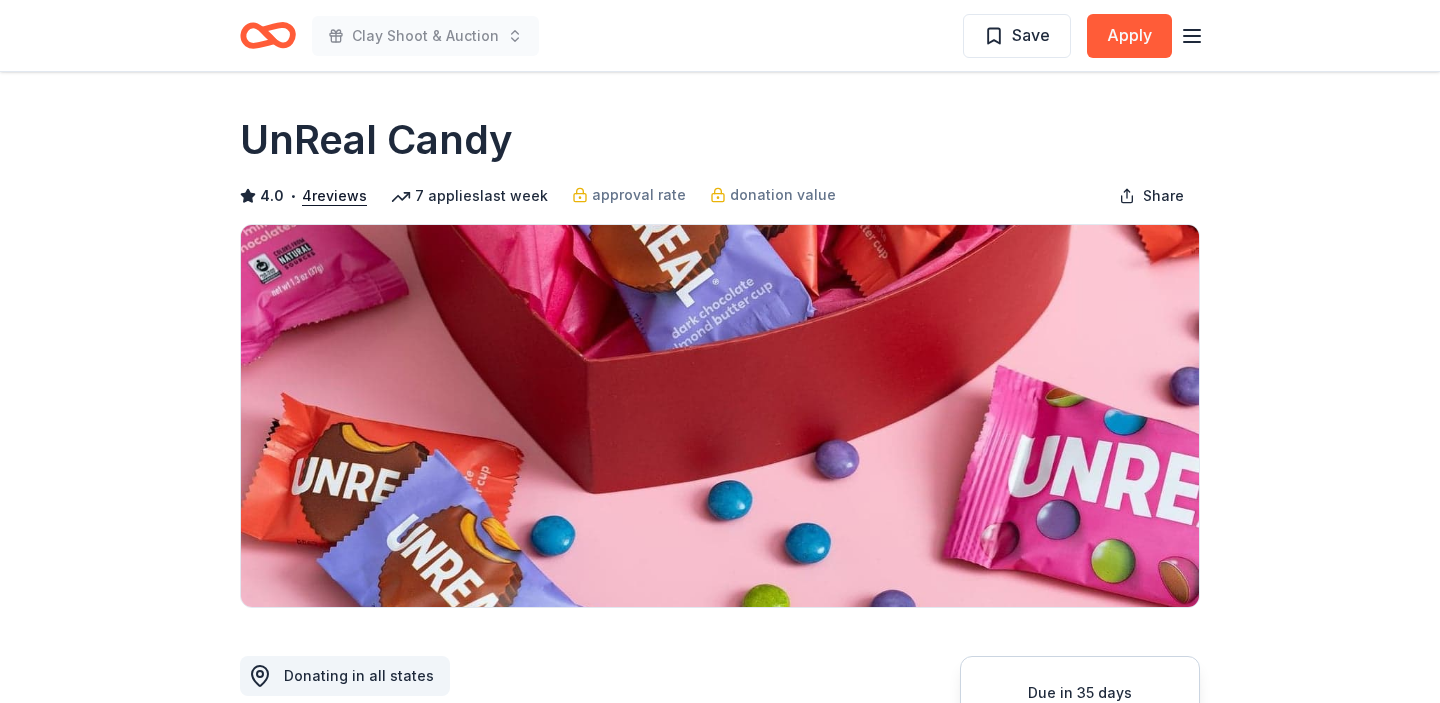 scroll, scrollTop: 449, scrollLeft: 0, axis: vertical 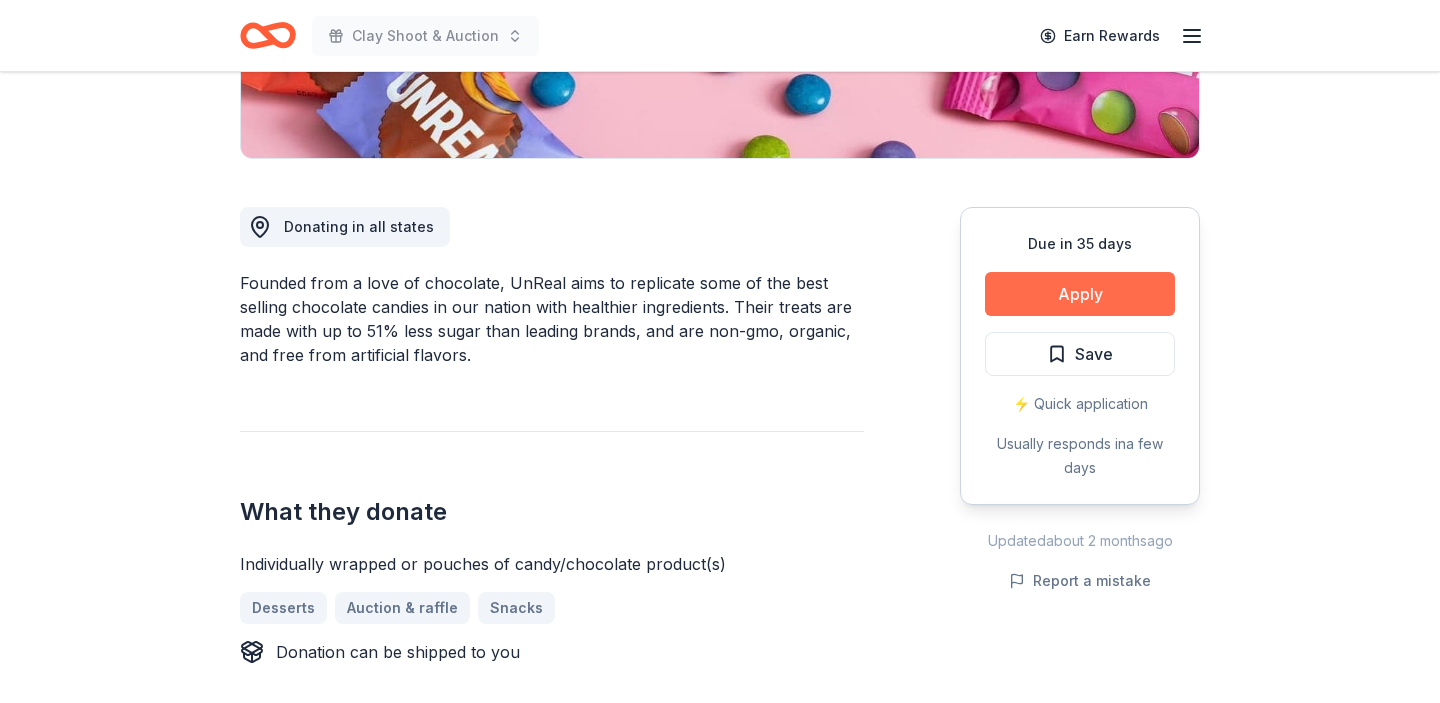 click on "Apply" at bounding box center [1080, 294] 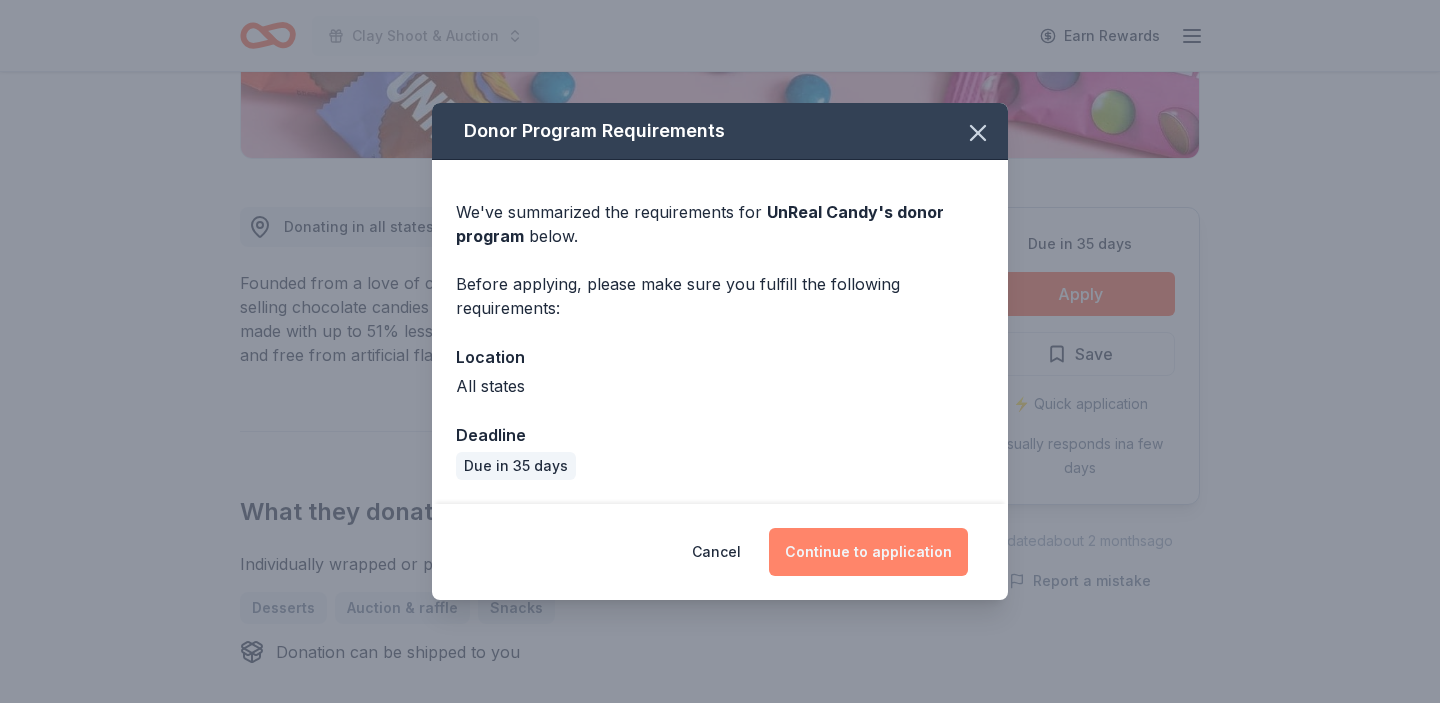 click on "Continue to application" at bounding box center (868, 552) 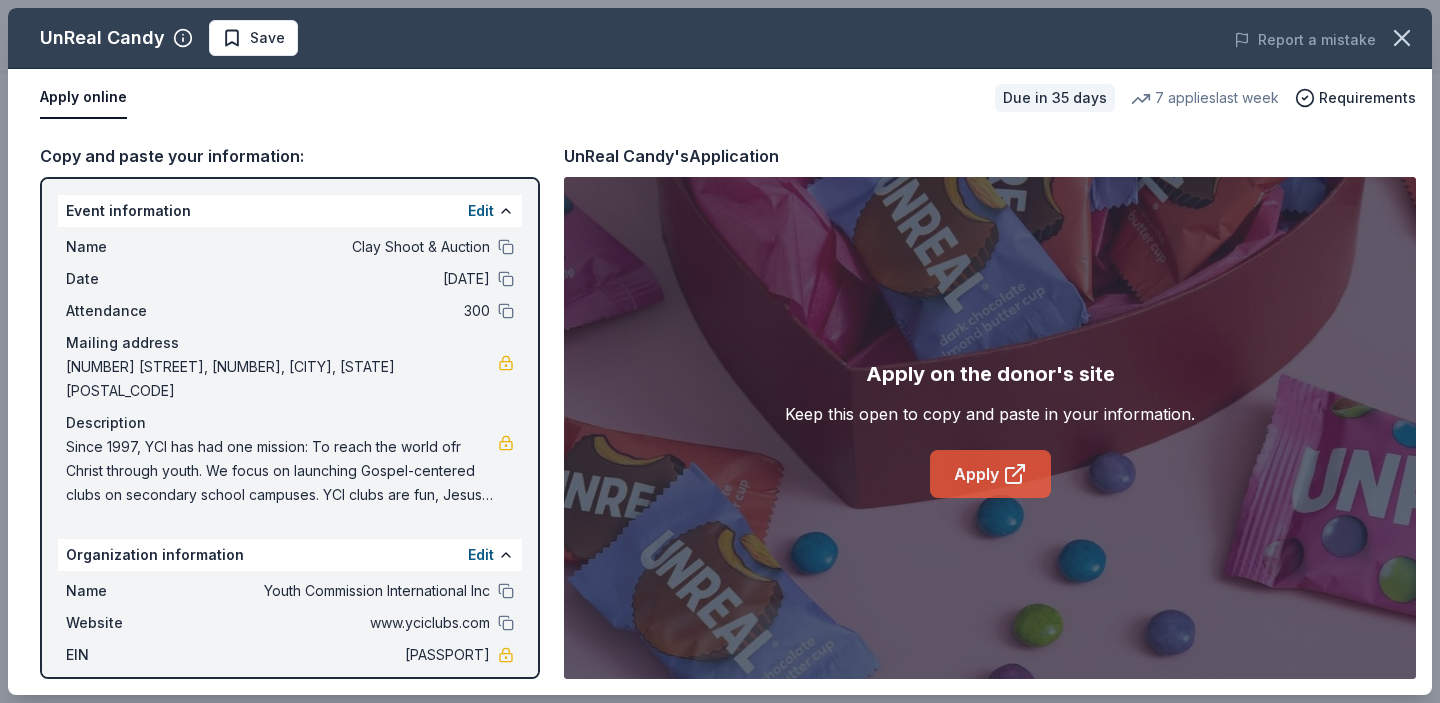 click on "Apply" at bounding box center [990, 474] 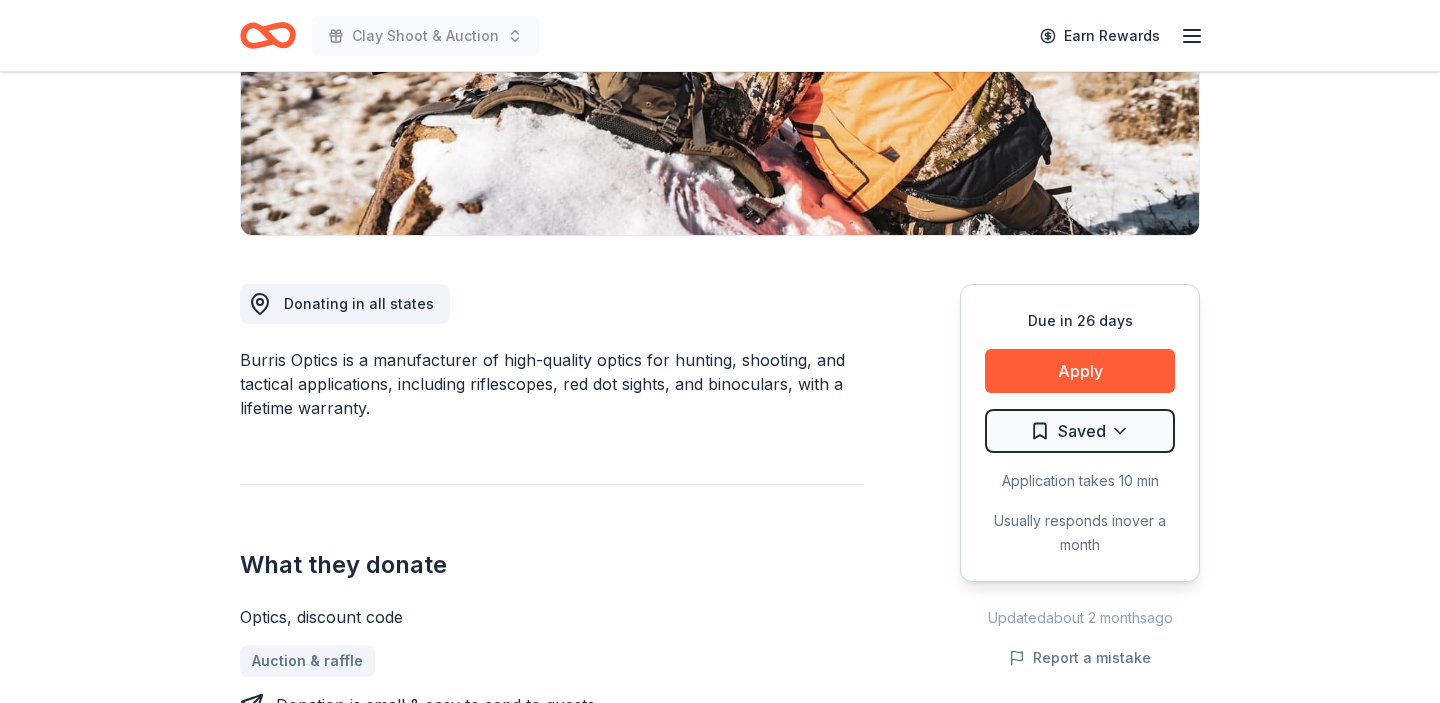 scroll, scrollTop: 560, scrollLeft: 0, axis: vertical 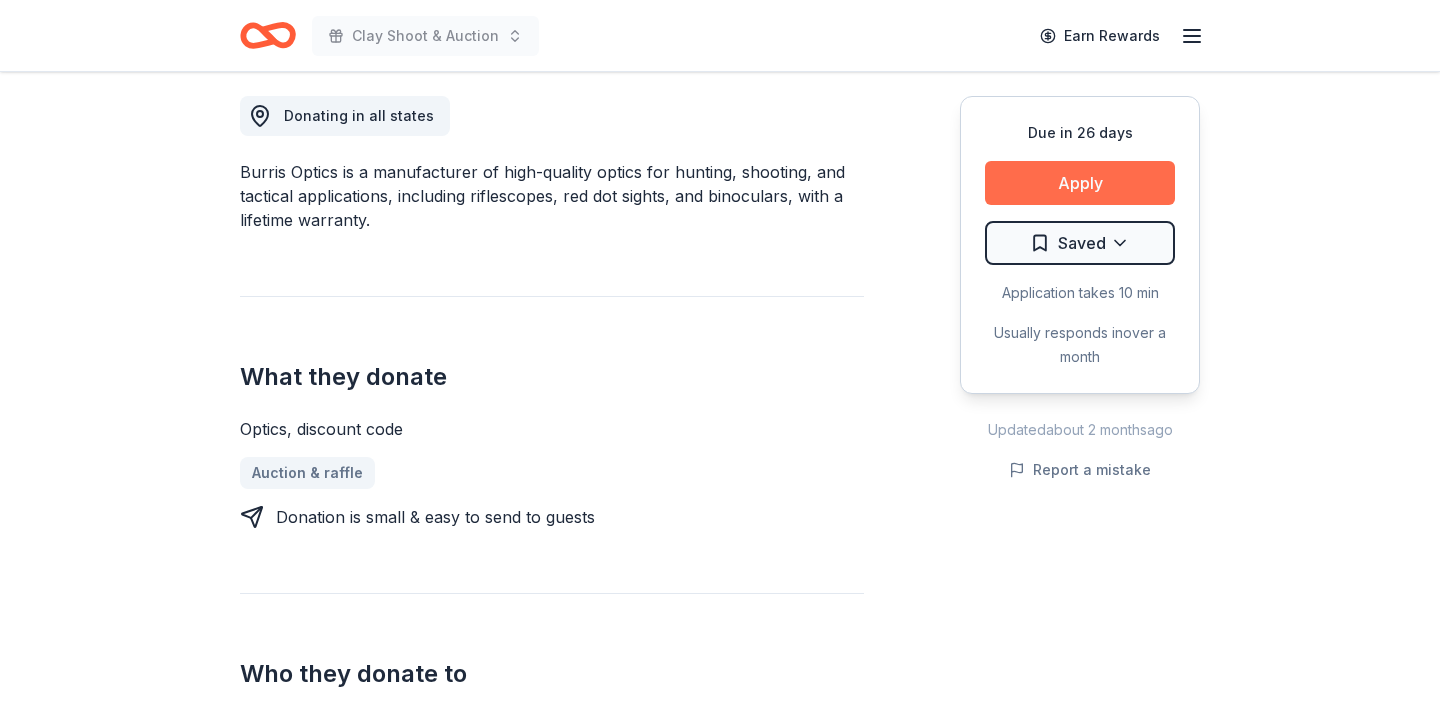 click on "Apply" at bounding box center [1080, 183] 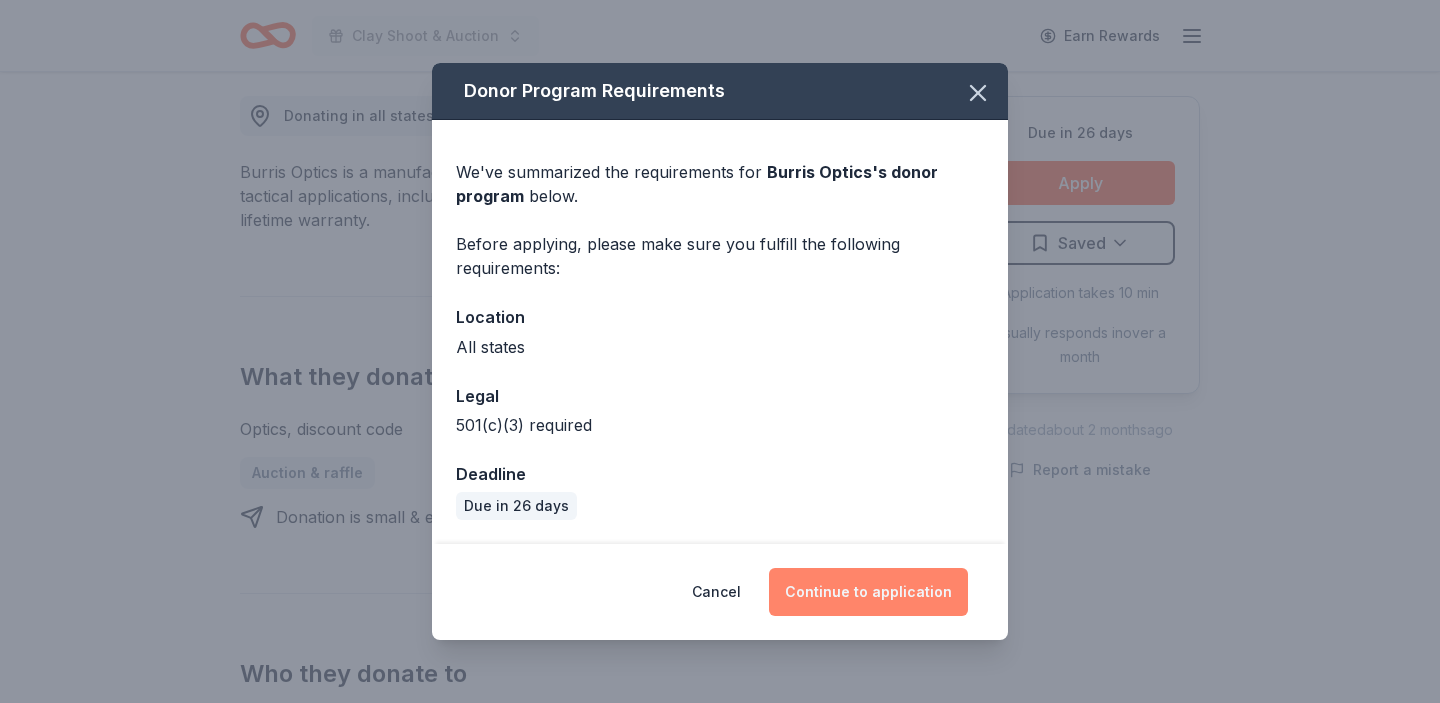 click on "Continue to application" at bounding box center (868, 592) 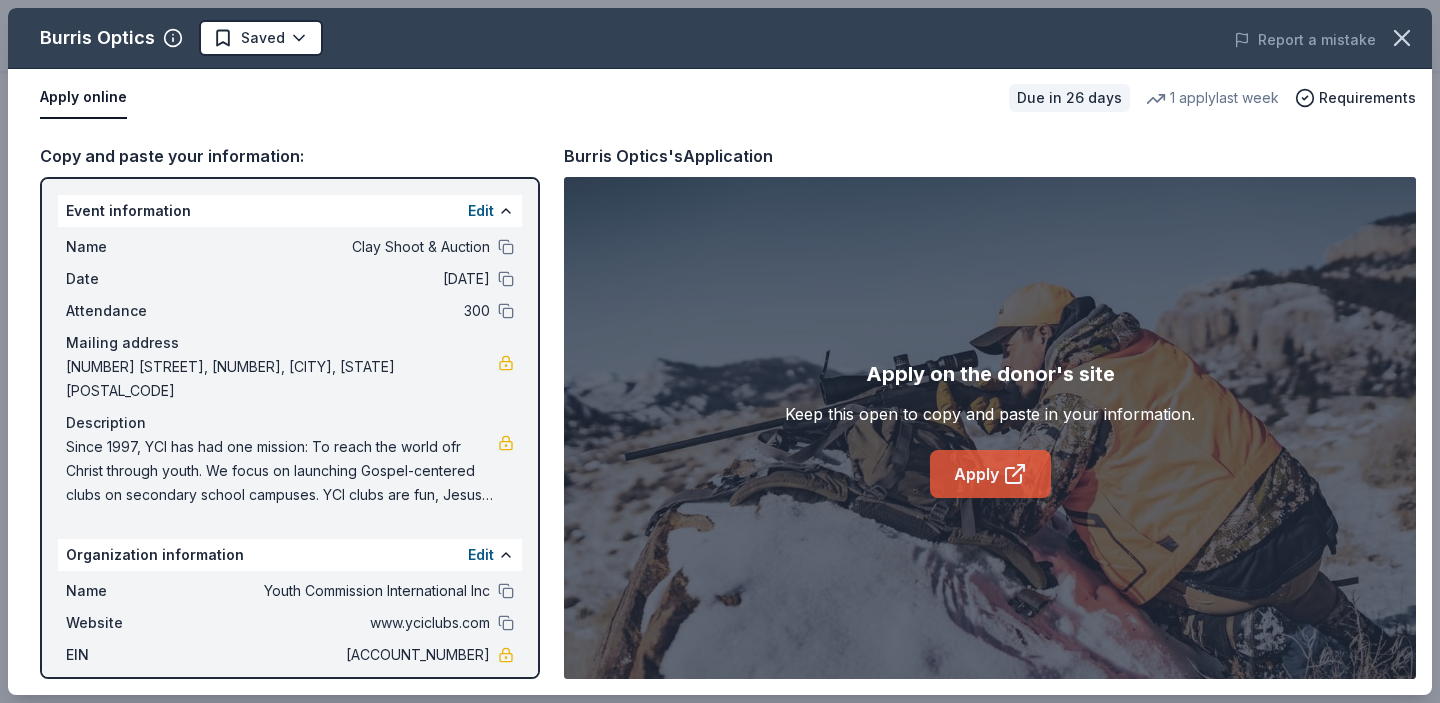 click 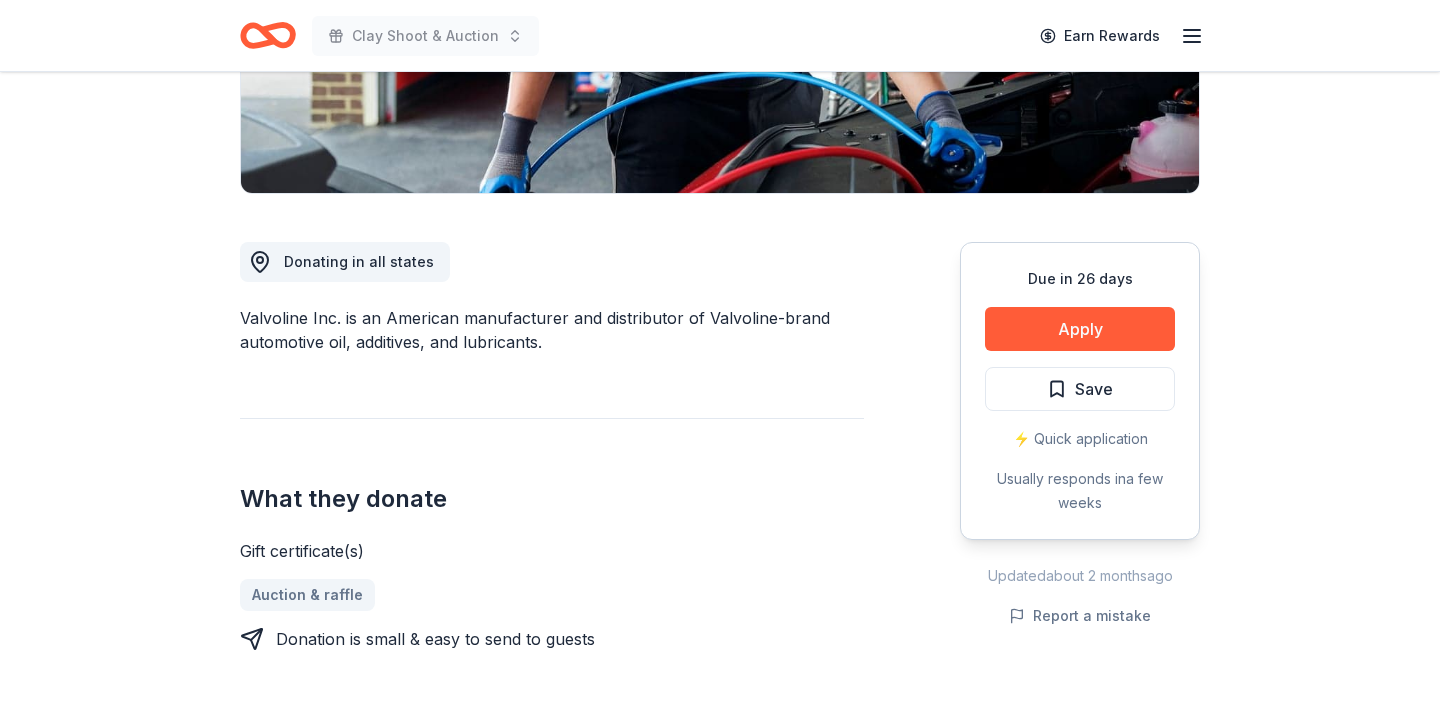 scroll, scrollTop: 451, scrollLeft: 0, axis: vertical 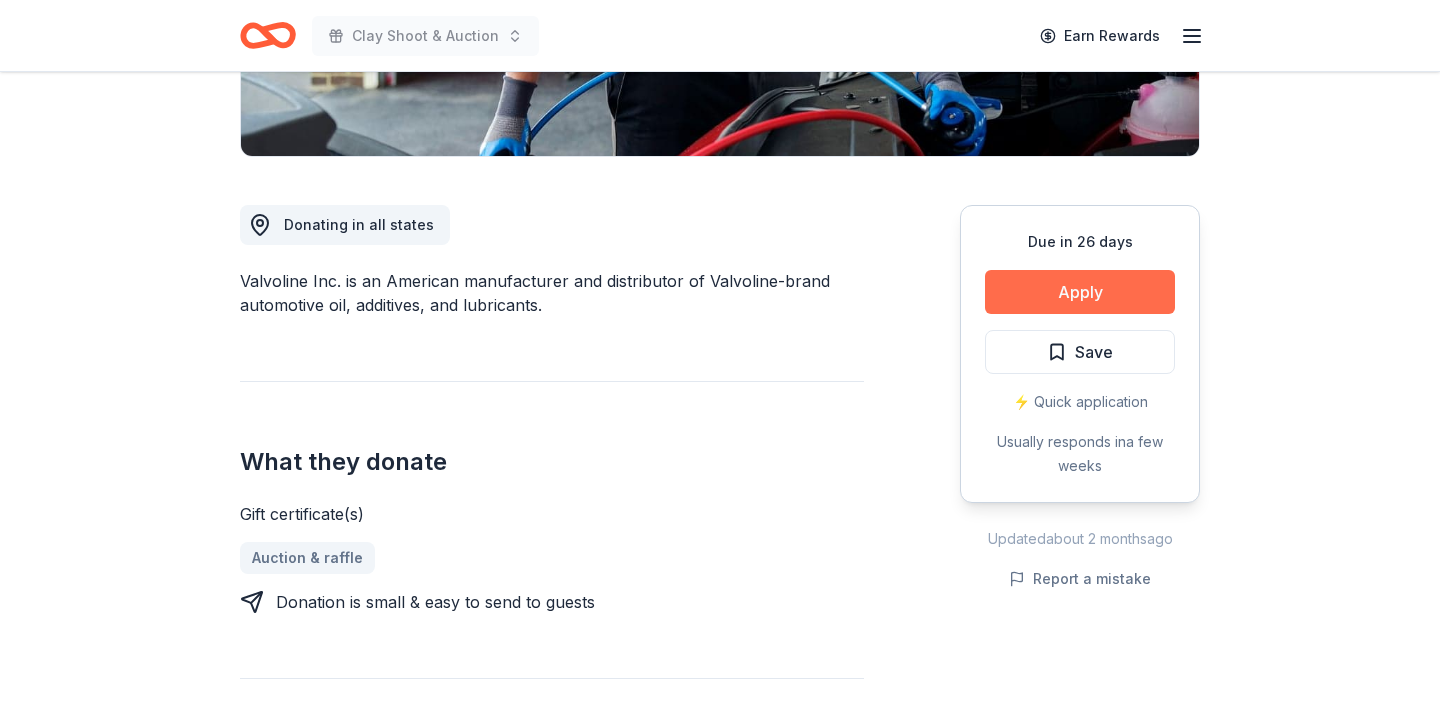 click on "Apply" at bounding box center (1080, 292) 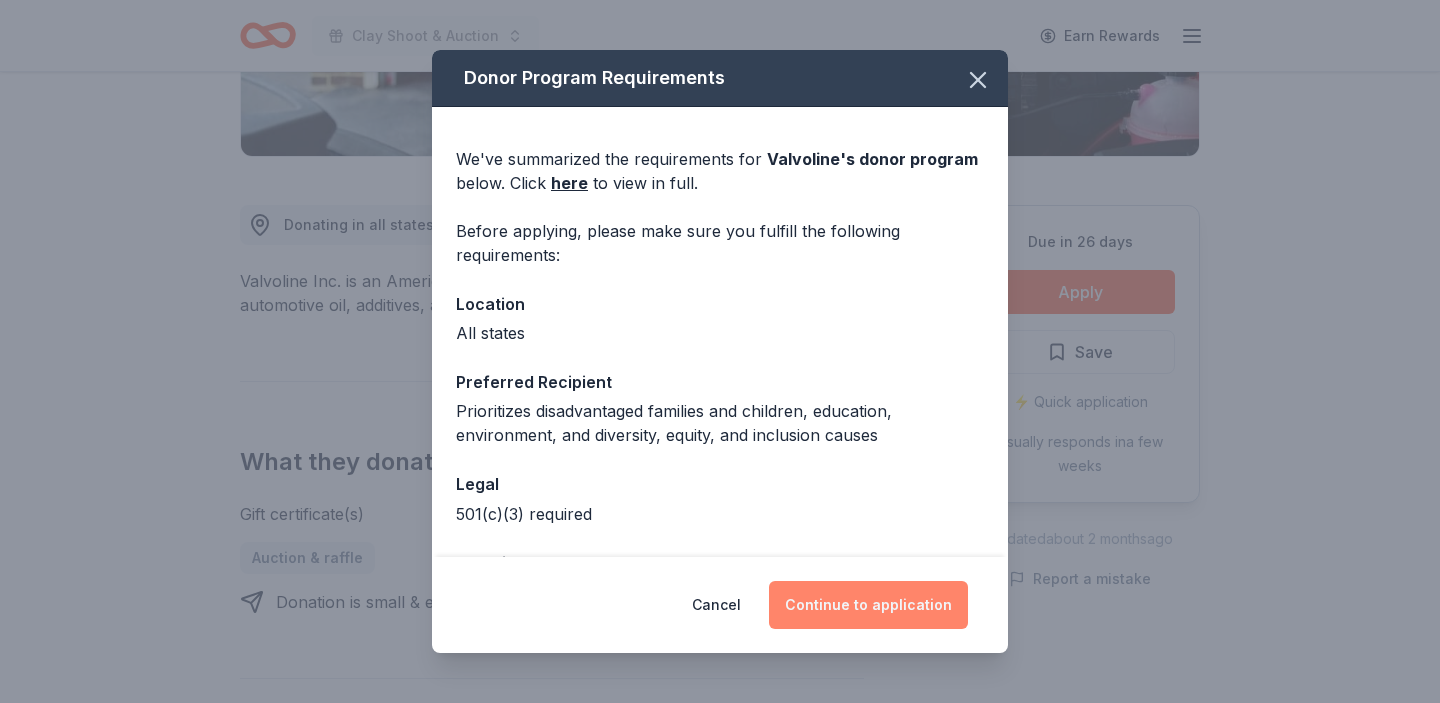 click on "Continue to application" at bounding box center [868, 605] 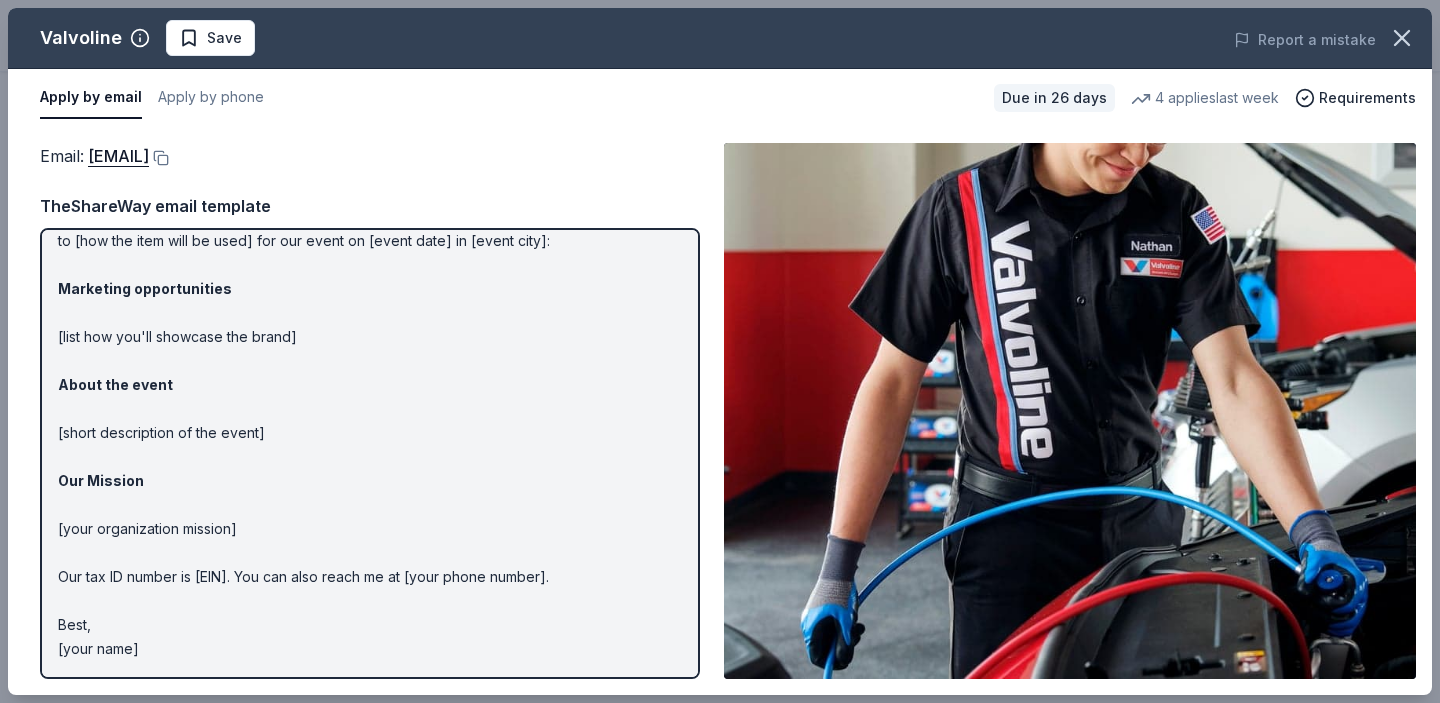 scroll, scrollTop: 0, scrollLeft: 0, axis: both 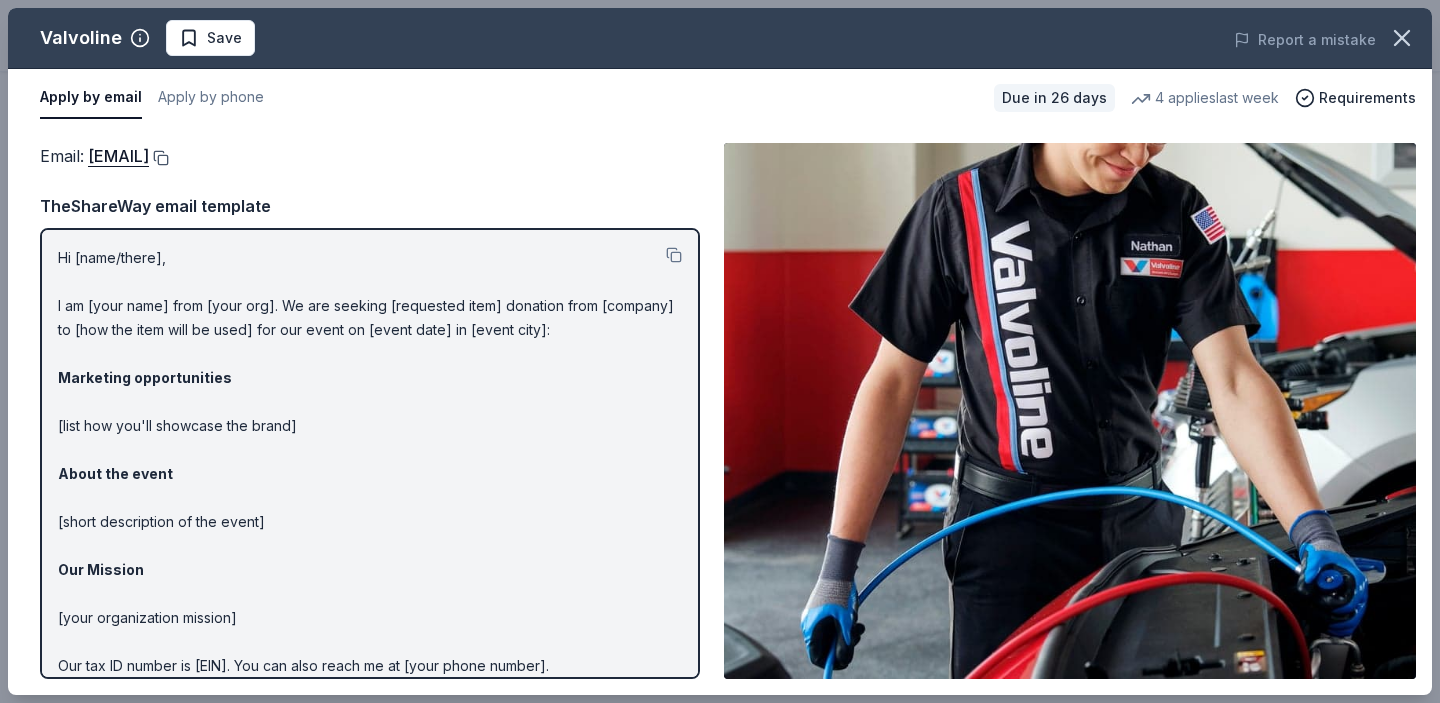 click at bounding box center [159, 158] 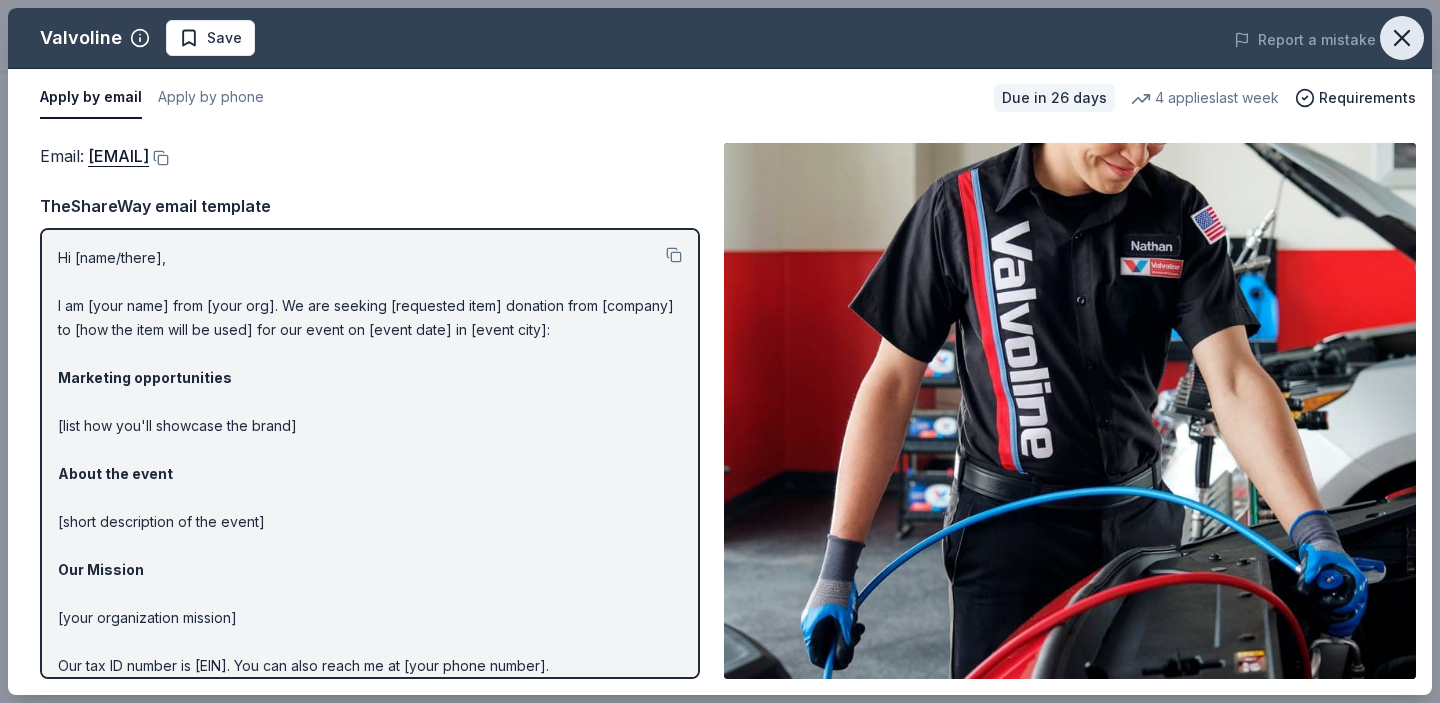 click 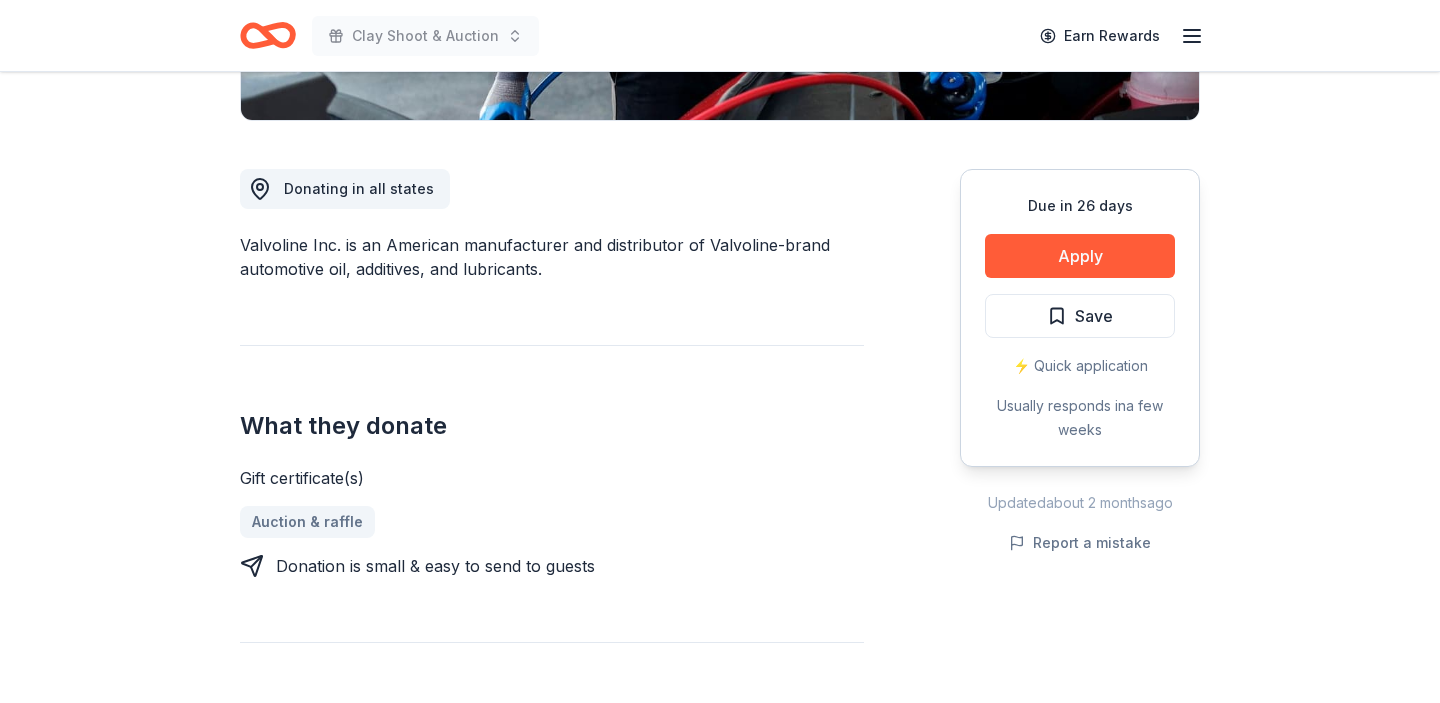 scroll, scrollTop: 489, scrollLeft: 0, axis: vertical 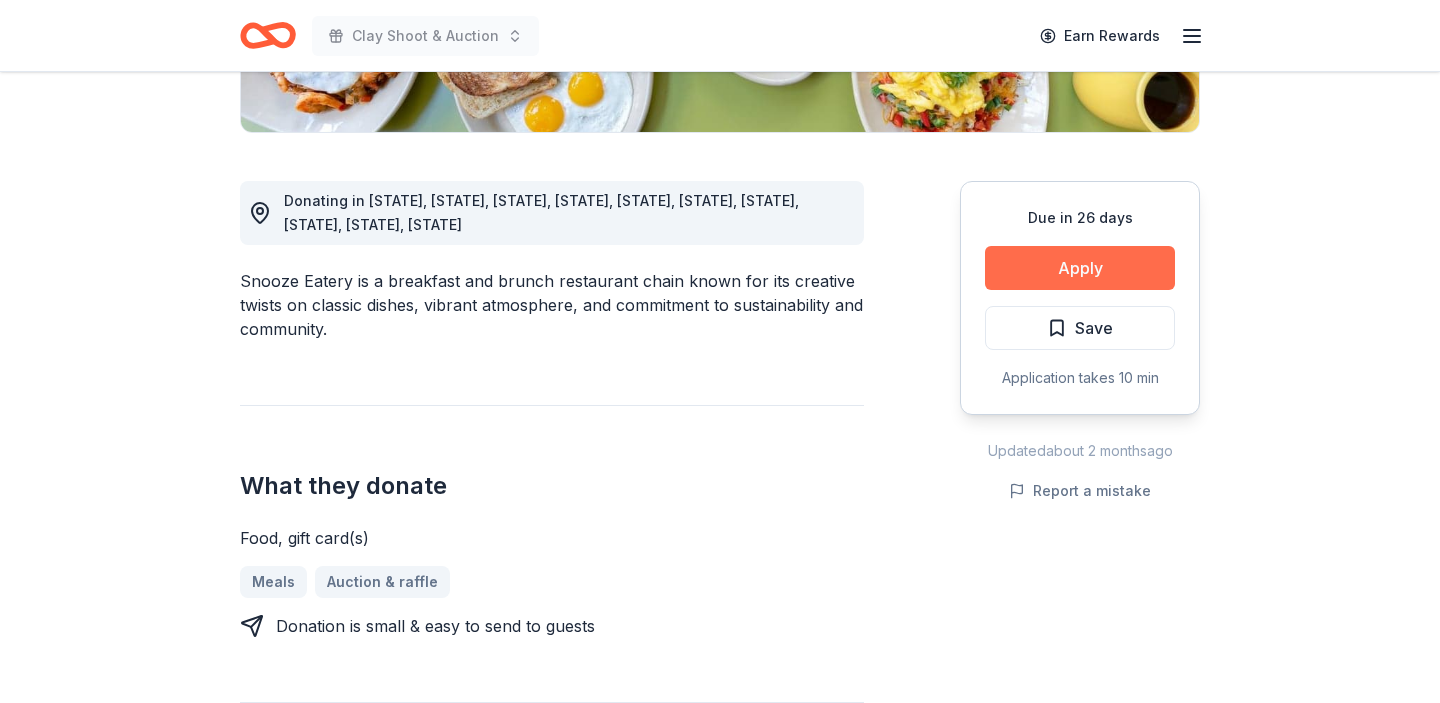 click on "Apply" at bounding box center (1080, 268) 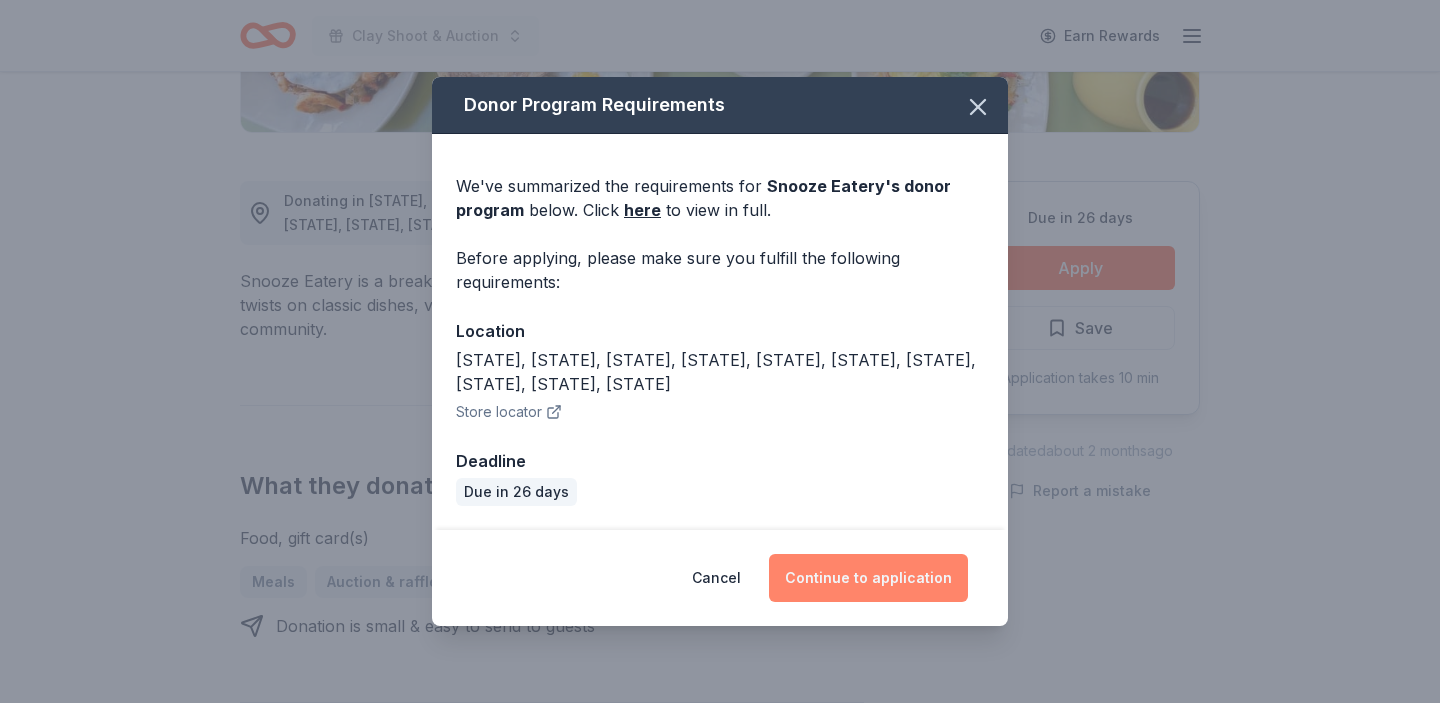 click on "Continue to application" at bounding box center [868, 578] 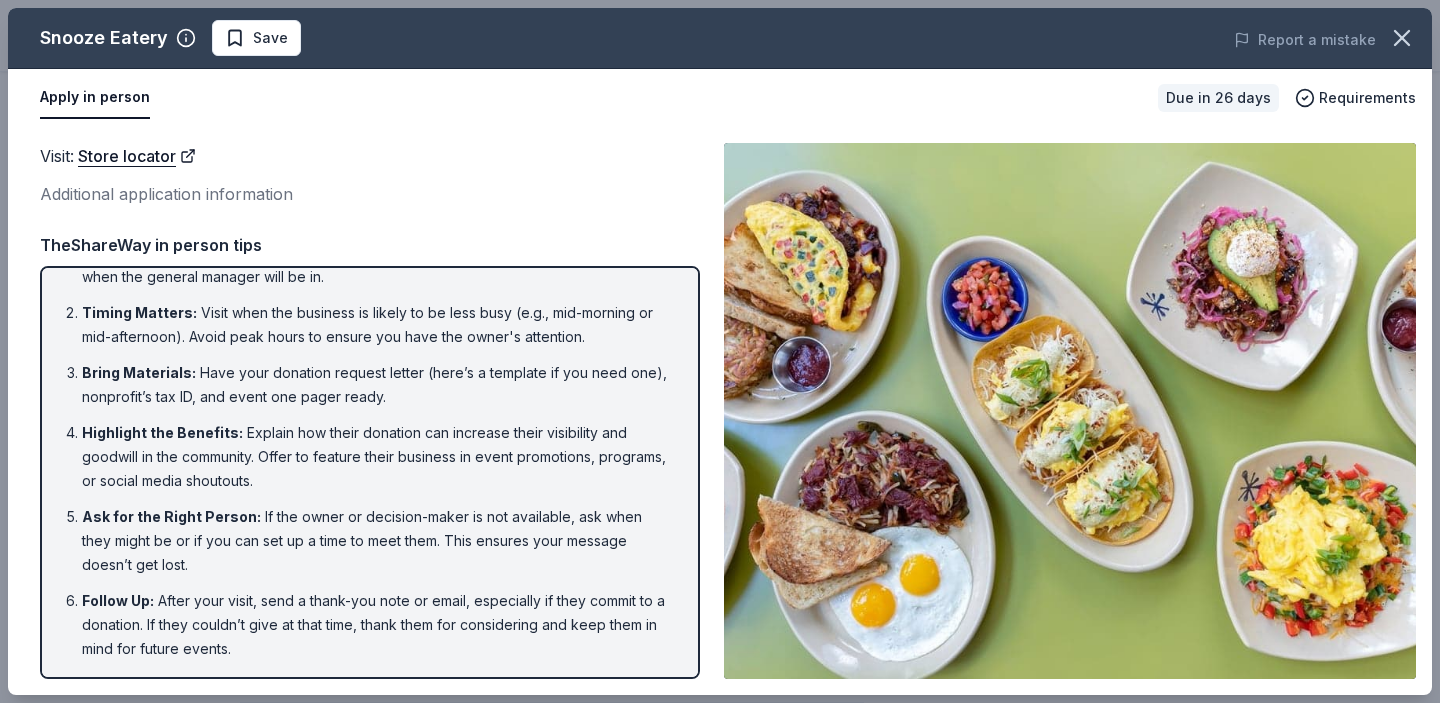 scroll, scrollTop: 0, scrollLeft: 0, axis: both 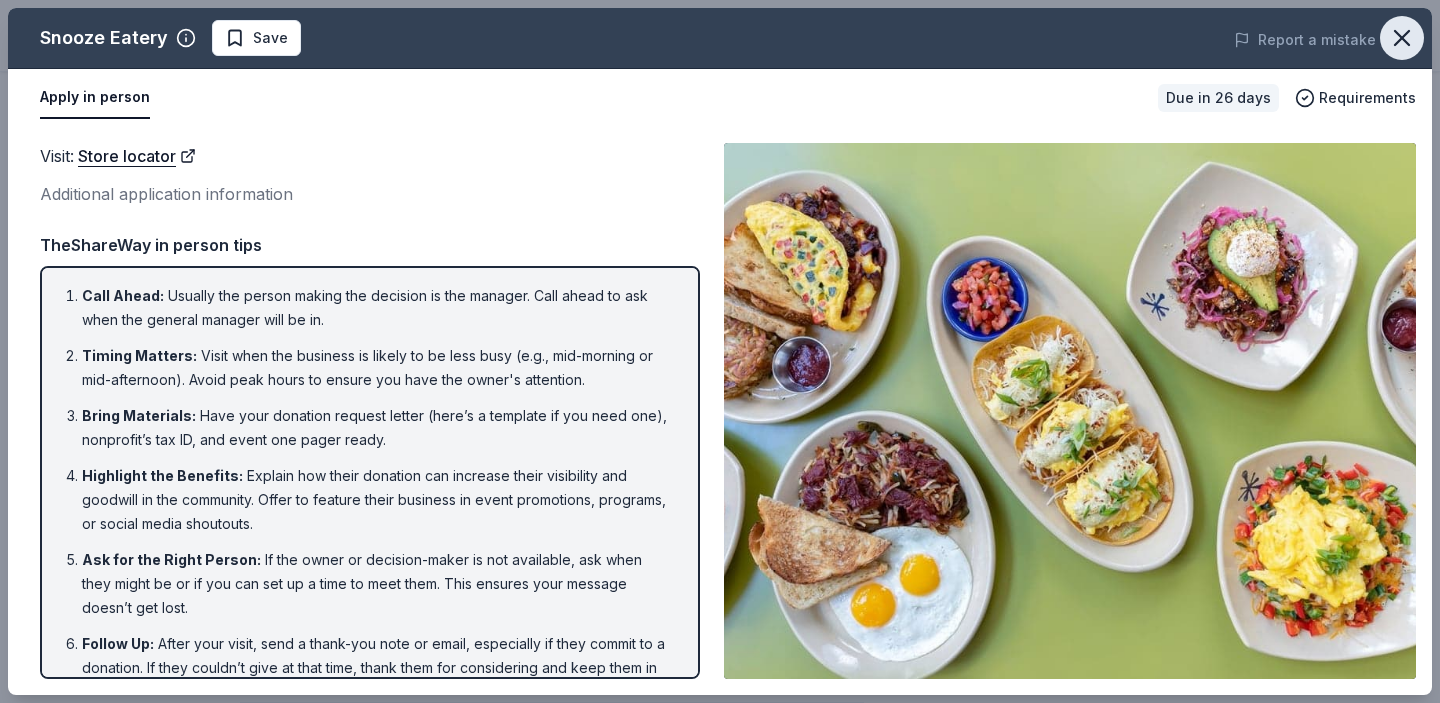 click 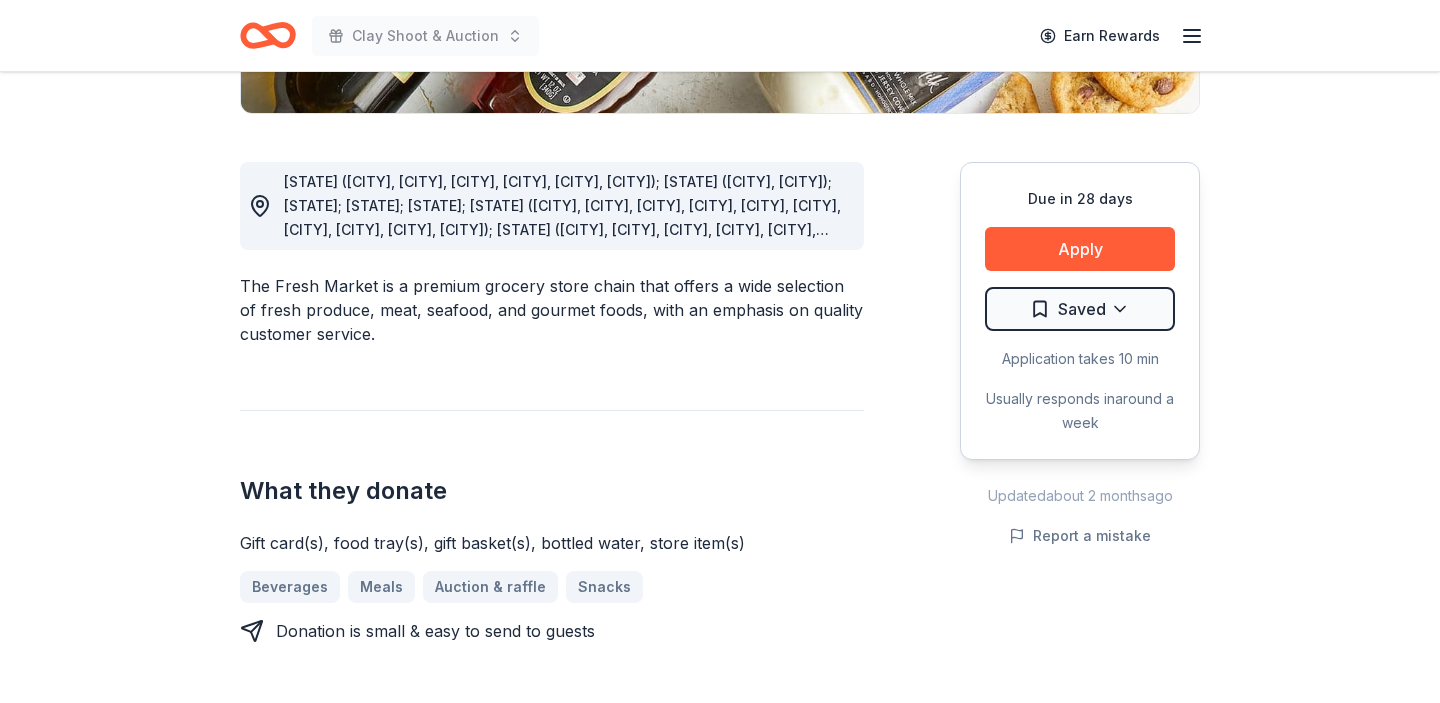 scroll, scrollTop: 496, scrollLeft: 0, axis: vertical 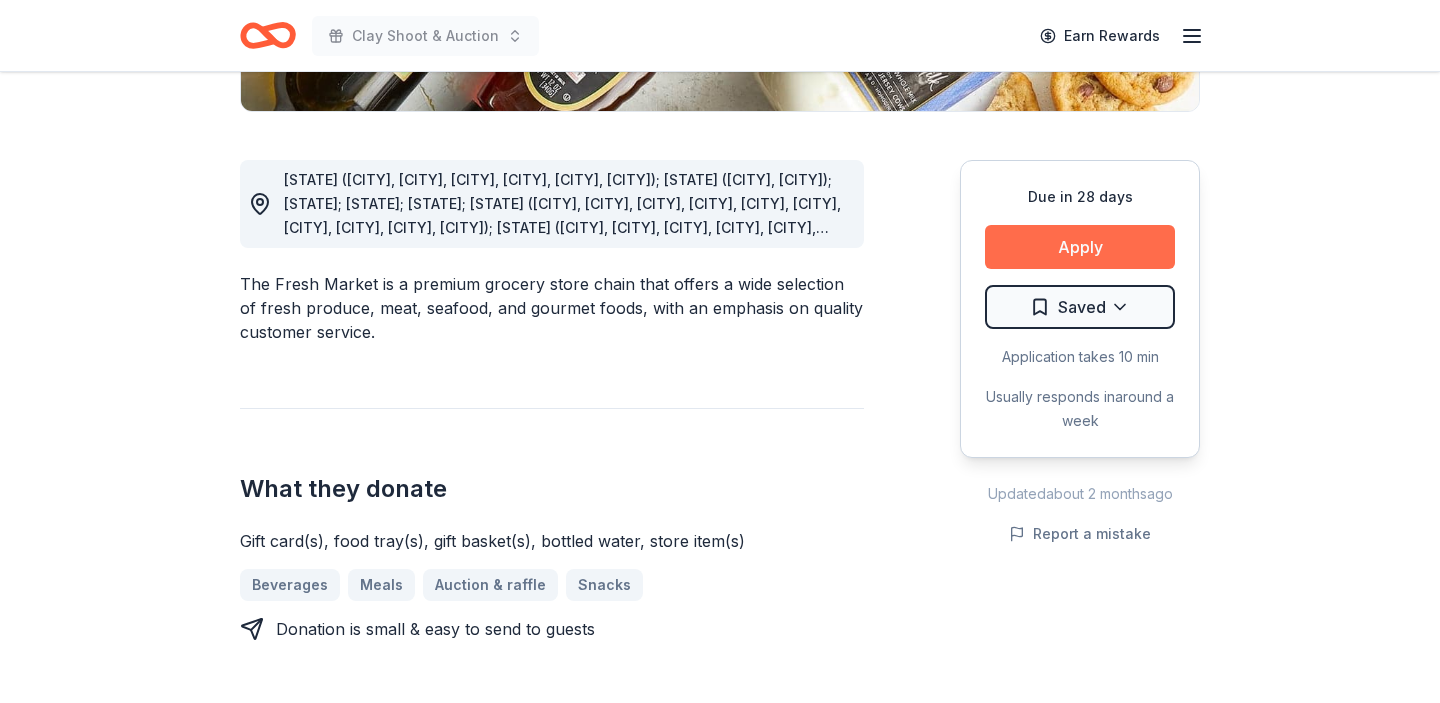 click on "Apply" at bounding box center (1080, 247) 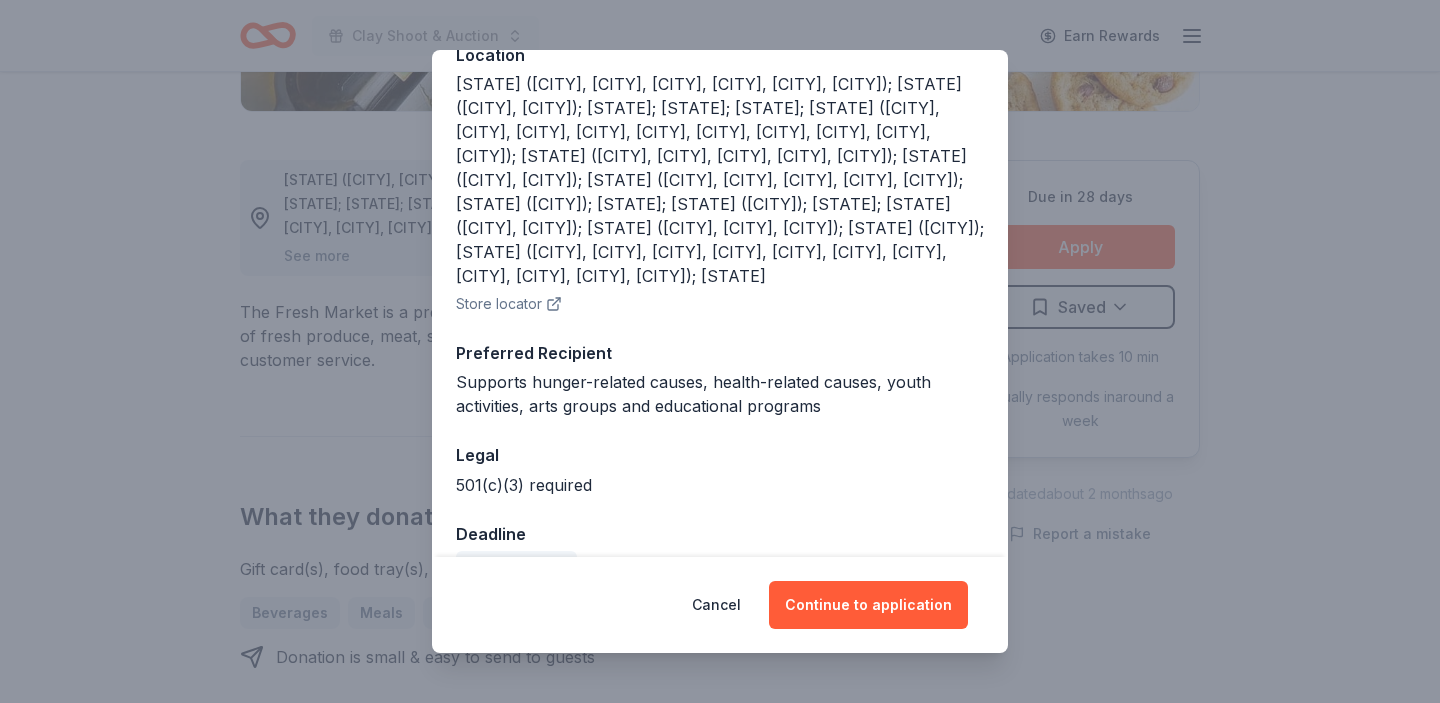 scroll, scrollTop: 250, scrollLeft: 0, axis: vertical 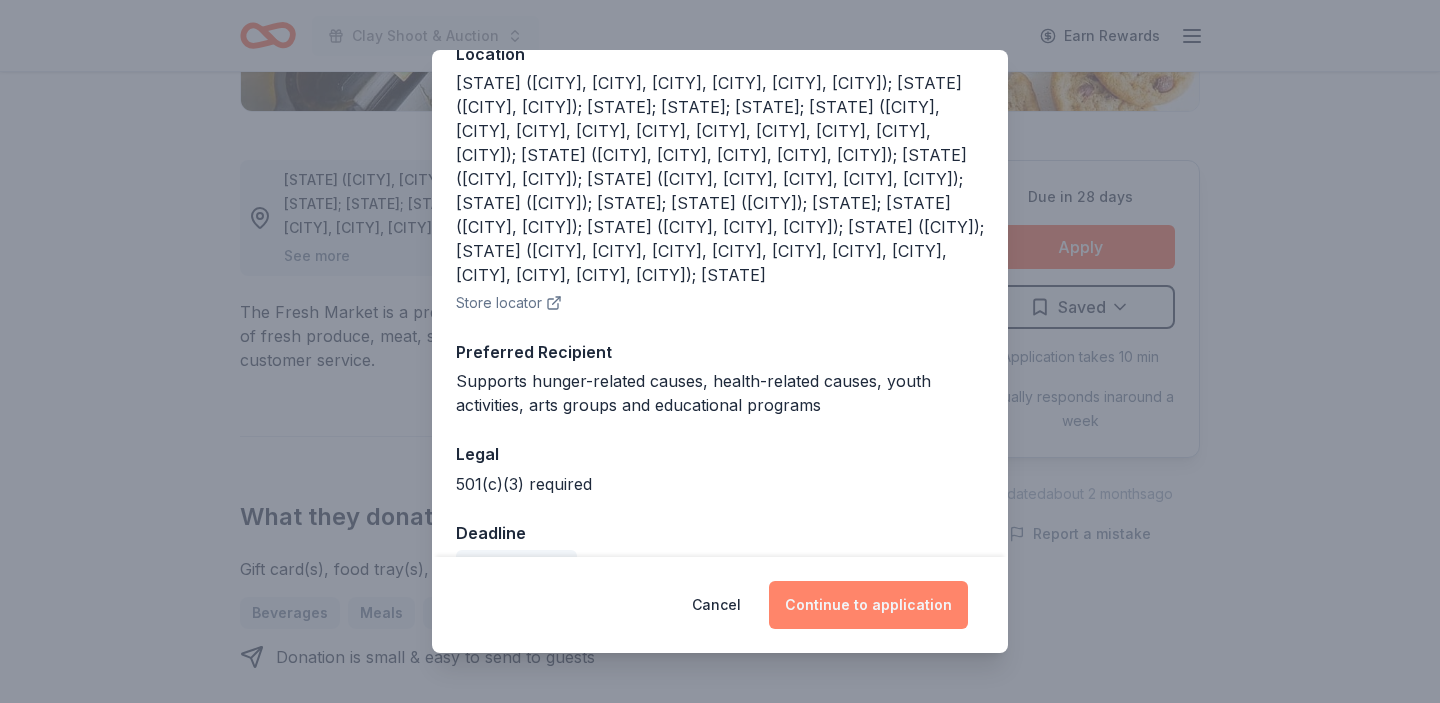 click on "Continue to application" at bounding box center [868, 605] 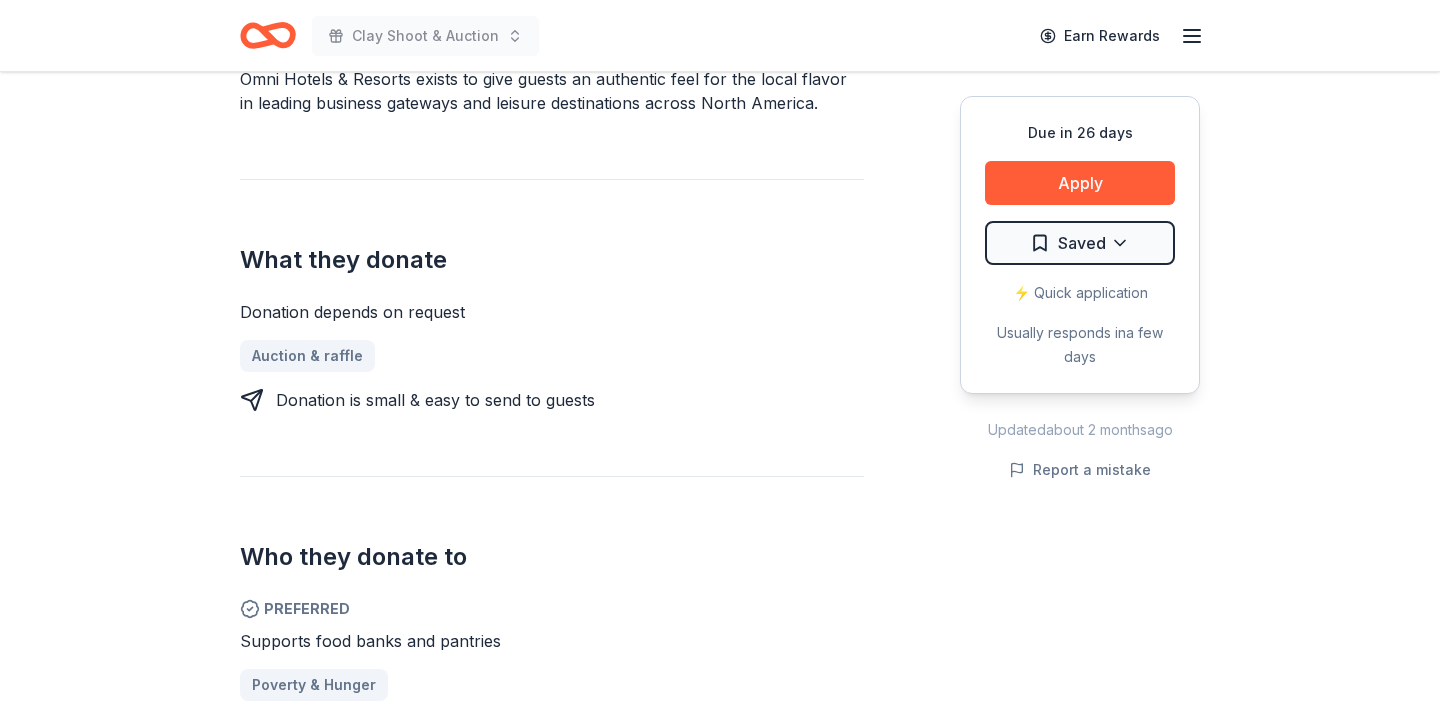 scroll, scrollTop: 856, scrollLeft: 0, axis: vertical 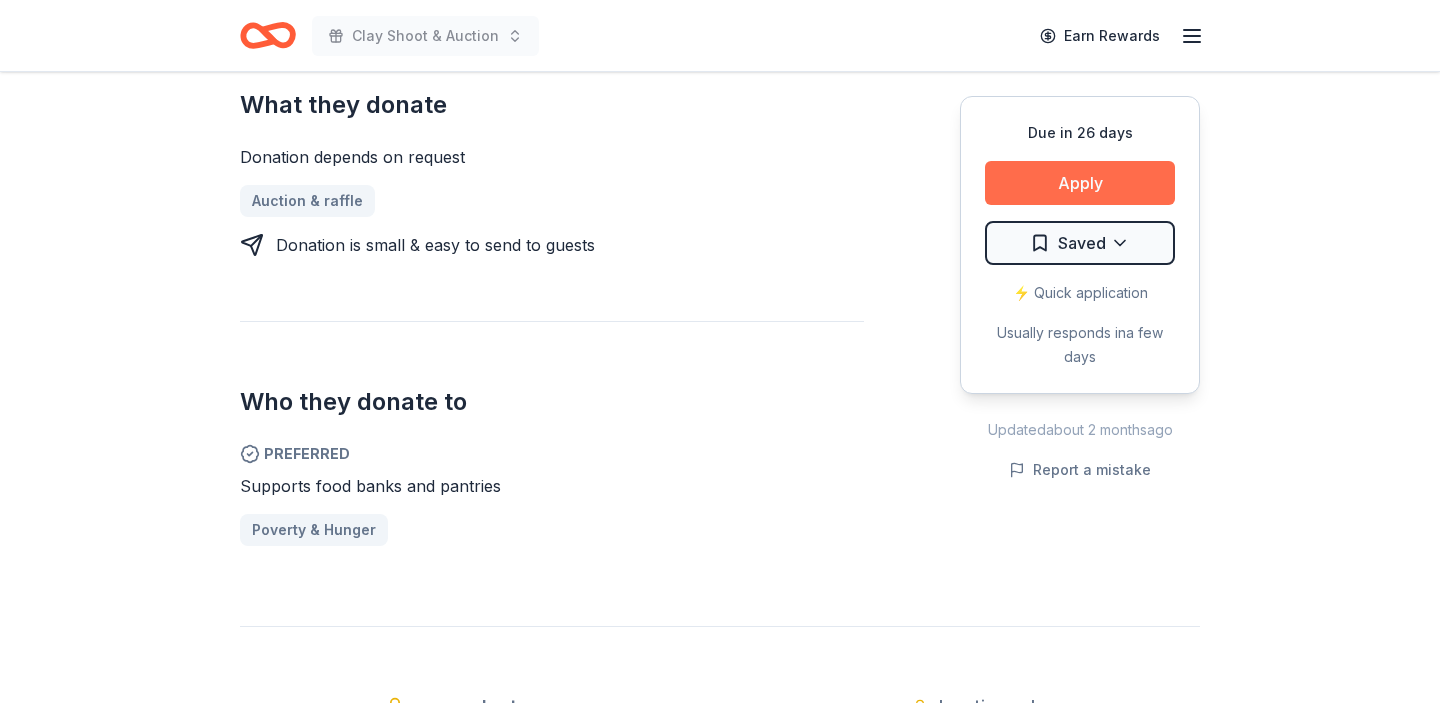 click on "Apply" at bounding box center [1080, 183] 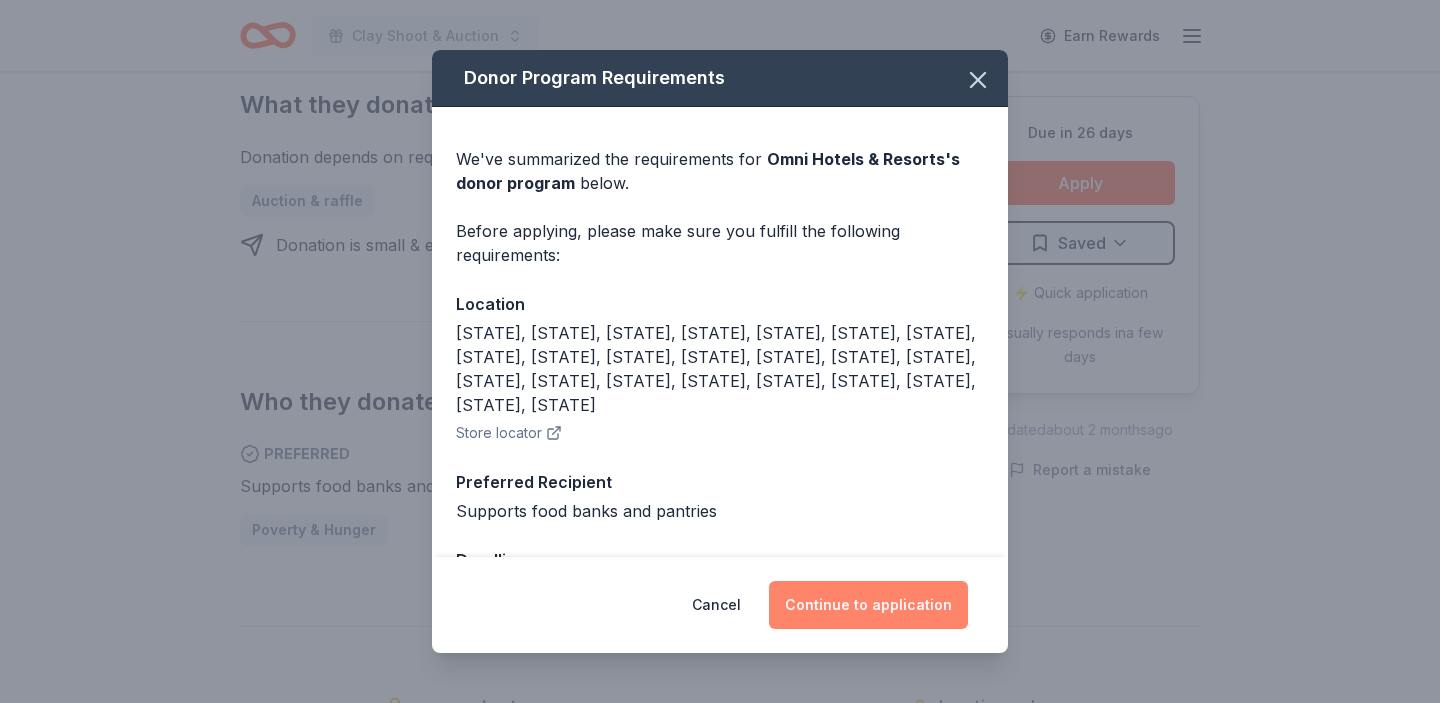 click on "Continue to application" at bounding box center [868, 605] 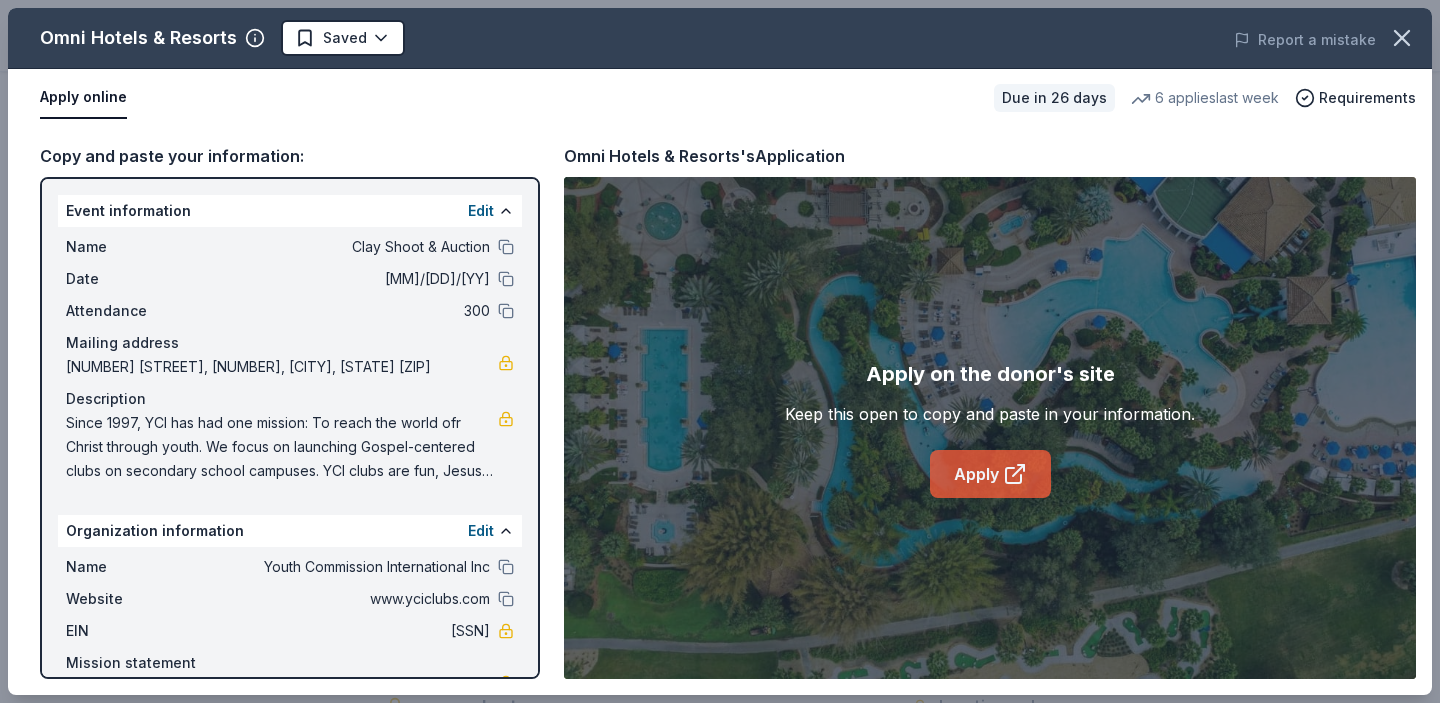 click on "Apply" at bounding box center [990, 474] 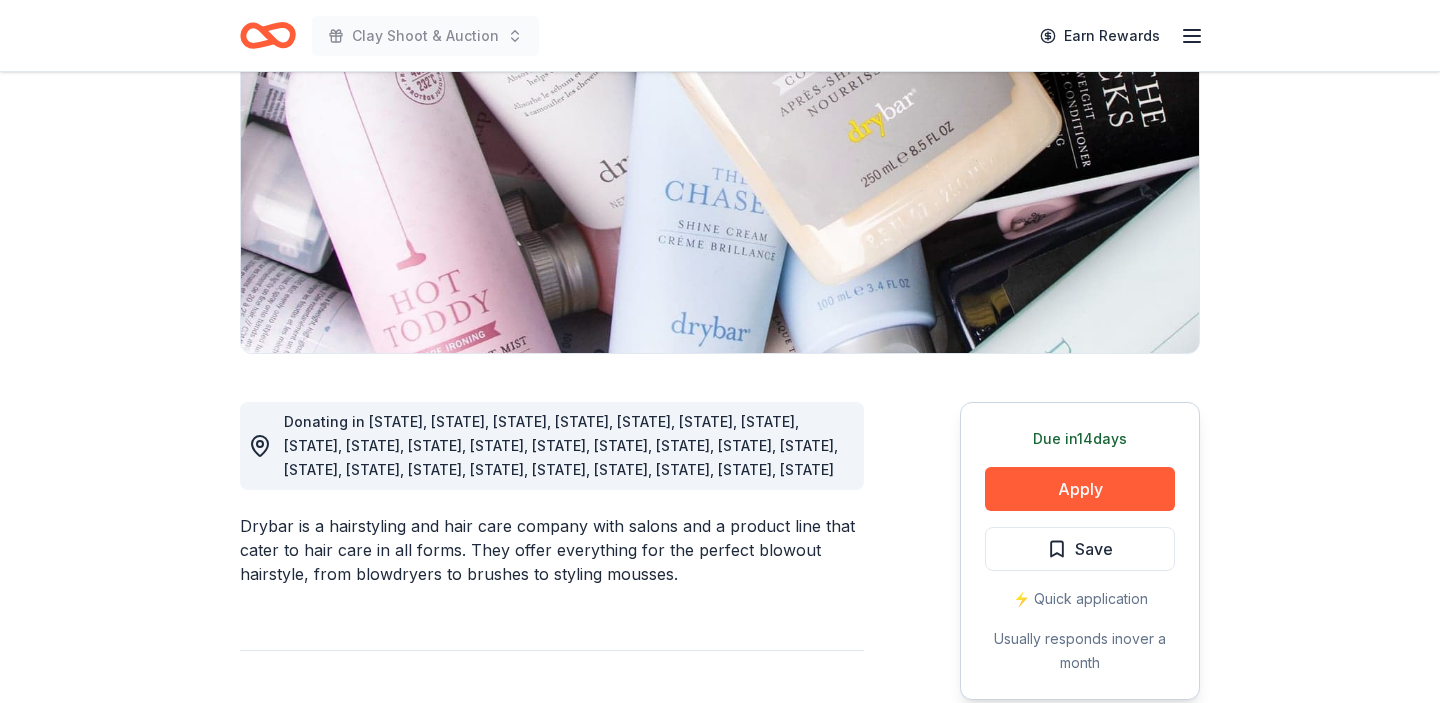 scroll, scrollTop: 285, scrollLeft: 0, axis: vertical 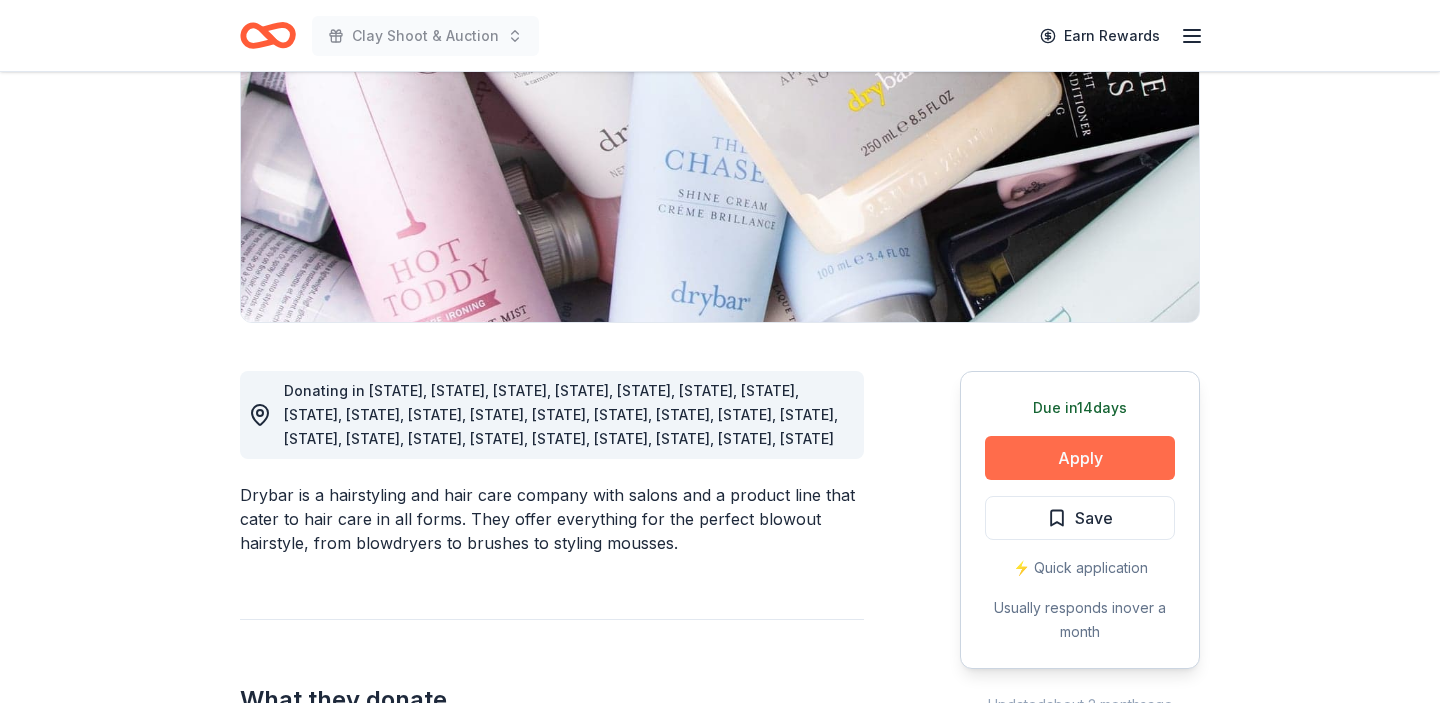 click on "Apply" at bounding box center [1080, 458] 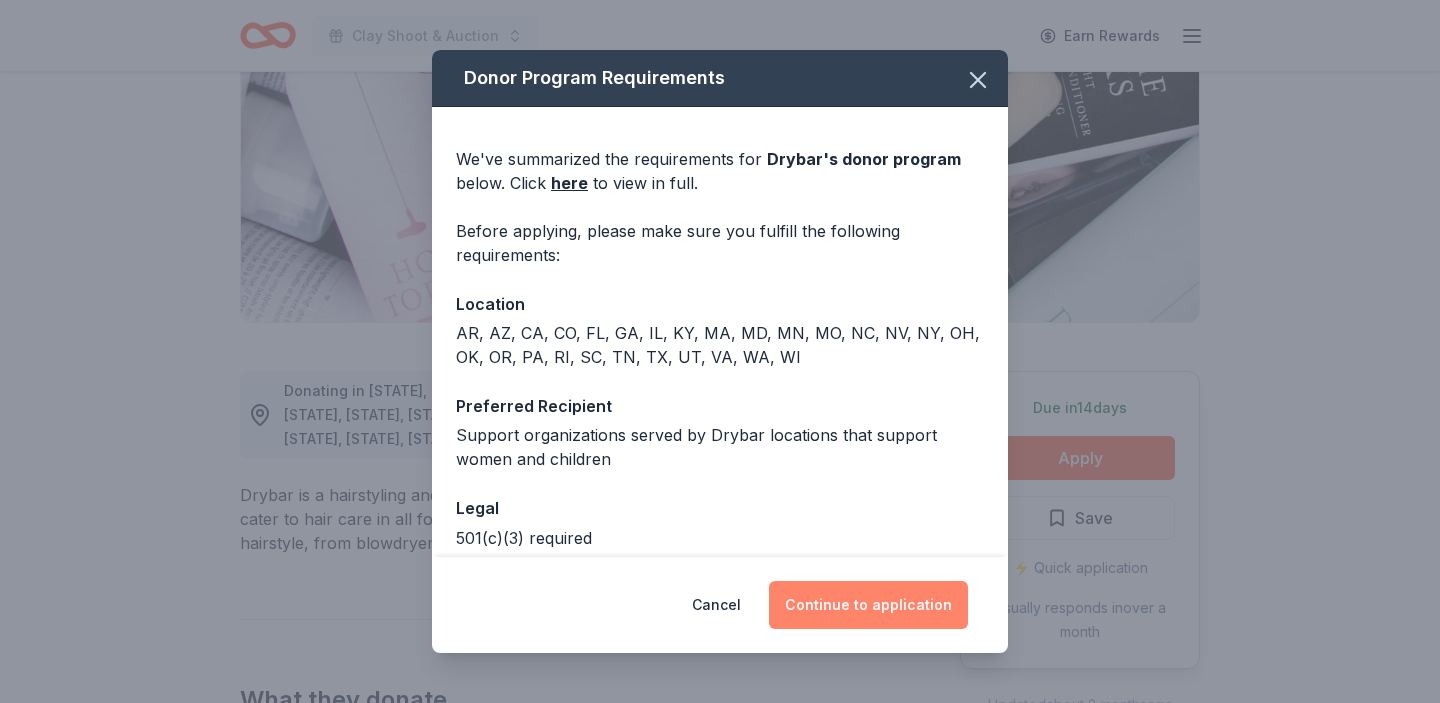 click on "Continue to application" at bounding box center [868, 605] 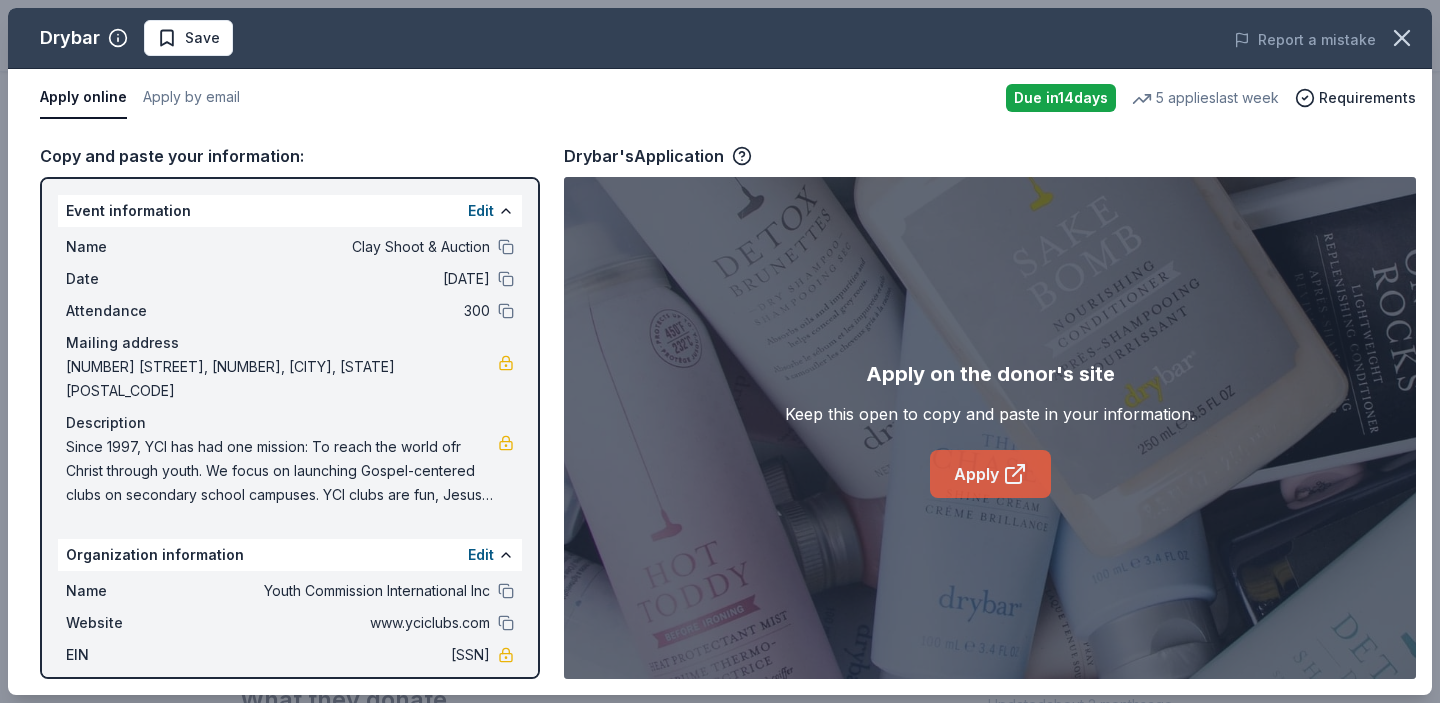 click on "Apply" at bounding box center [990, 474] 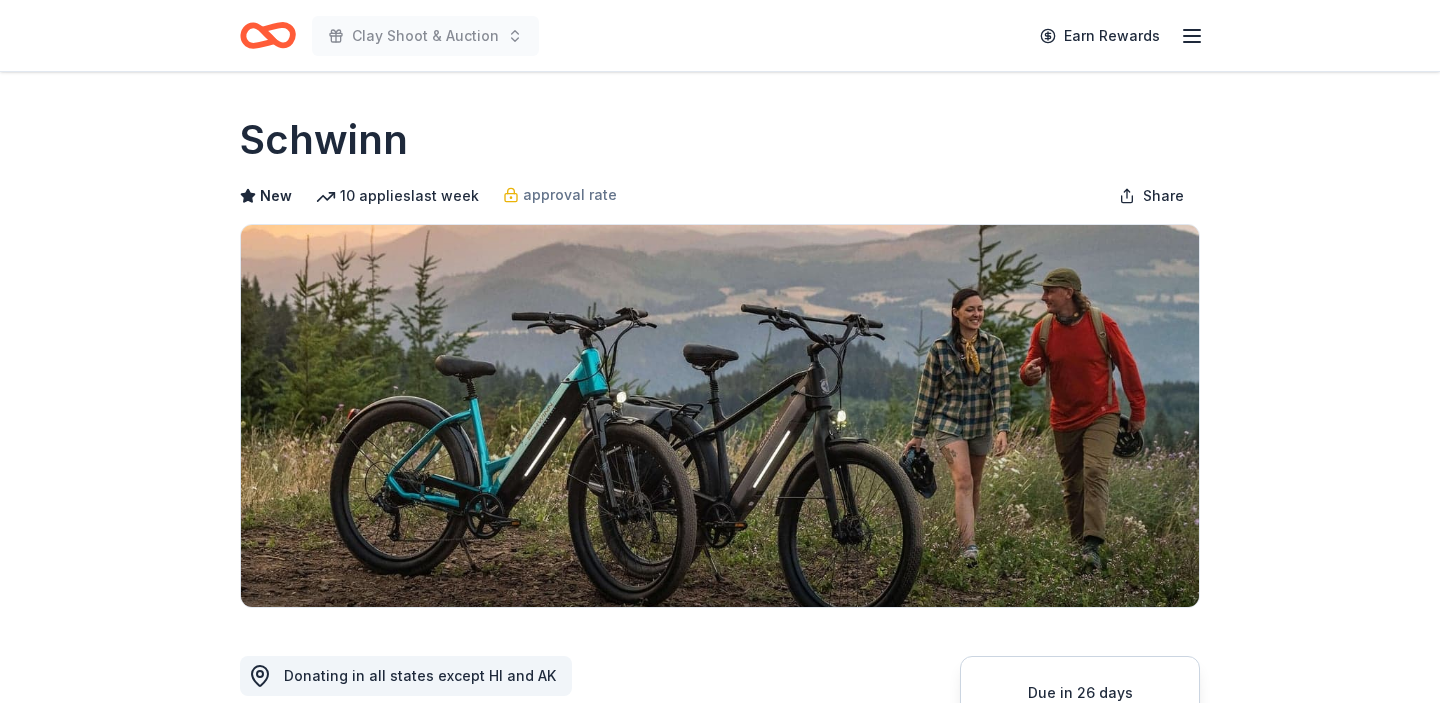scroll, scrollTop: 297, scrollLeft: 0, axis: vertical 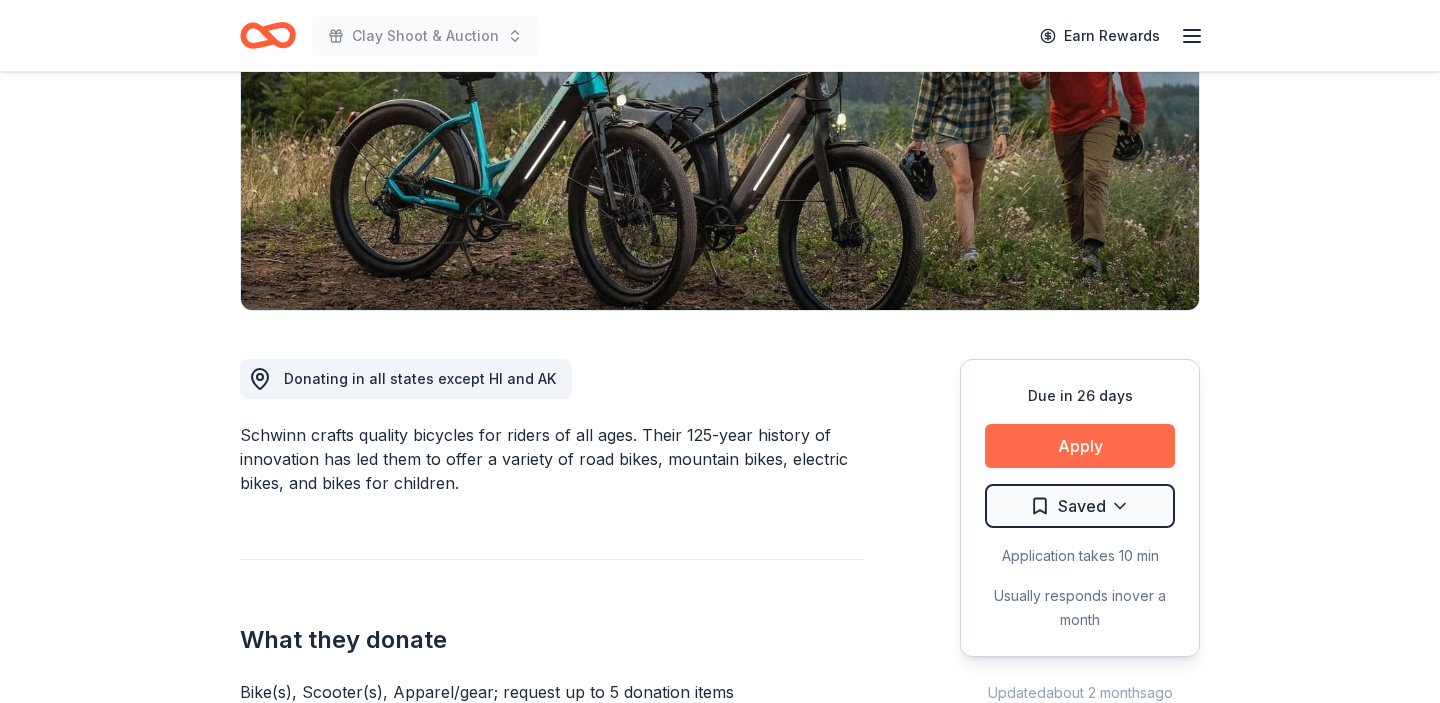 click on "Apply" at bounding box center (1080, 446) 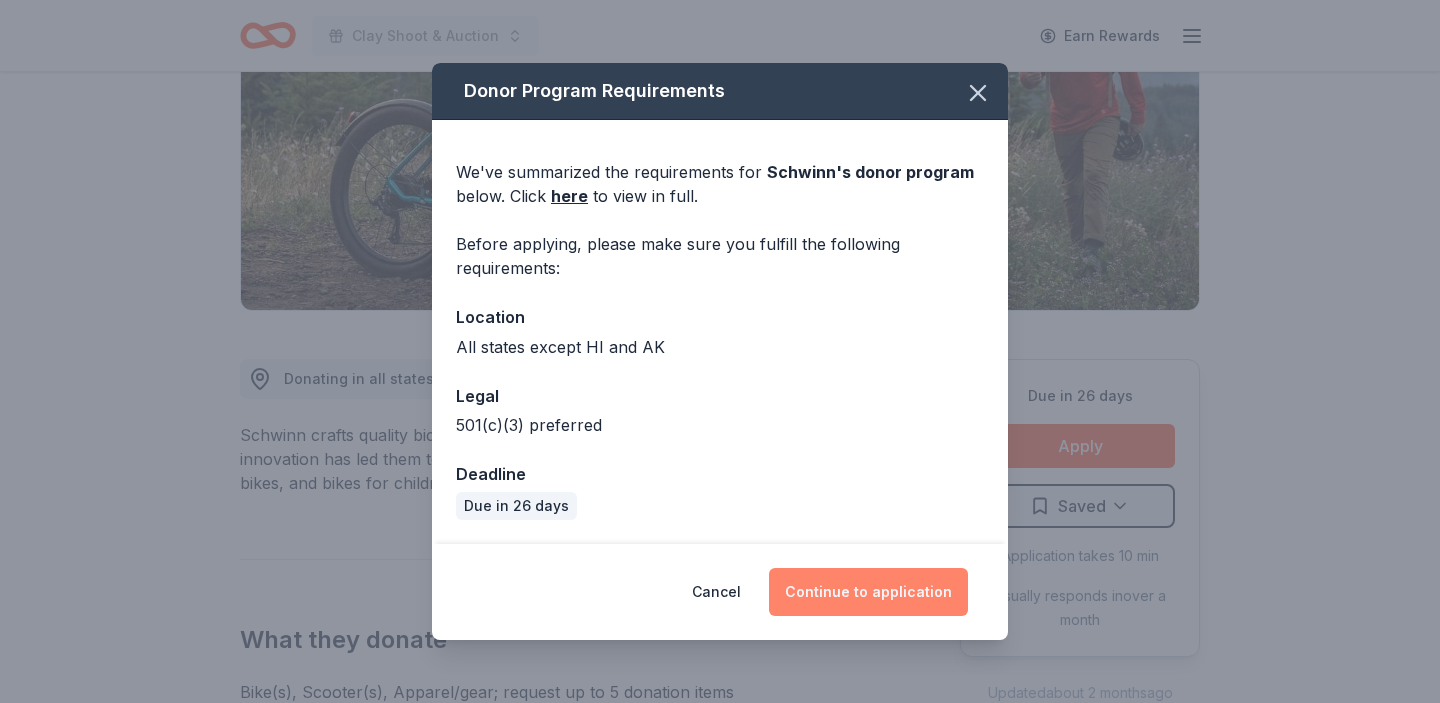 click on "Continue to application" at bounding box center (868, 592) 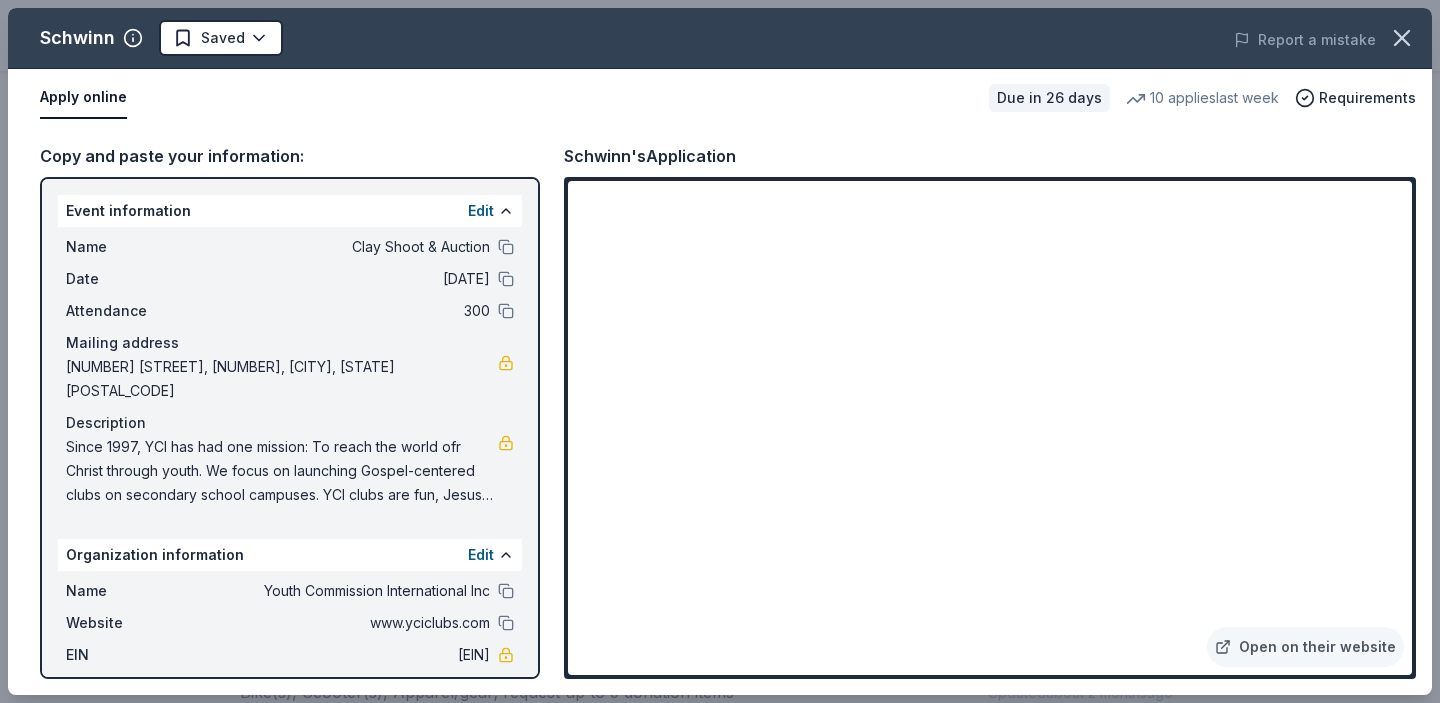 drag, startPoint x: 566, startPoint y: 156, endPoint x: 623, endPoint y: 160, distance: 57.14018 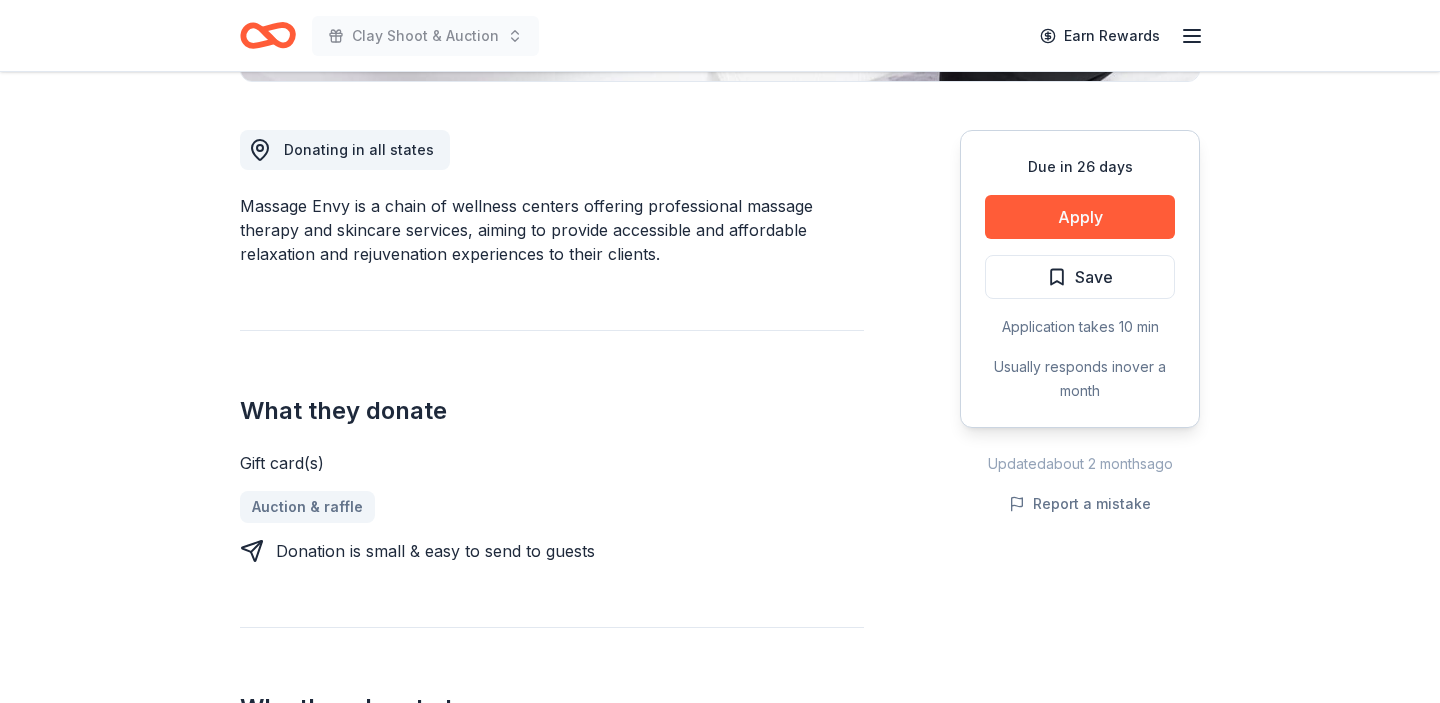 scroll, scrollTop: 528, scrollLeft: 0, axis: vertical 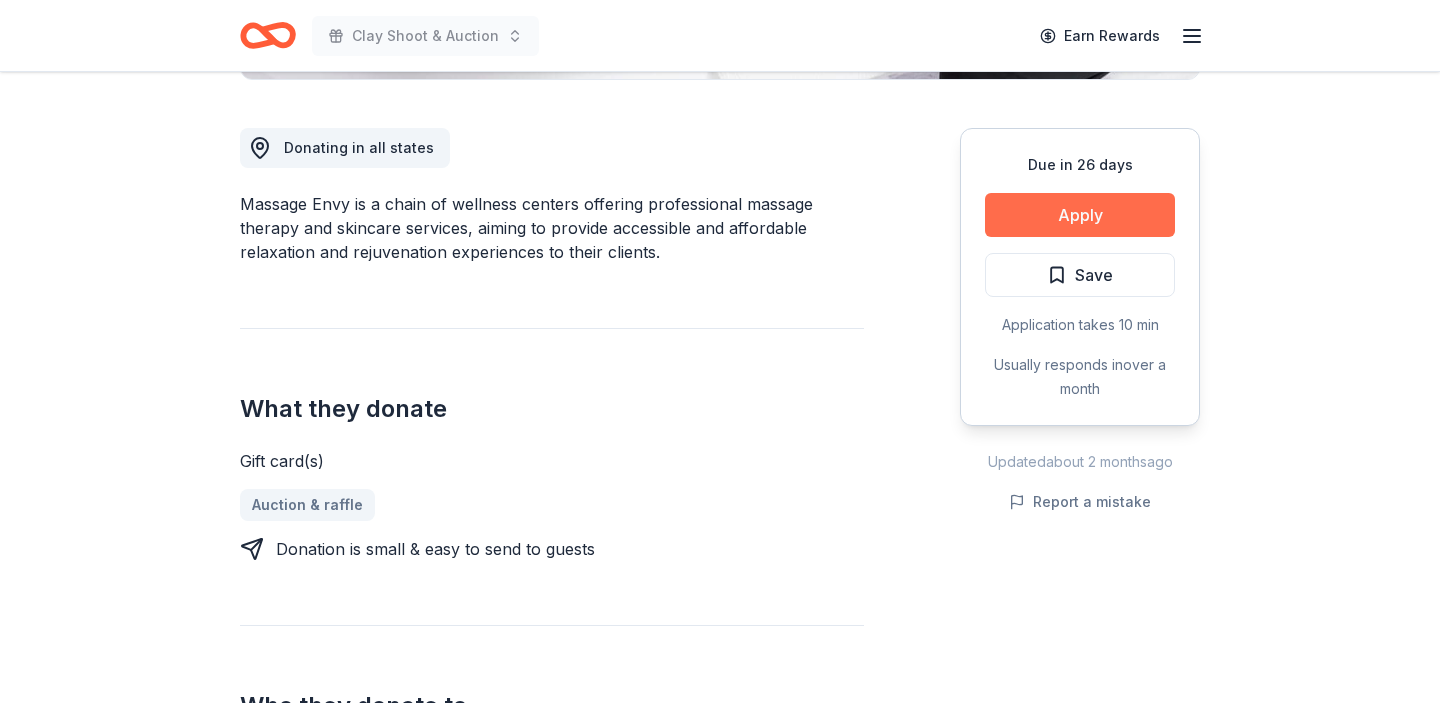 click on "Apply" at bounding box center [1080, 215] 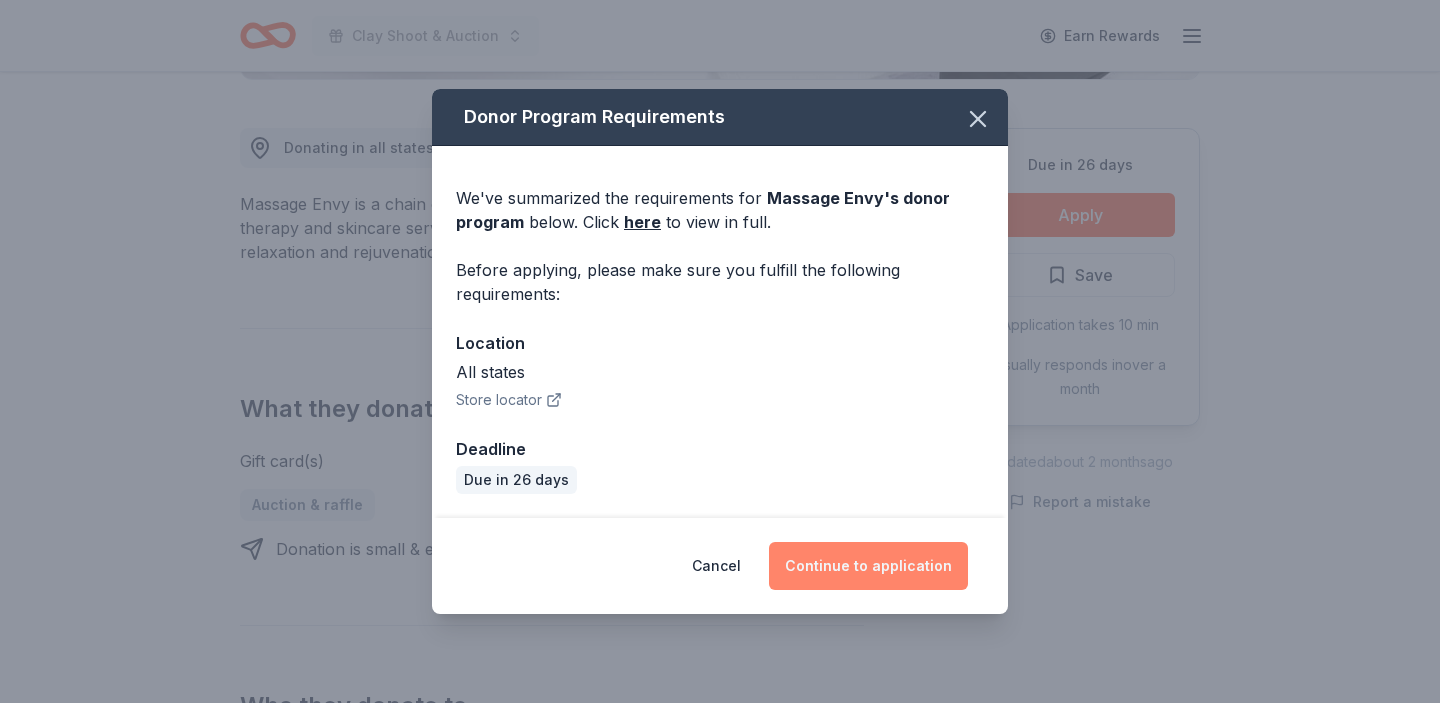 click on "Continue to application" at bounding box center (868, 566) 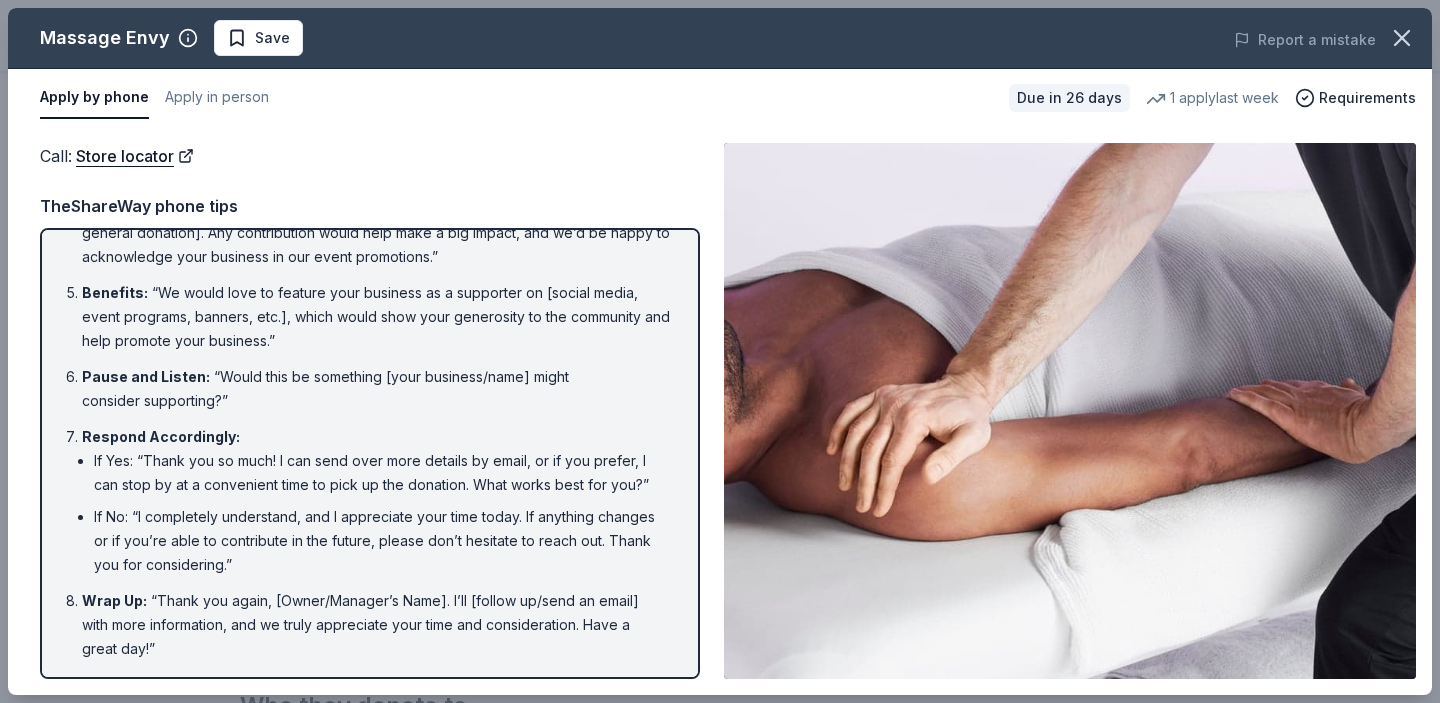 scroll, scrollTop: 0, scrollLeft: 0, axis: both 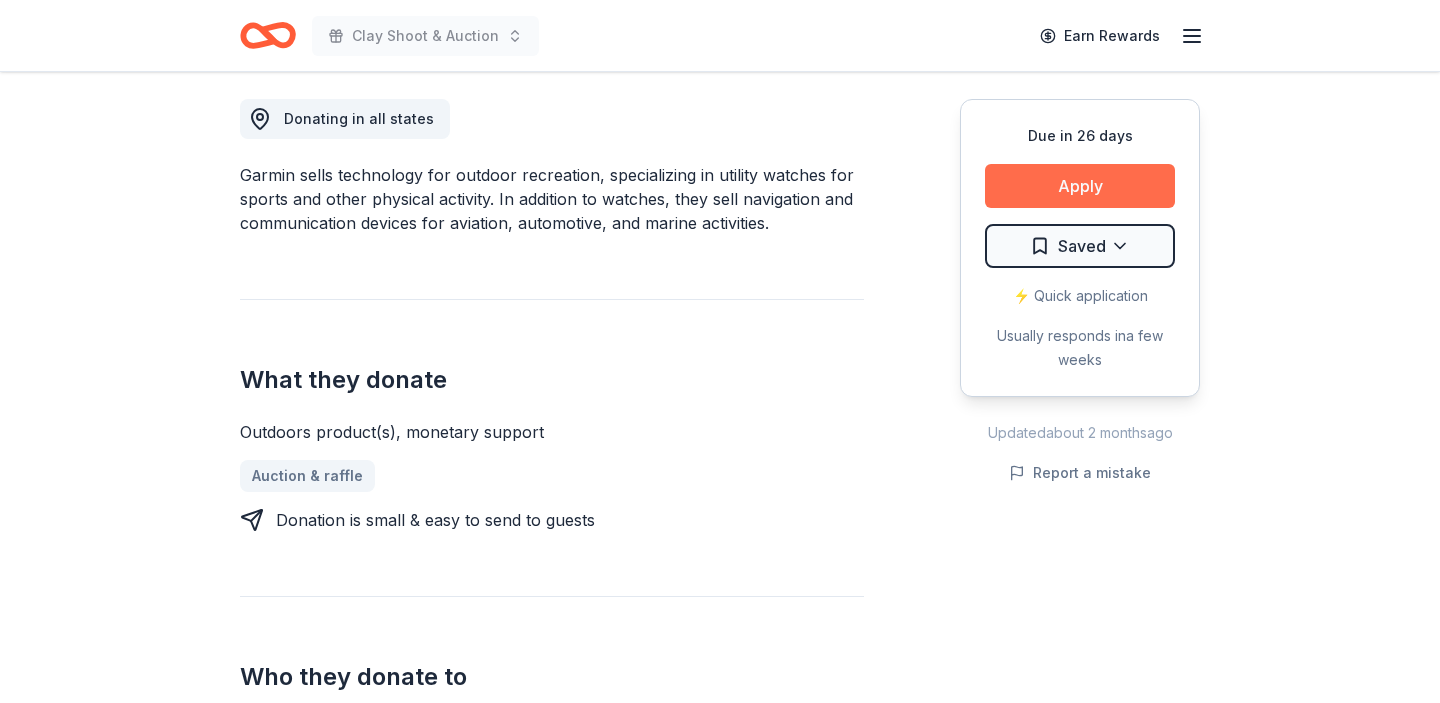 click on "Apply" at bounding box center [1080, 186] 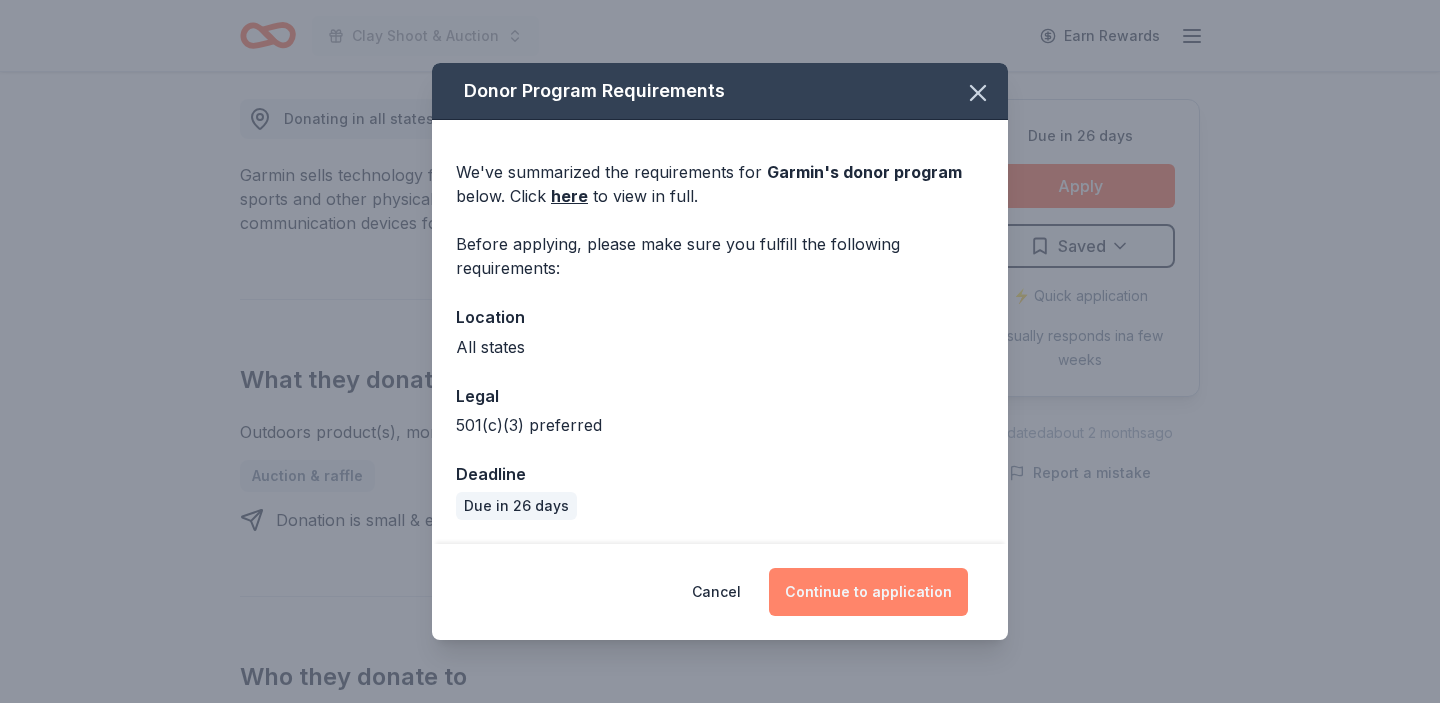 click on "Continue to application" at bounding box center (868, 592) 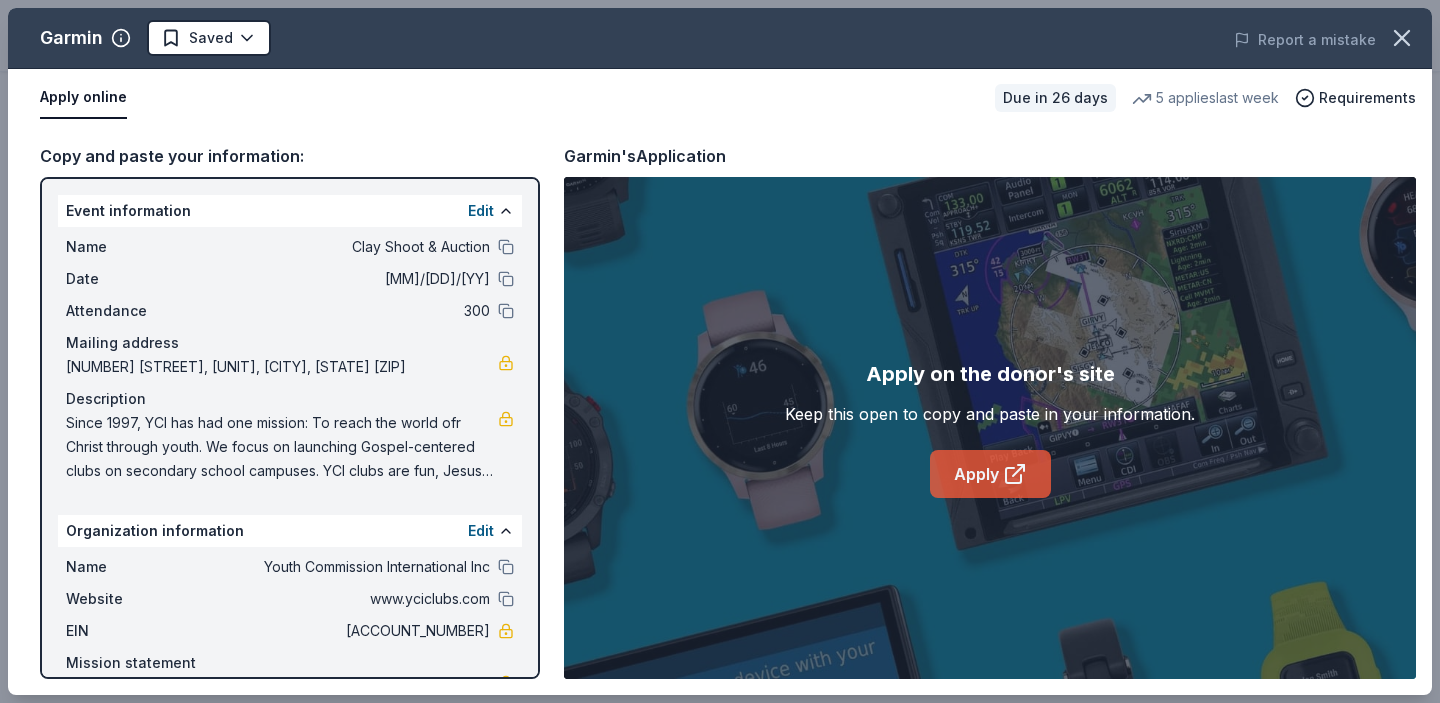 click on "Apply" at bounding box center (990, 474) 